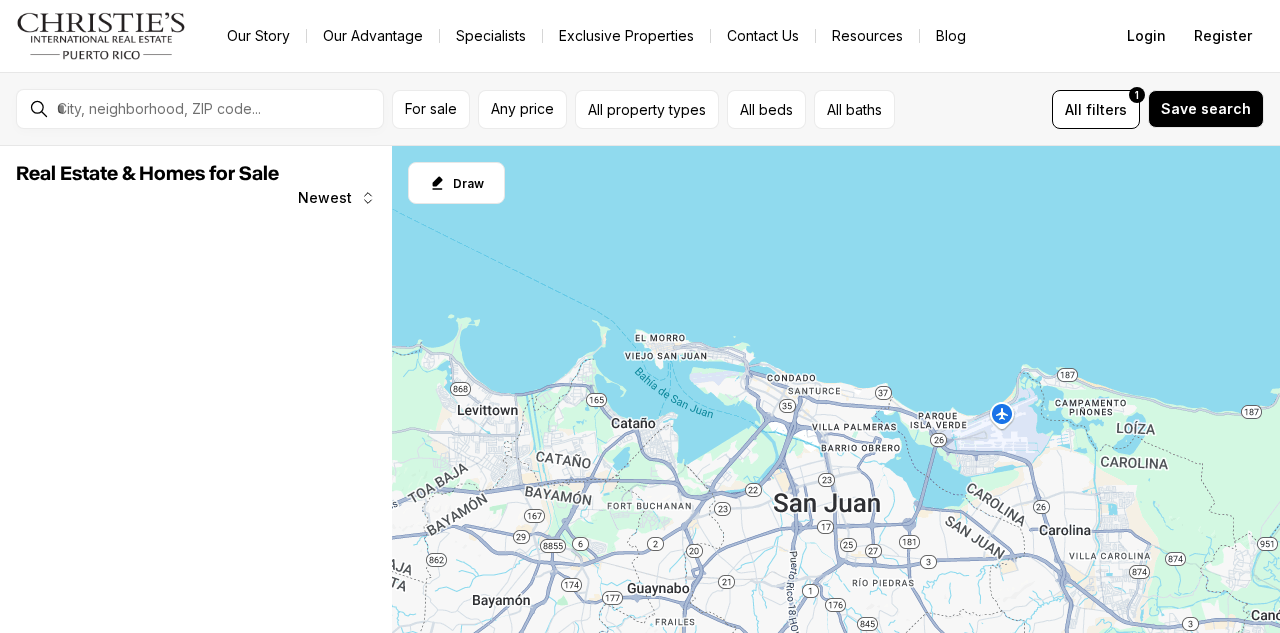 scroll, scrollTop: 0, scrollLeft: 0, axis: both 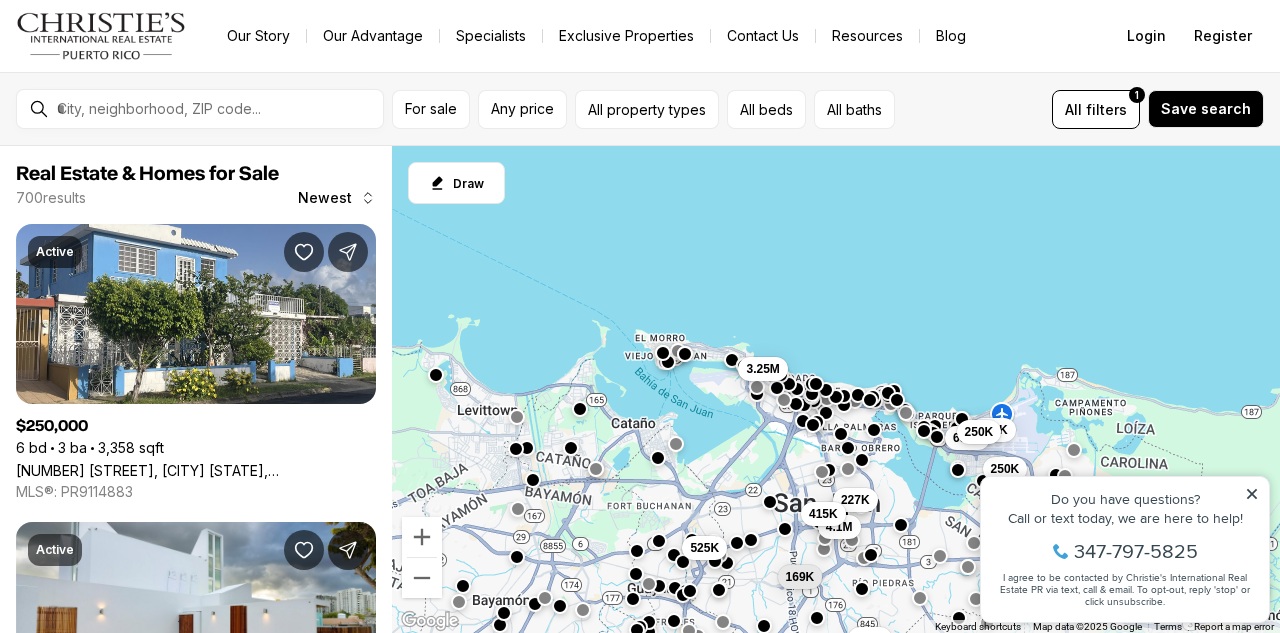 click 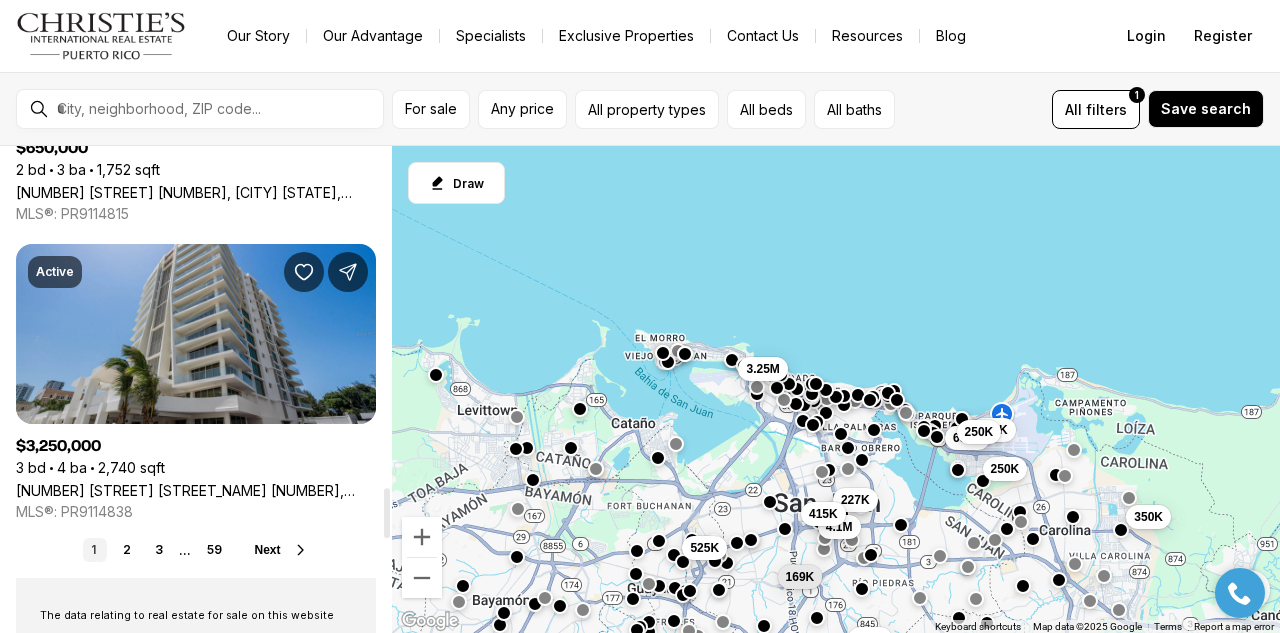 scroll, scrollTop: 3305, scrollLeft: 0, axis: vertical 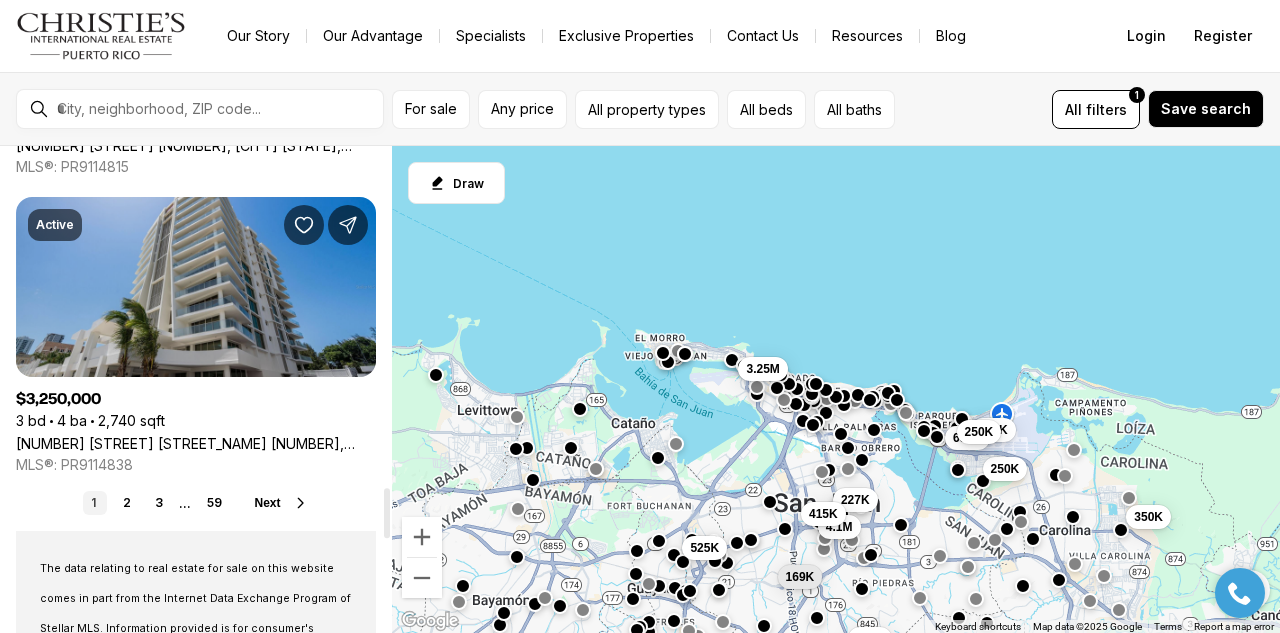 click on "540 DE LA CONSTITUCION AVE #601, SAN JUAN PR, 00901" at bounding box center [196, 443] 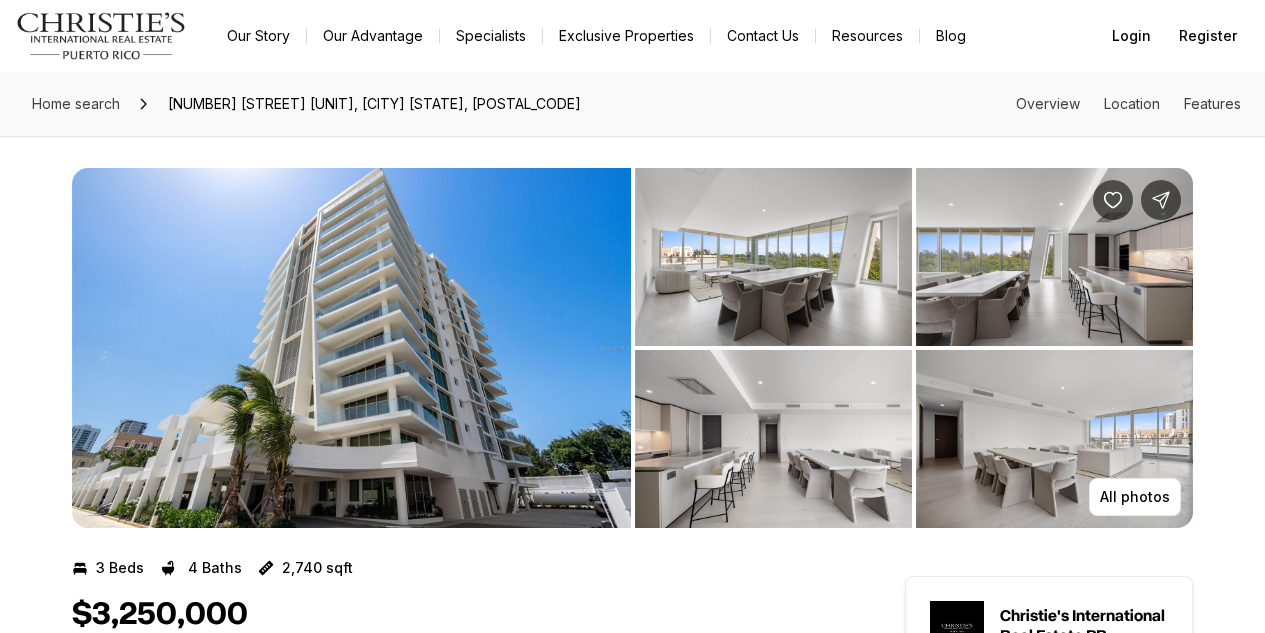 scroll, scrollTop: 0, scrollLeft: 0, axis: both 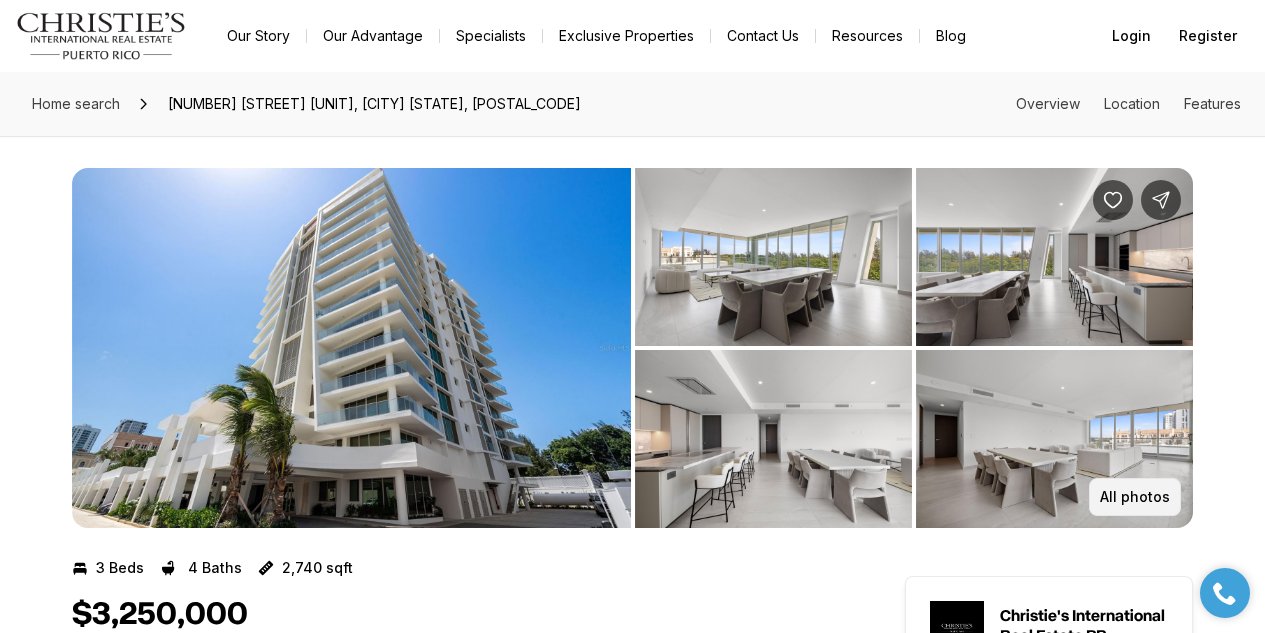 click on "All photos" at bounding box center (1135, 497) 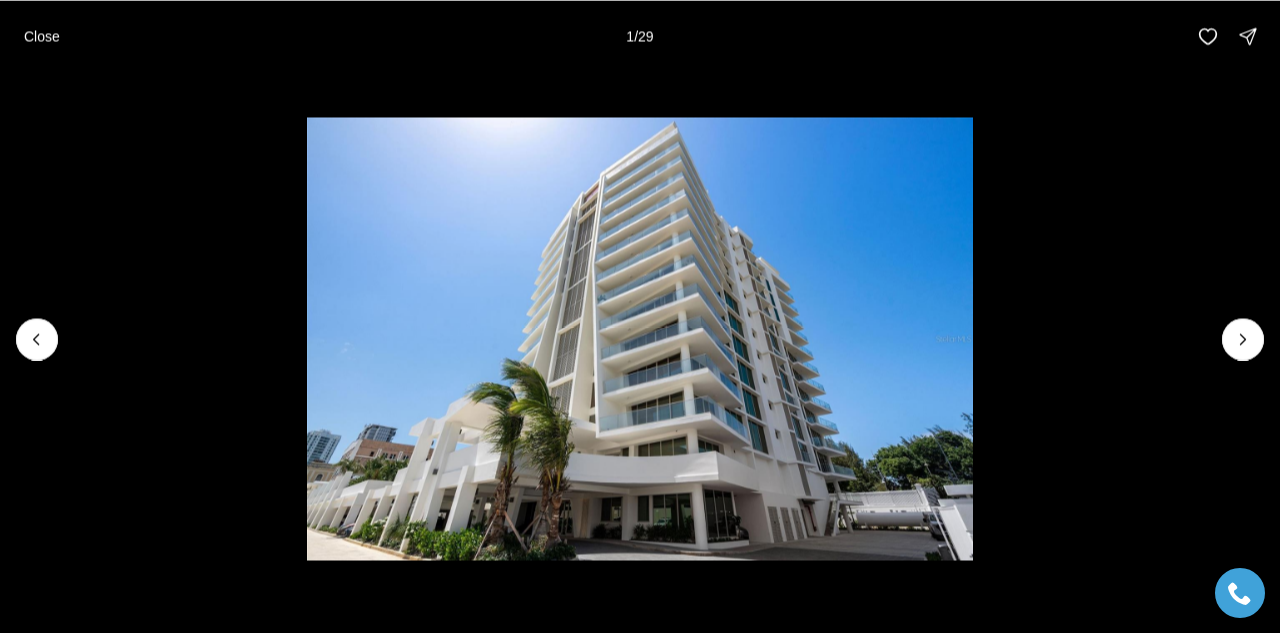click at bounding box center (640, 338) 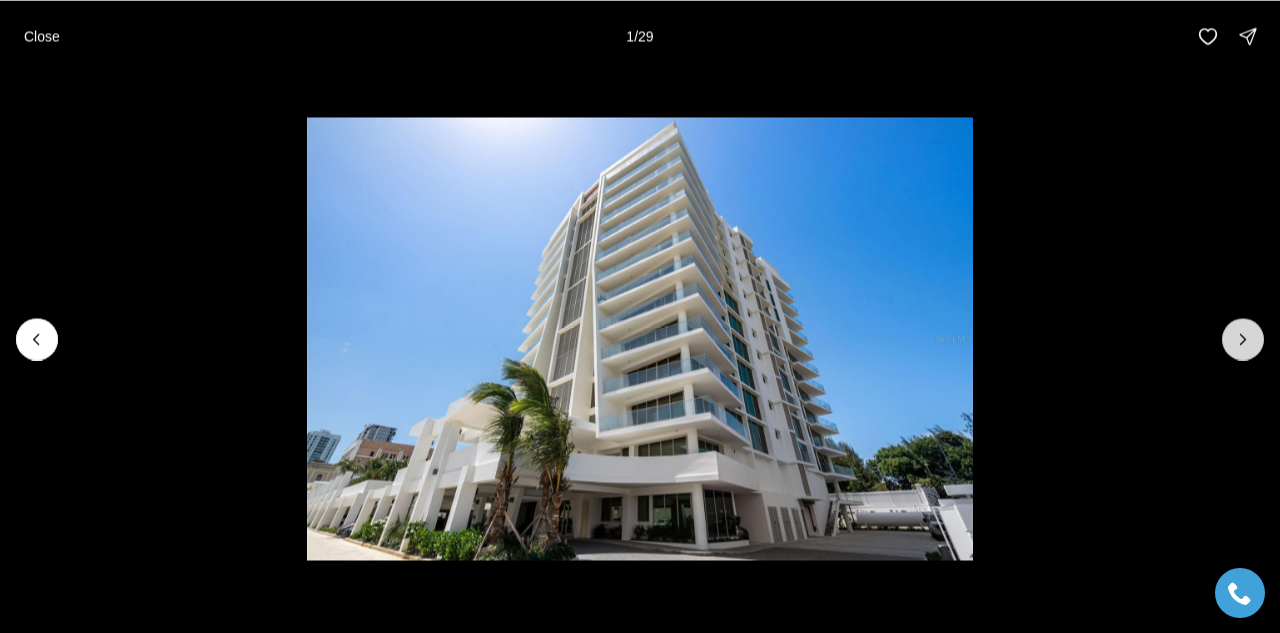 click 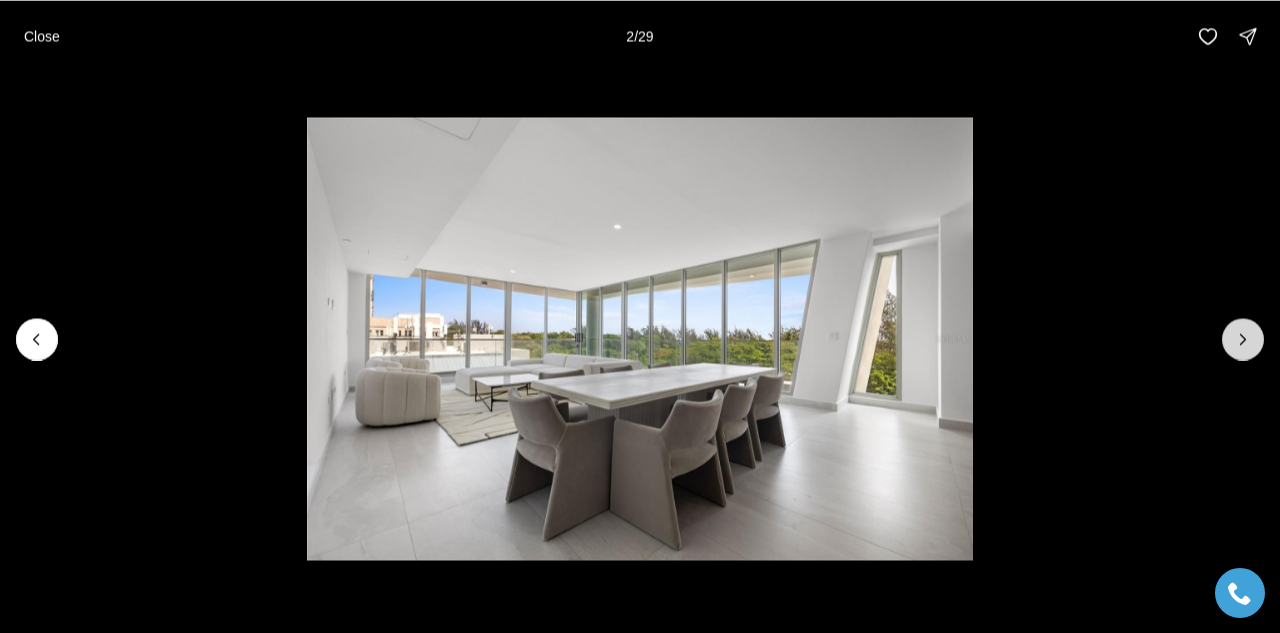 click 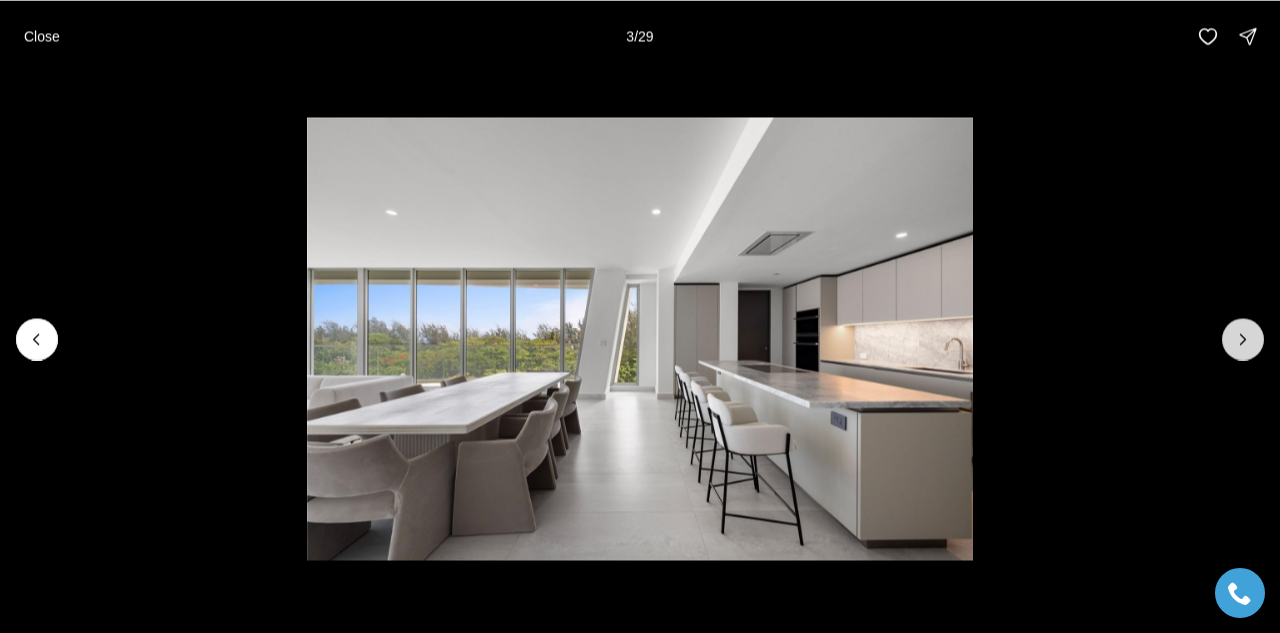 click 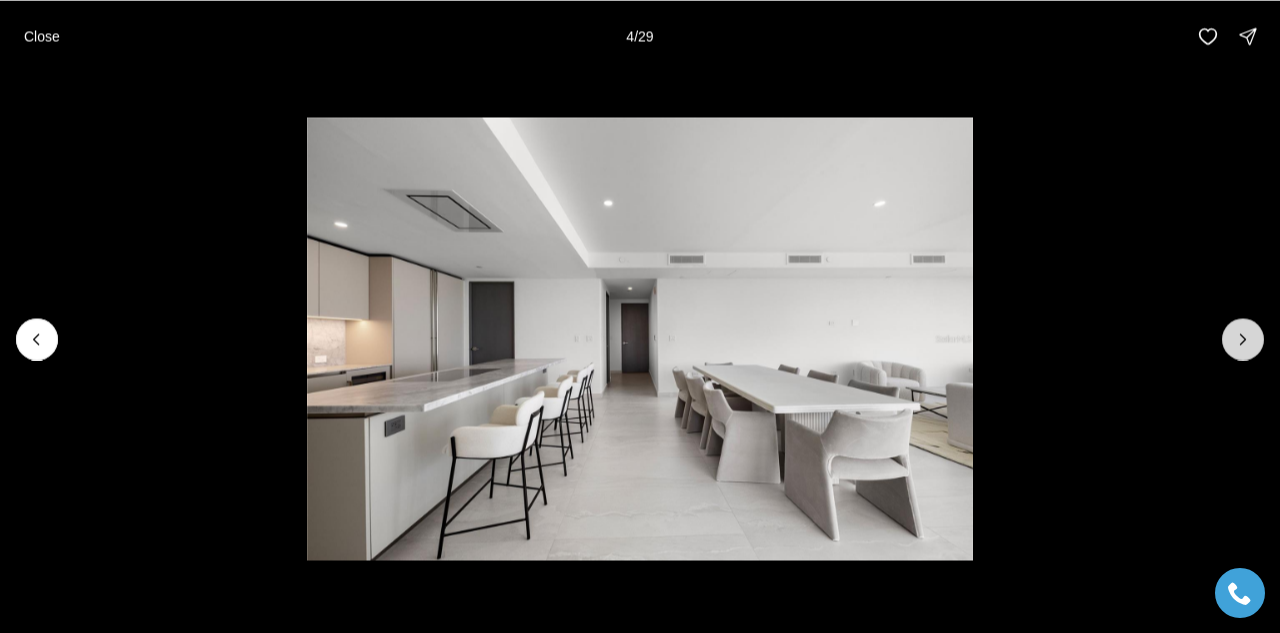 click 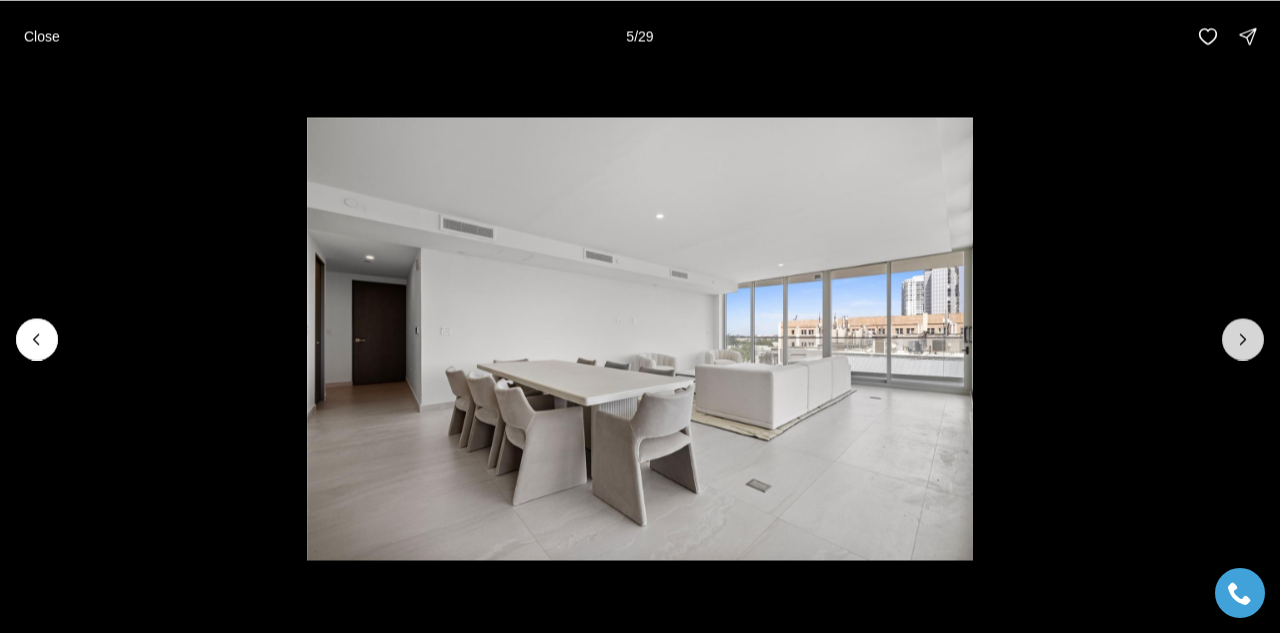 click 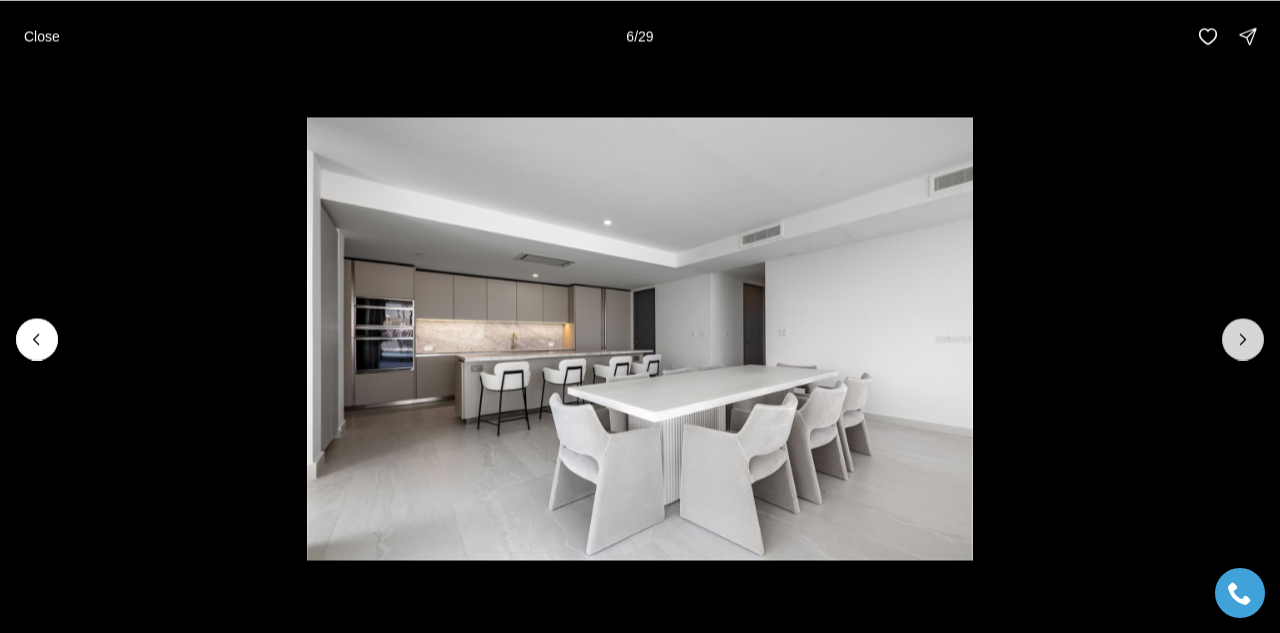 click 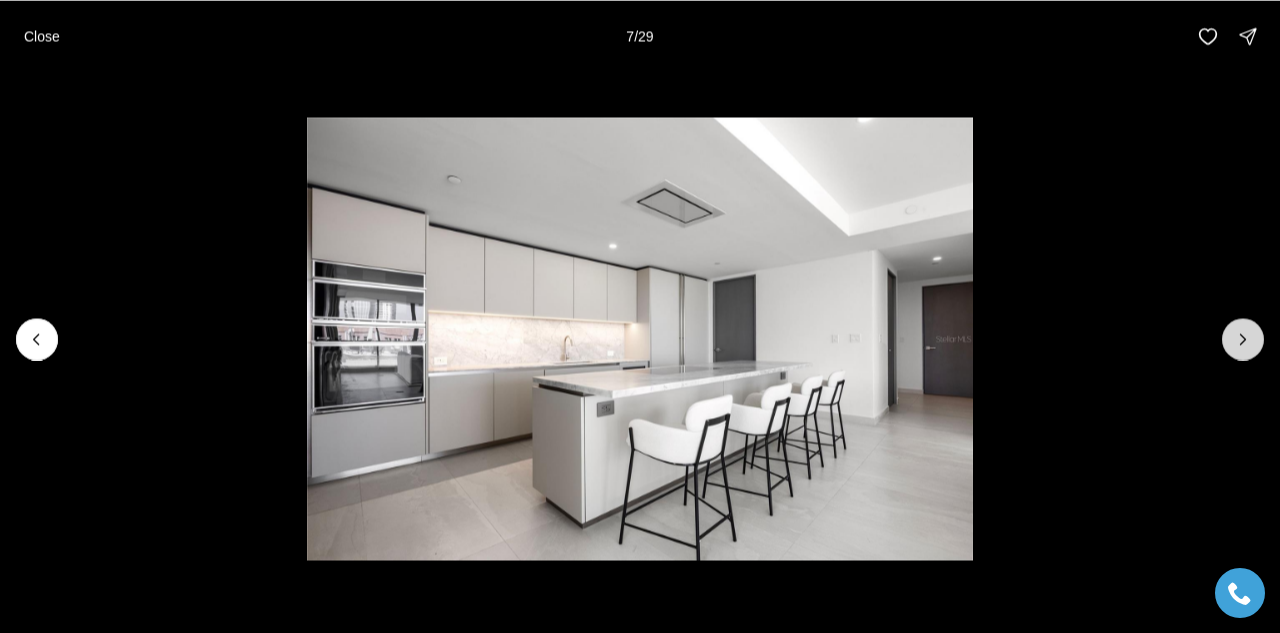 click 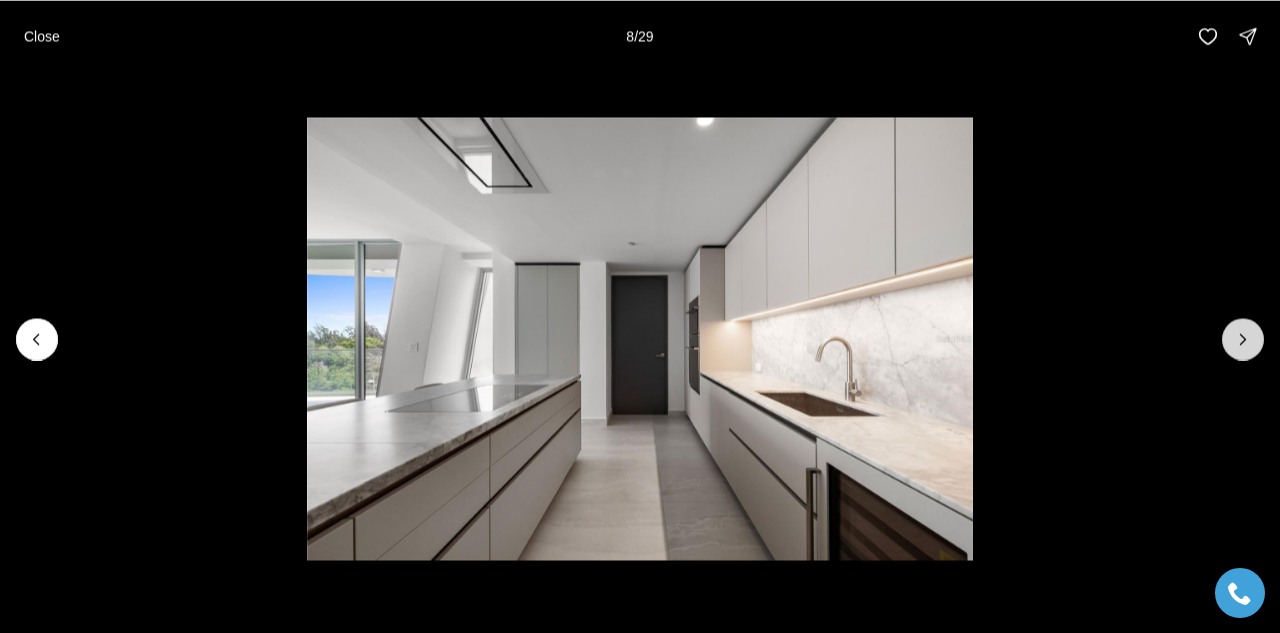 click 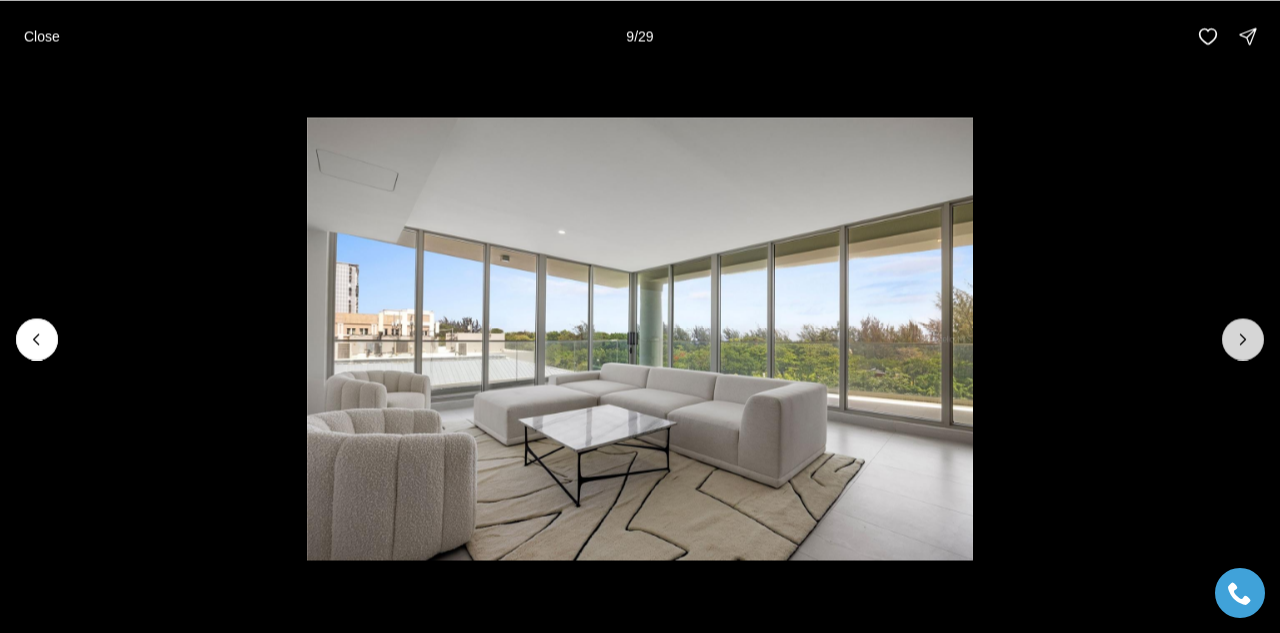 click 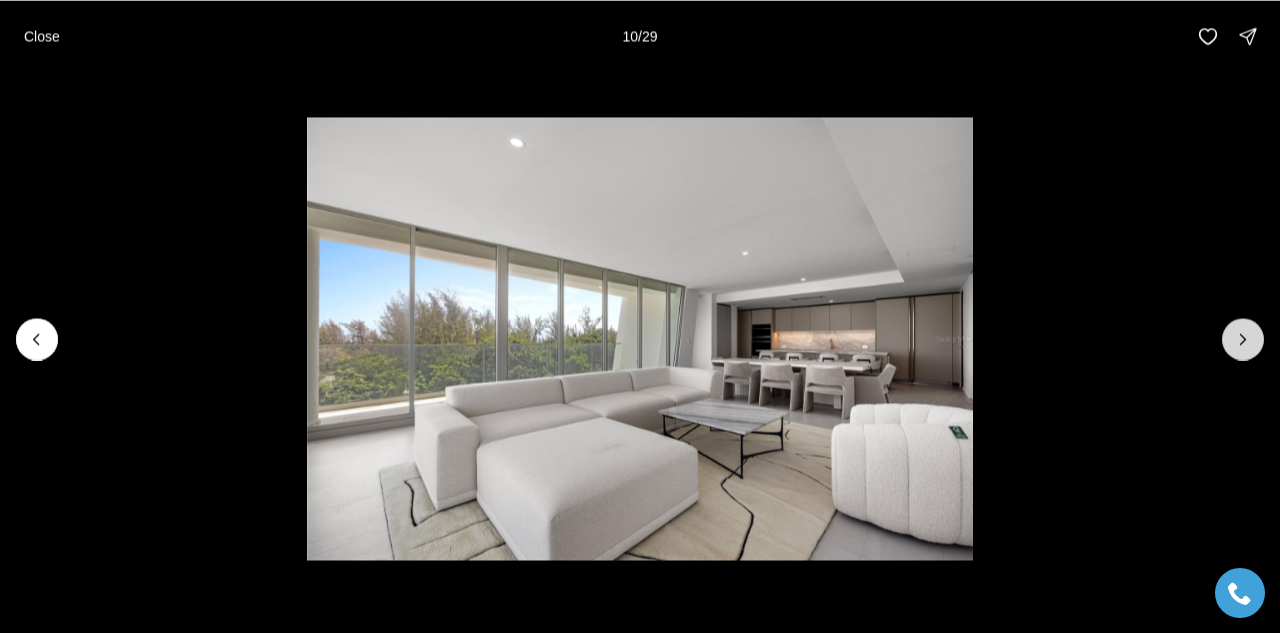 click 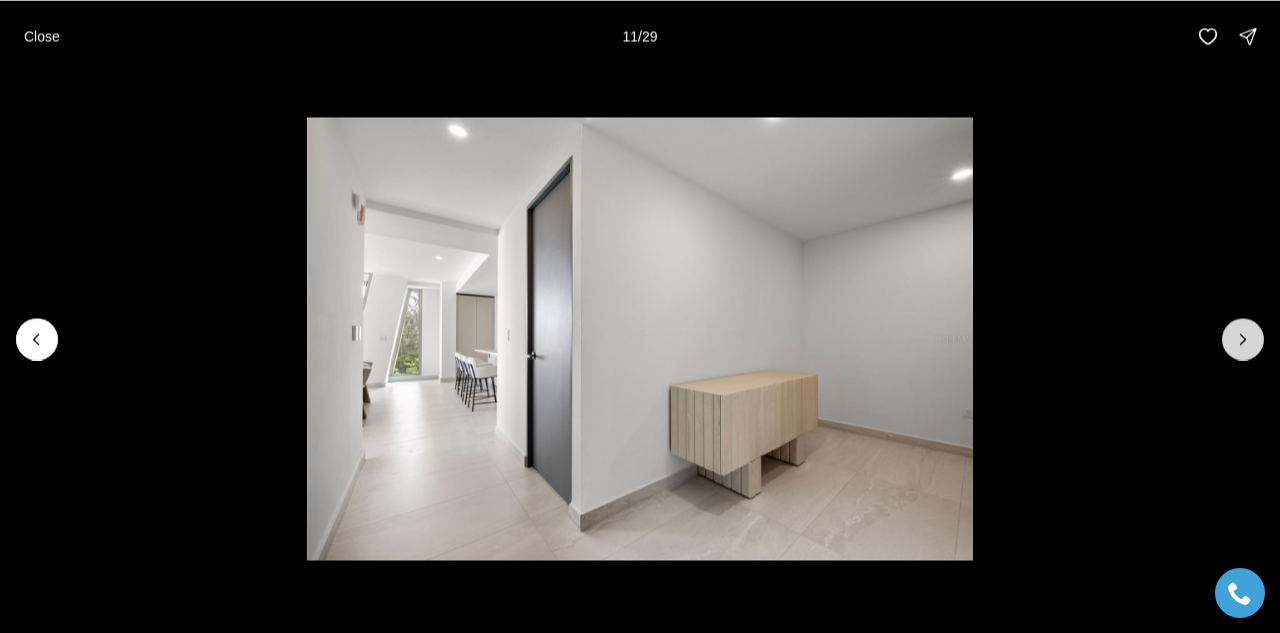 click 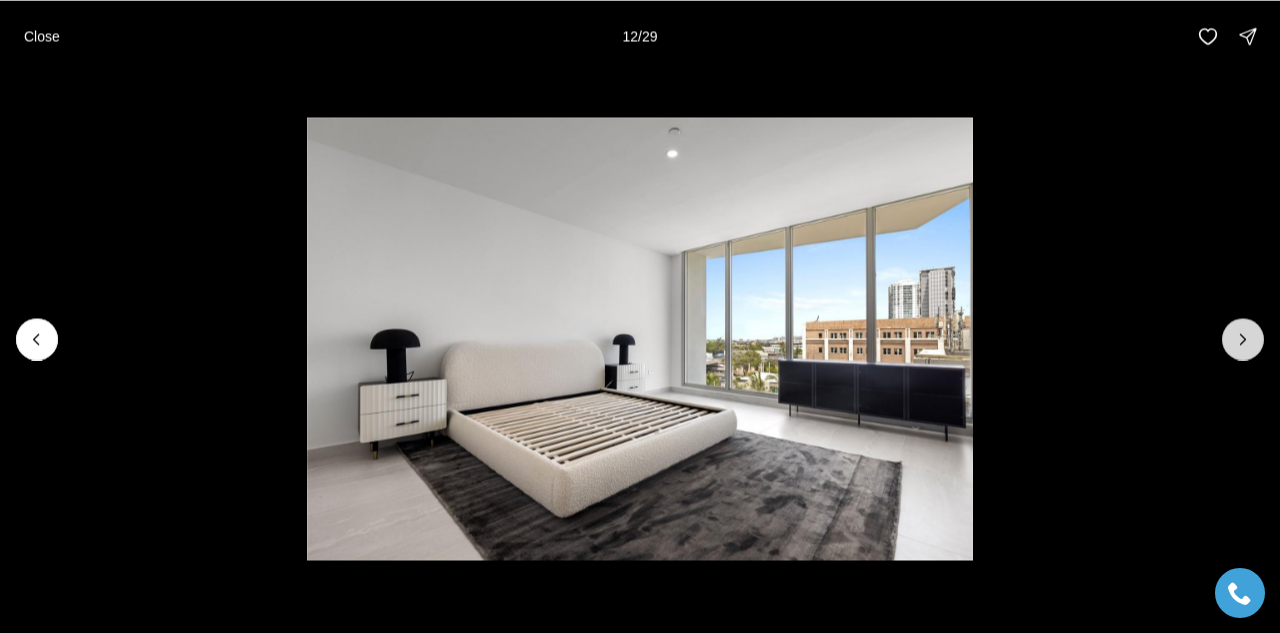 click 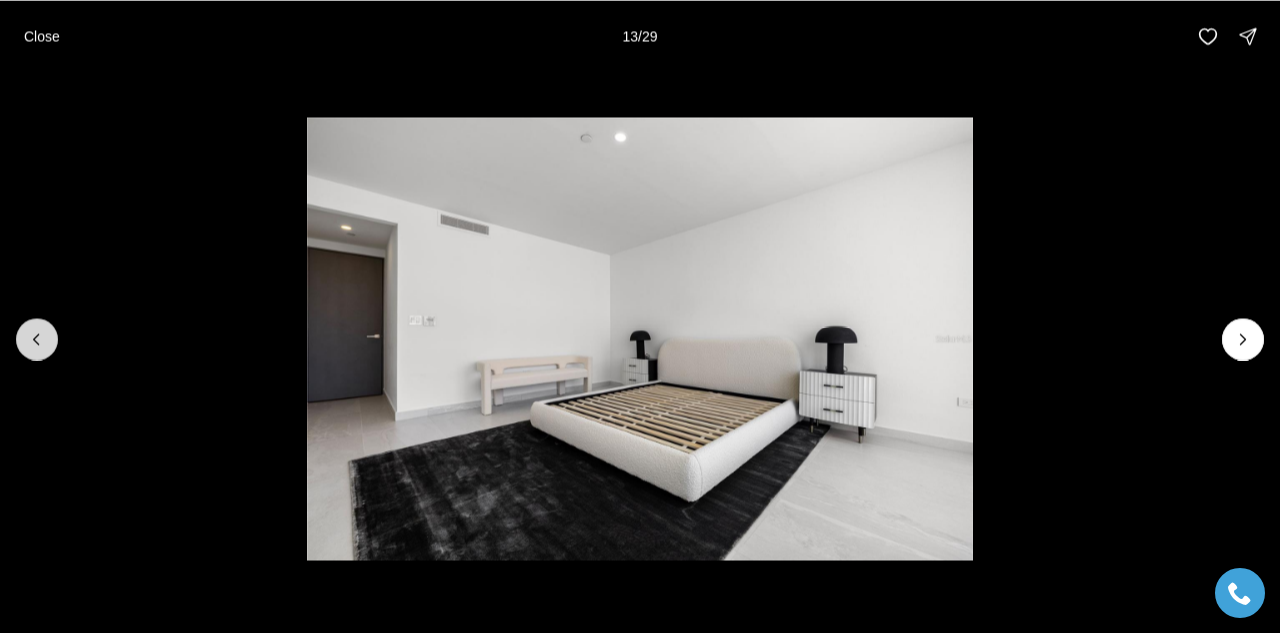 click at bounding box center [37, 339] 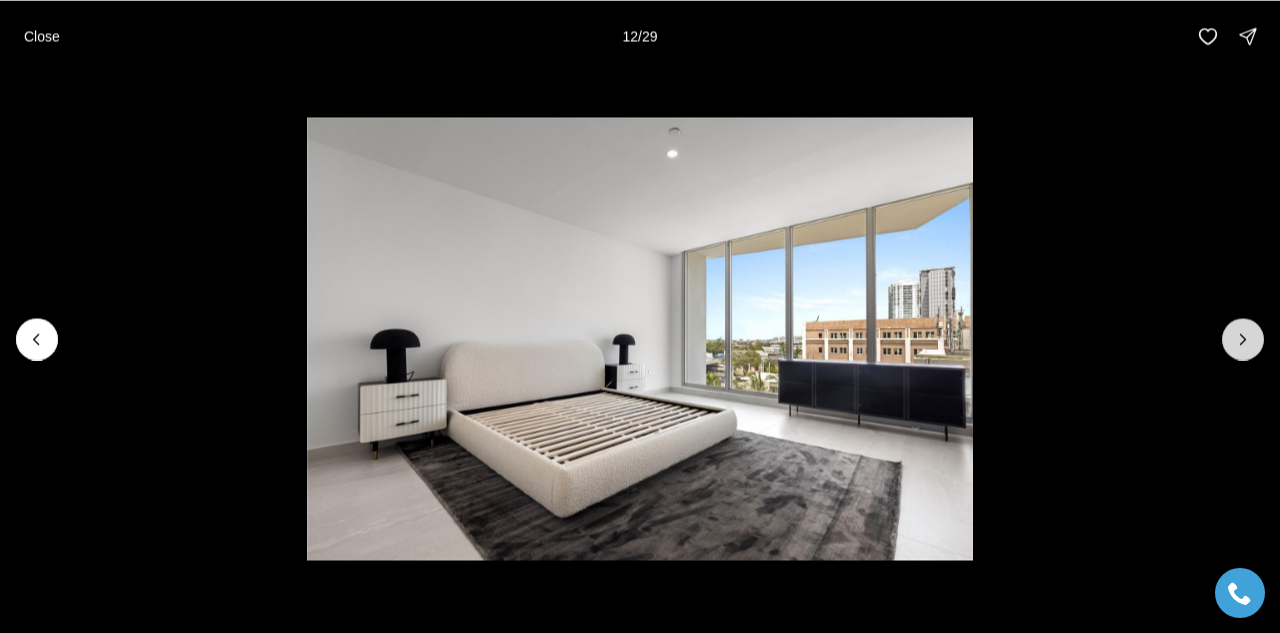 click 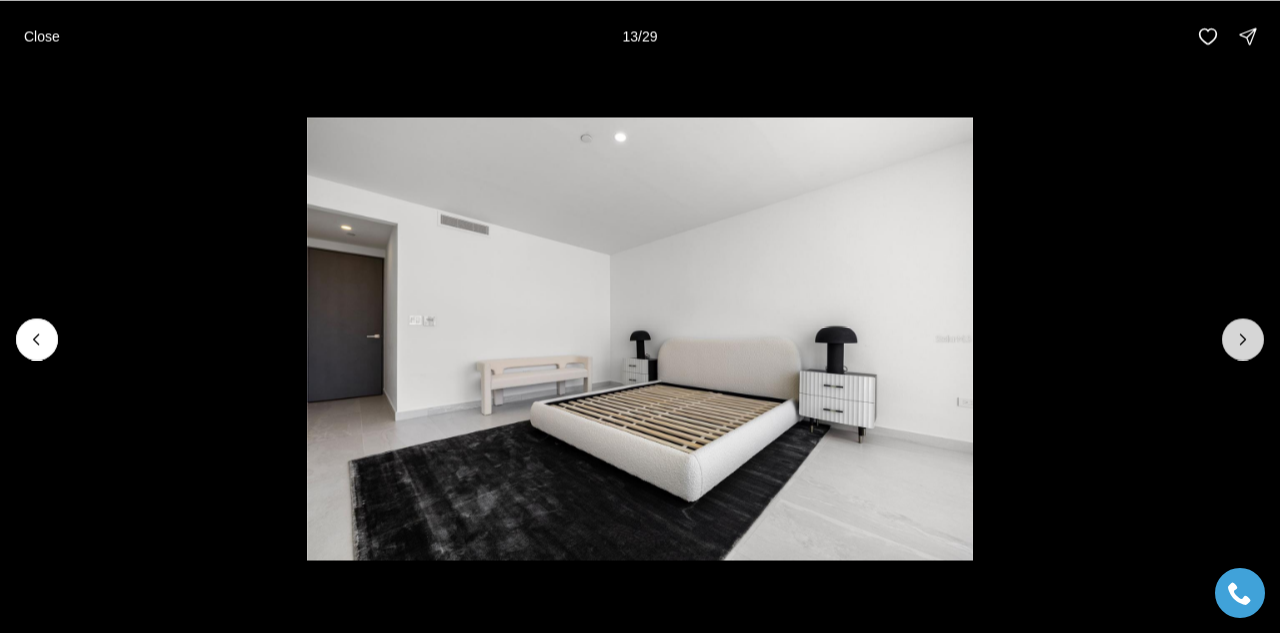 click 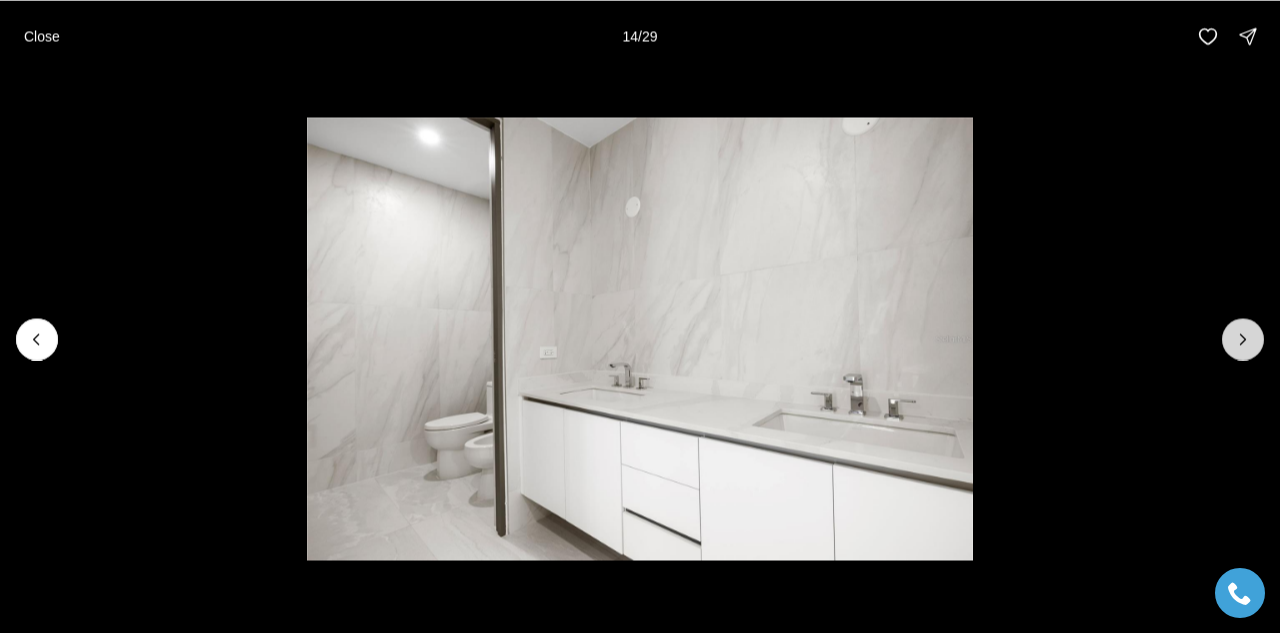 click 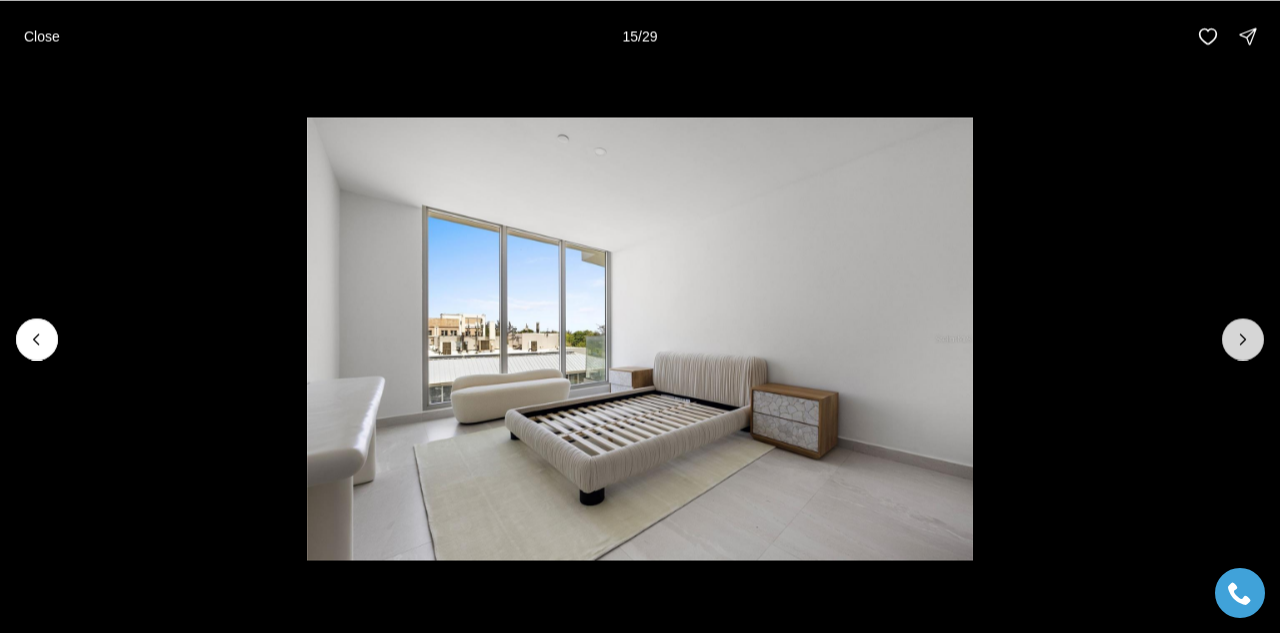 click 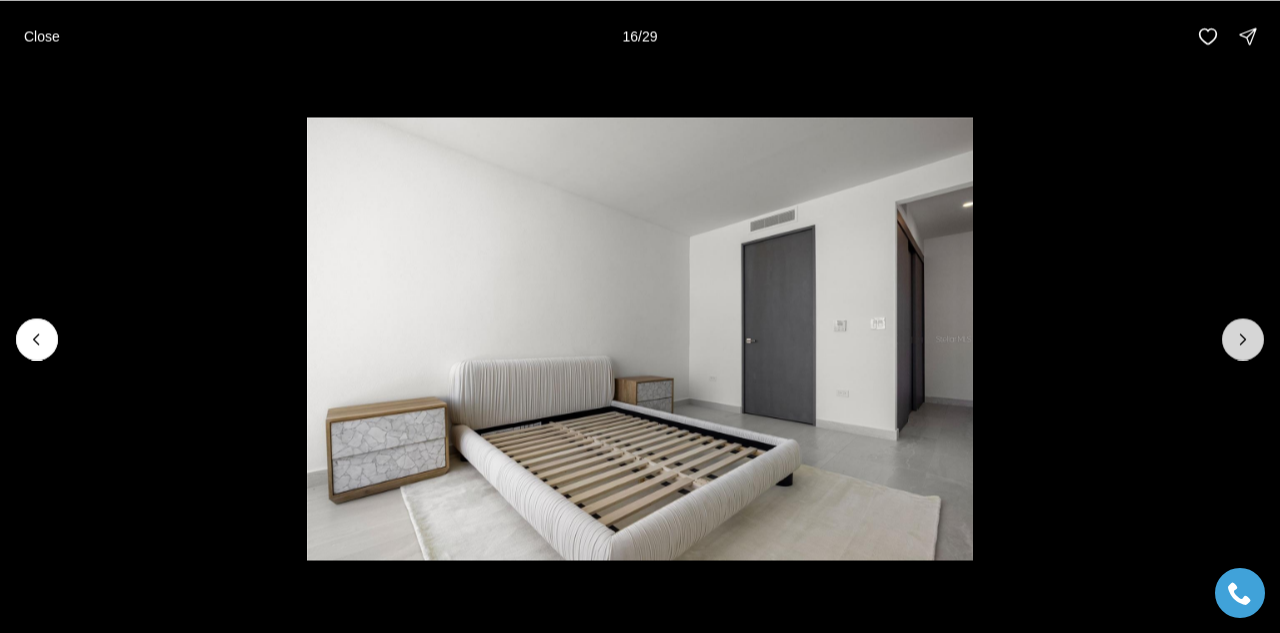 click 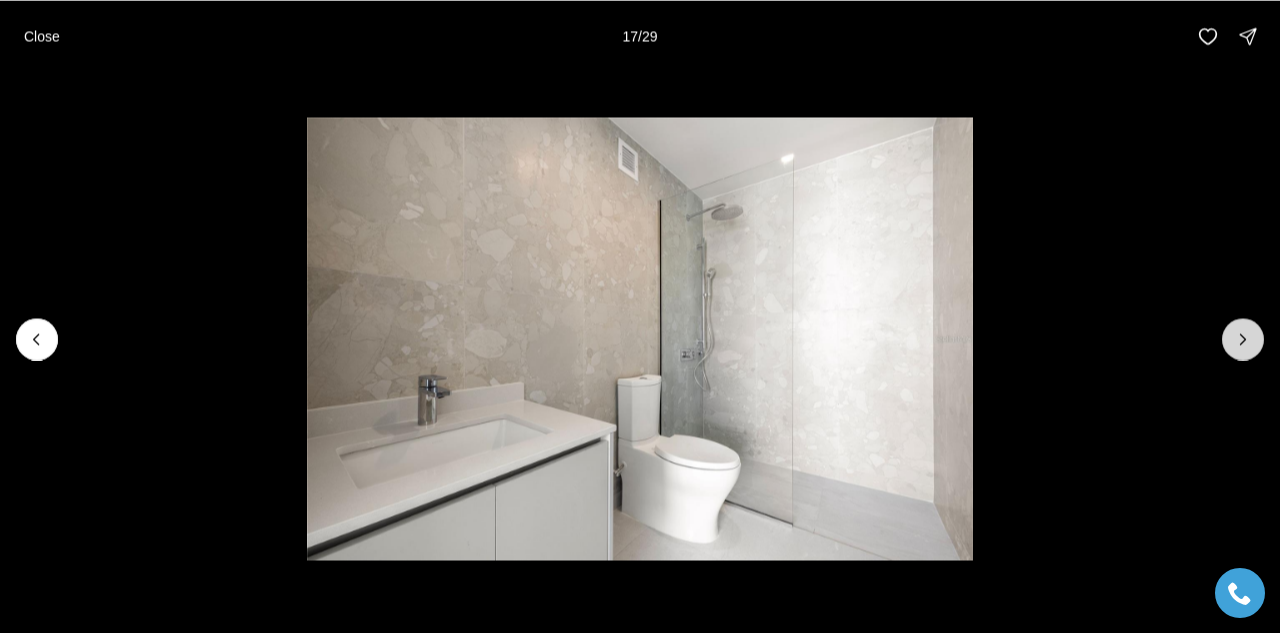 click 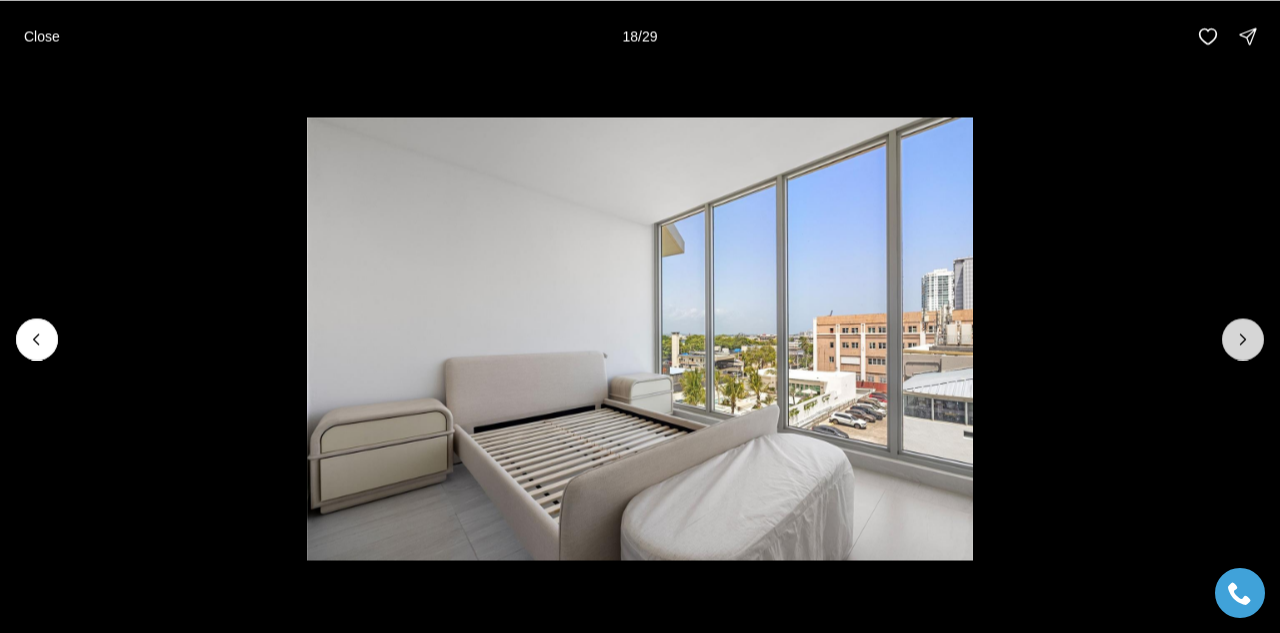 click 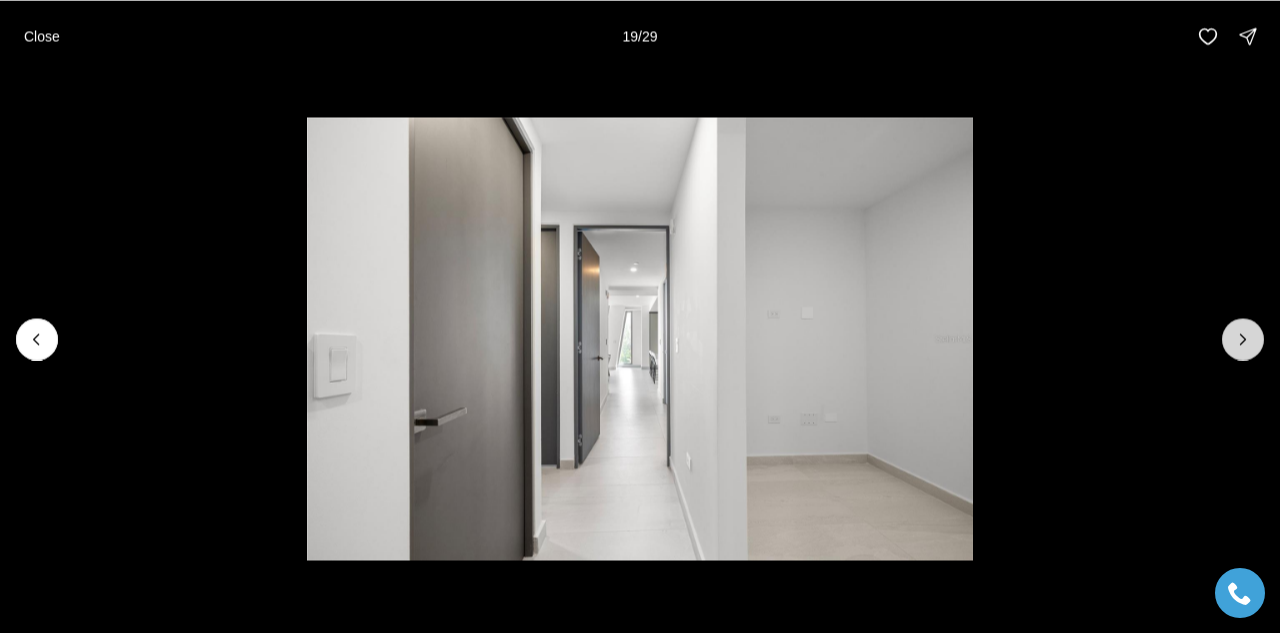 click 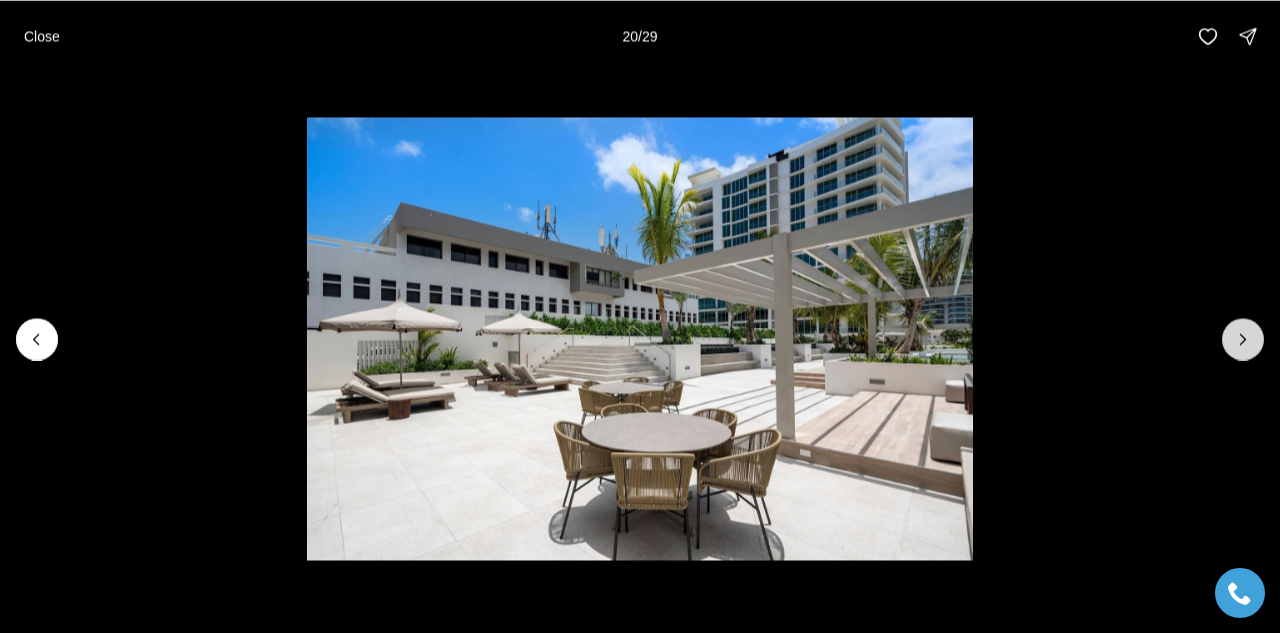 click 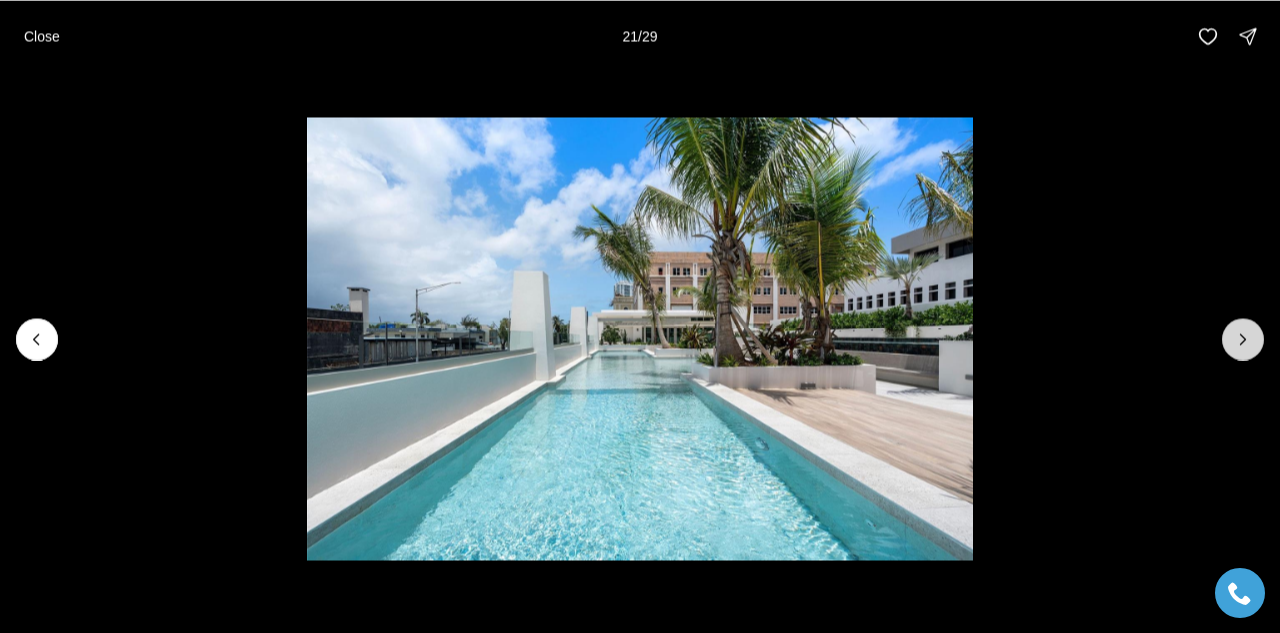 click 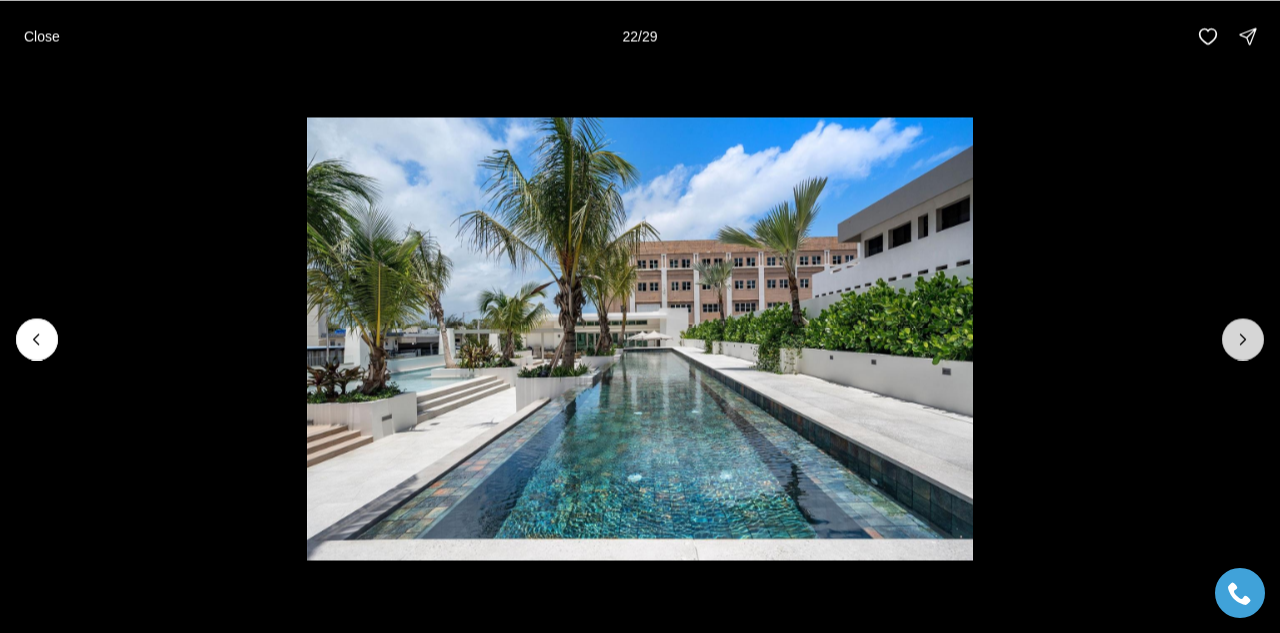 click 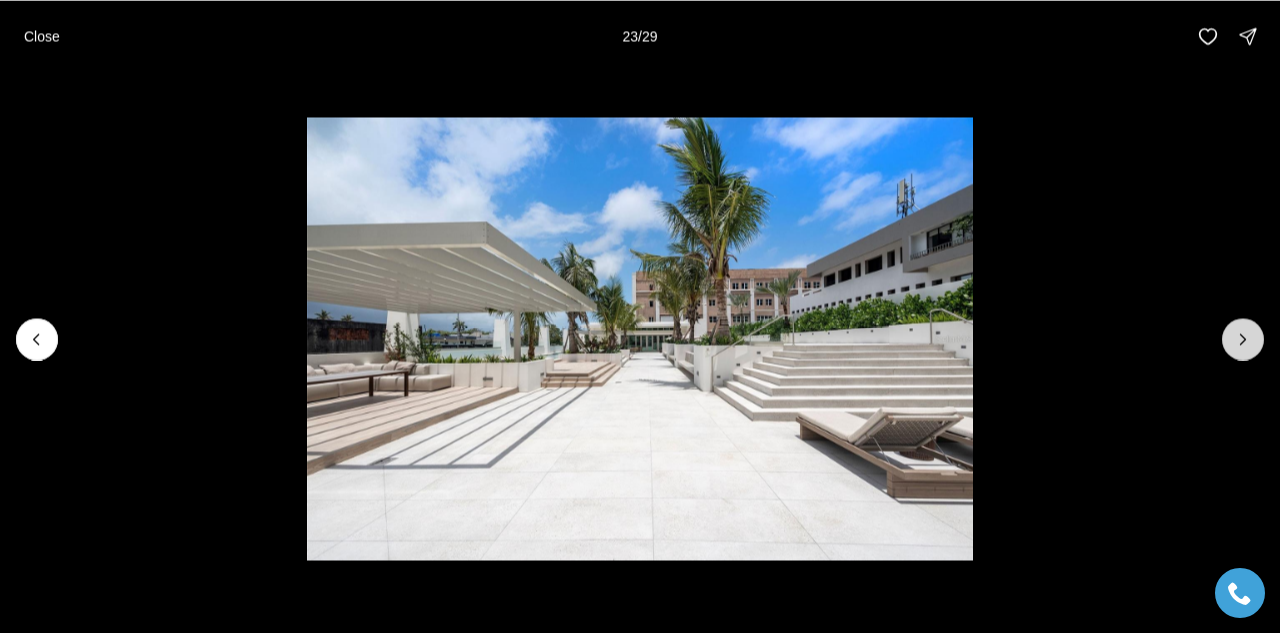 click 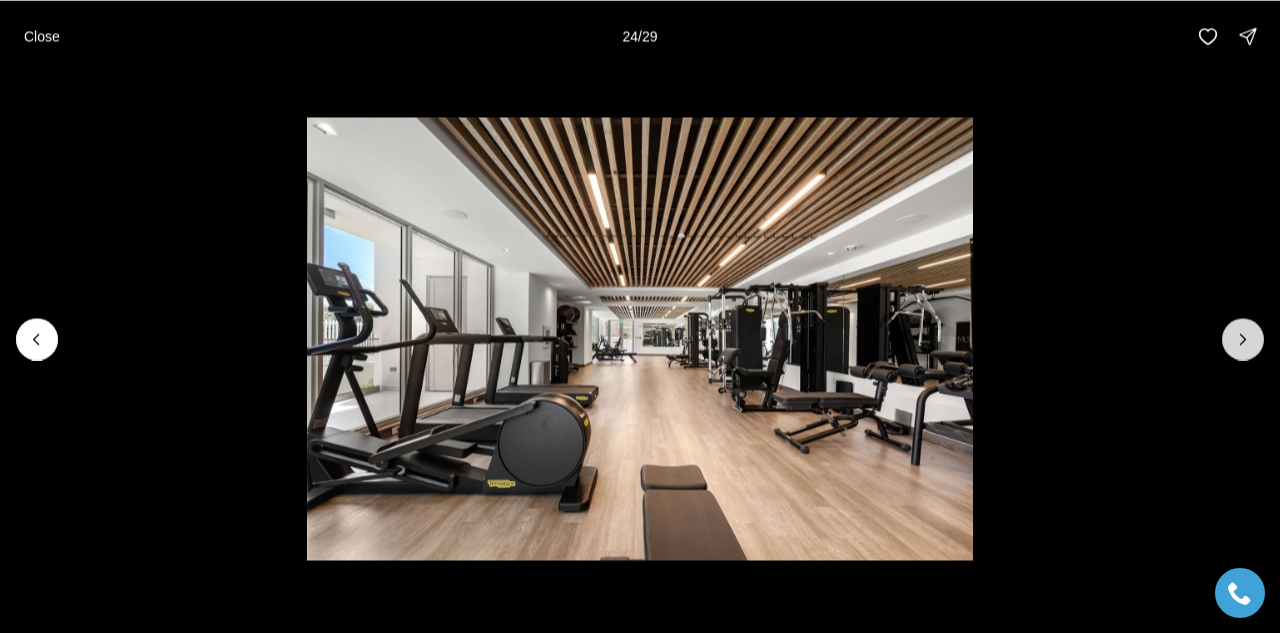 click 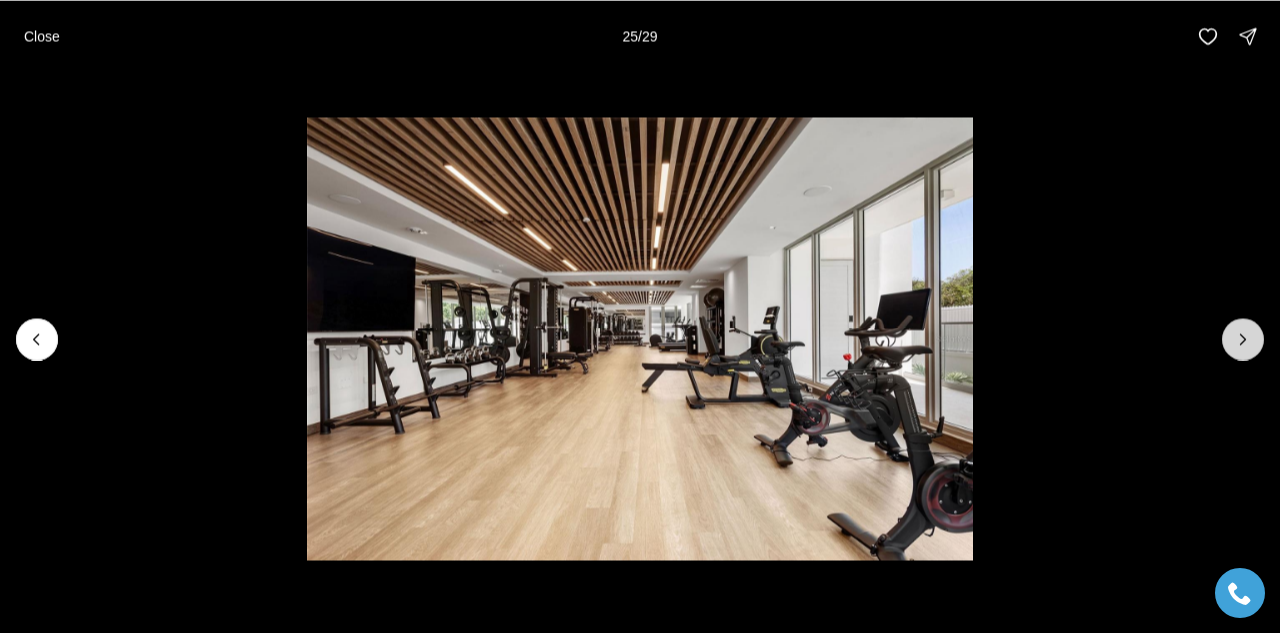 click 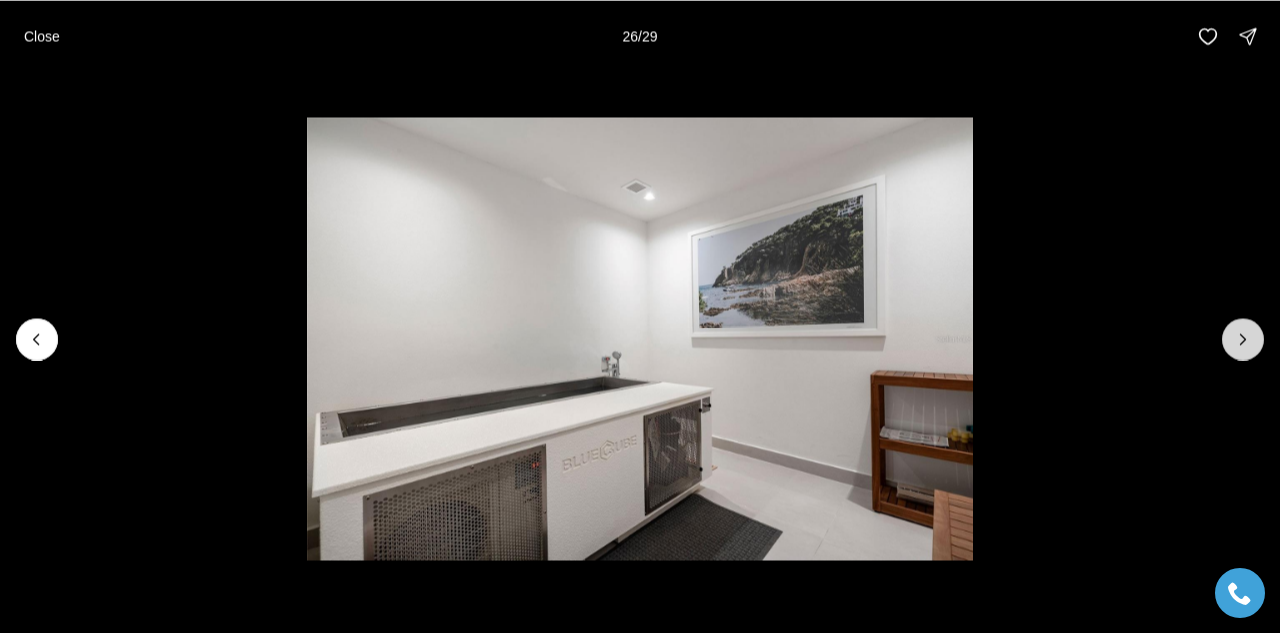 click 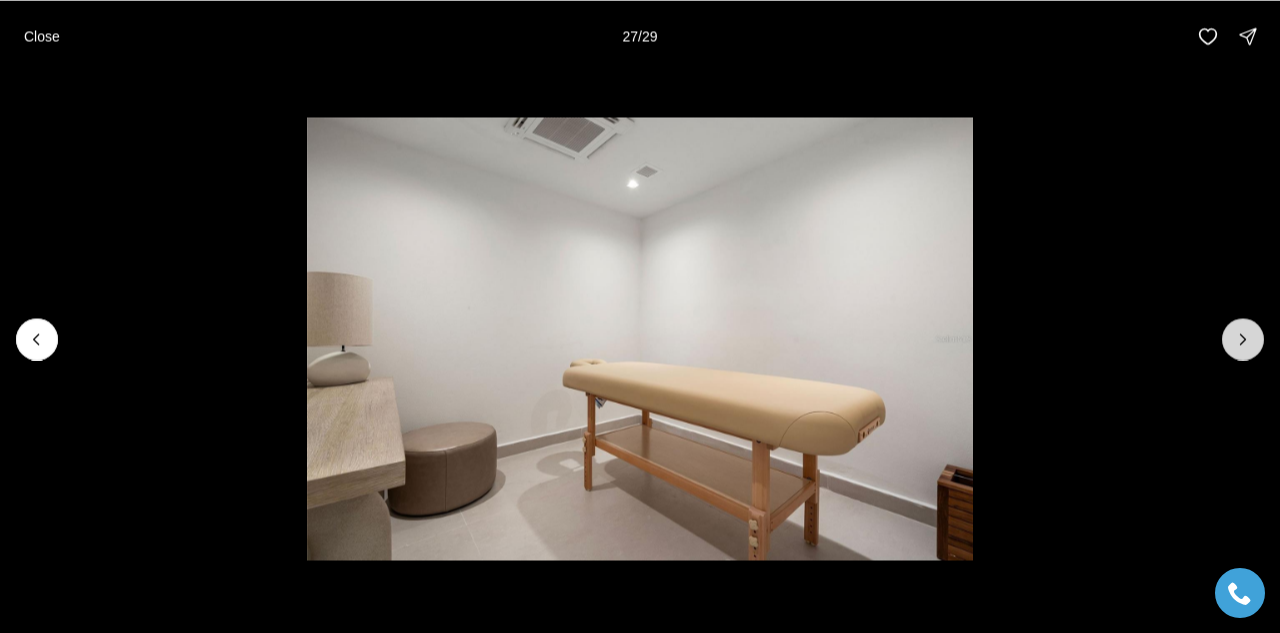 click 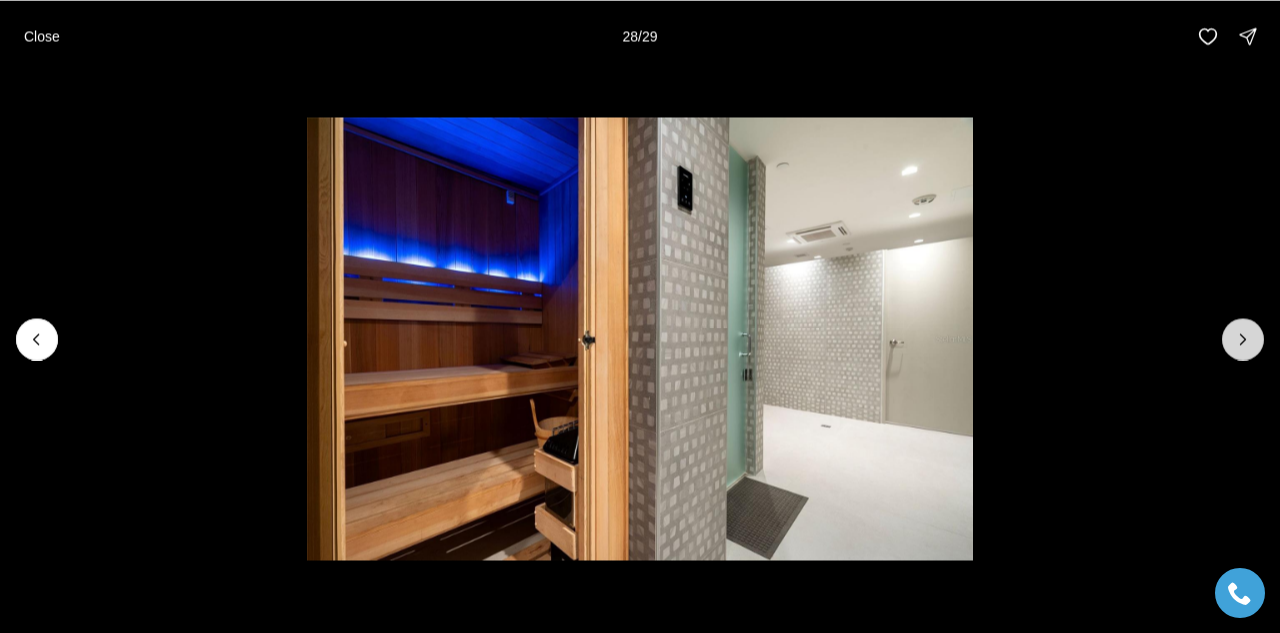 click 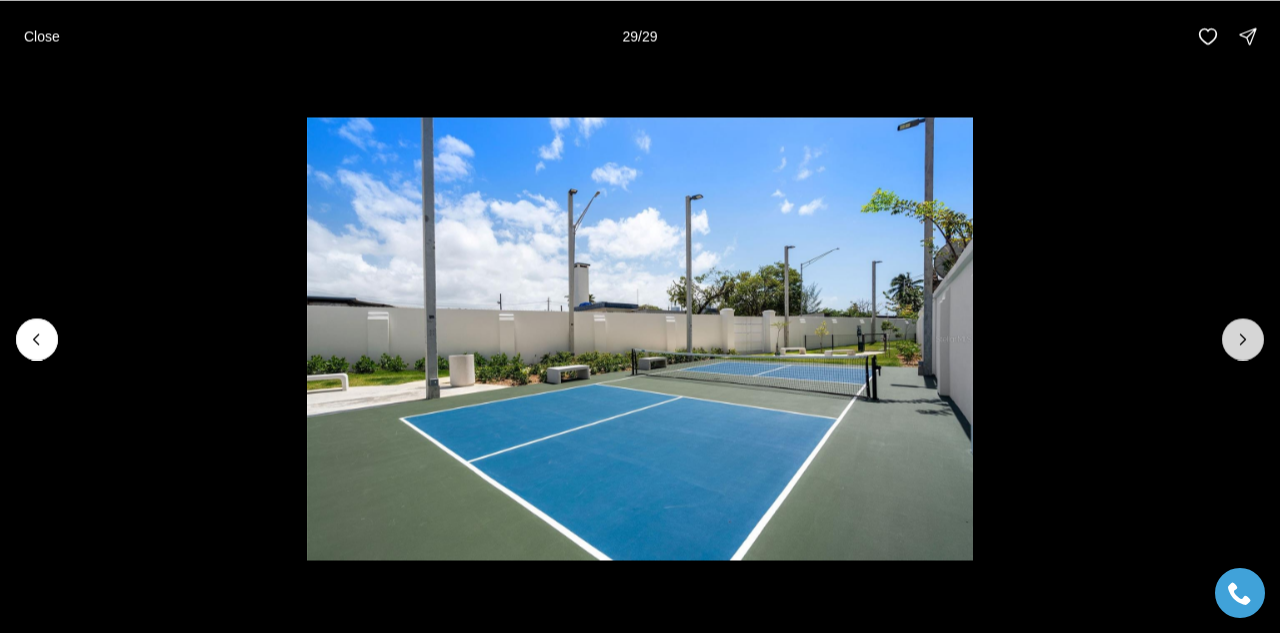 click at bounding box center (1243, 339) 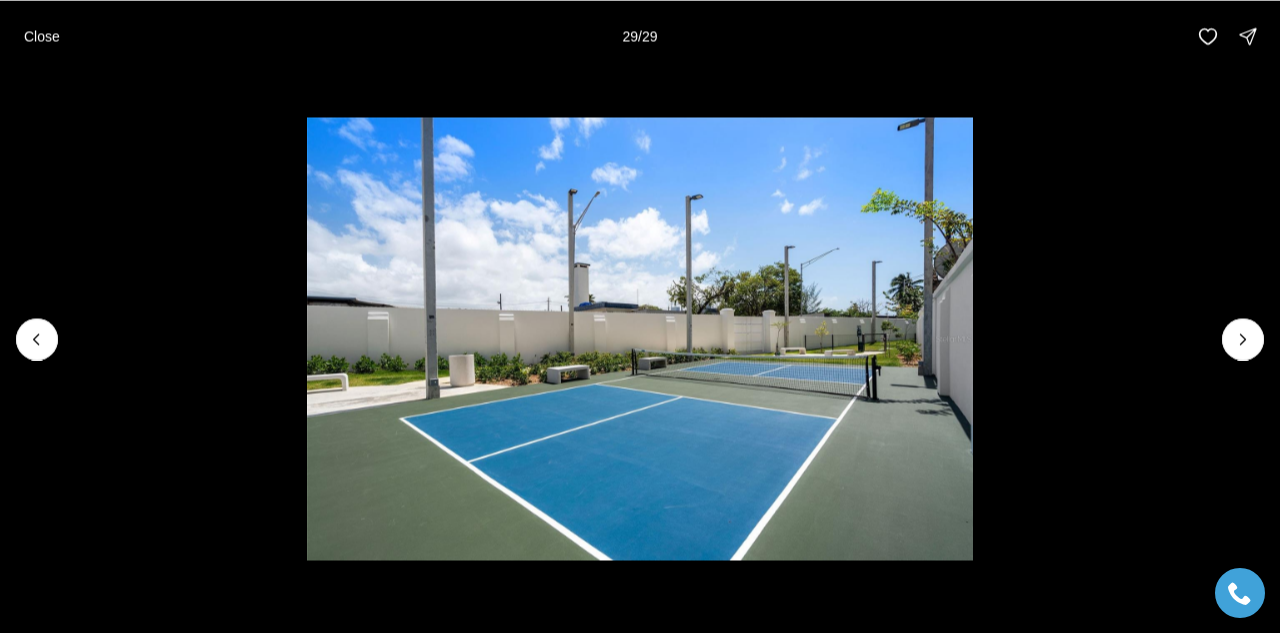 click at bounding box center (1243, 339) 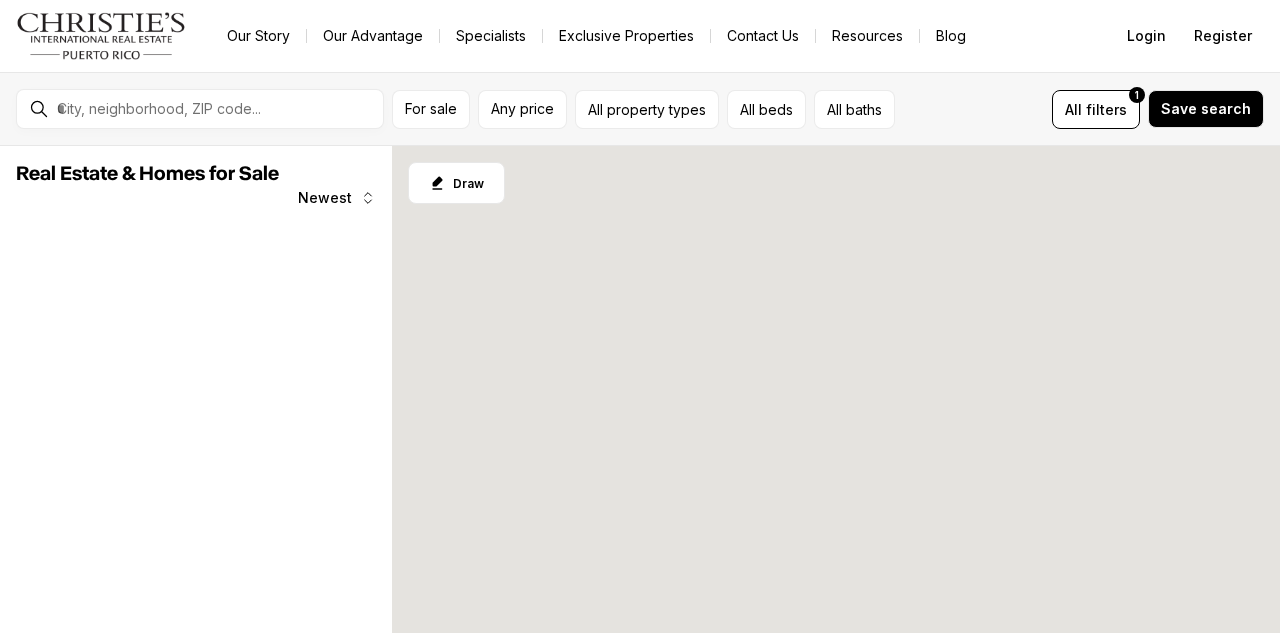 scroll, scrollTop: 0, scrollLeft: 0, axis: both 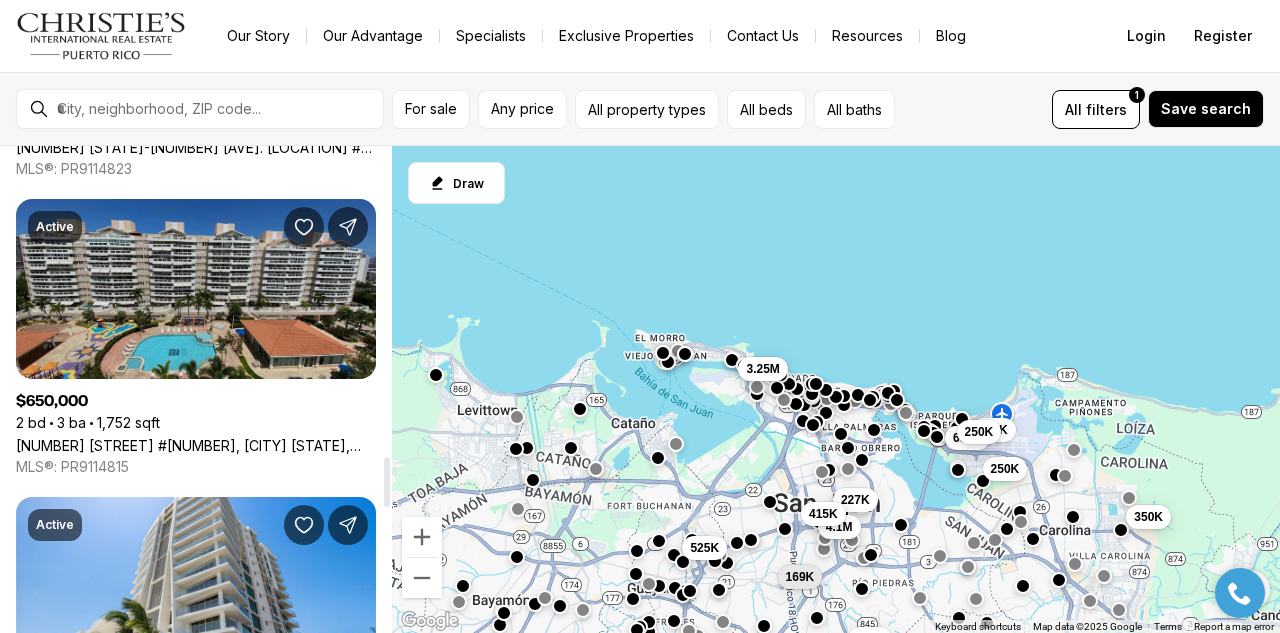 click on "[NUMBER] [STREET] #[NUMBER], [CITY] [STATE], [POSTAL_CODE]" at bounding box center (196, 445) 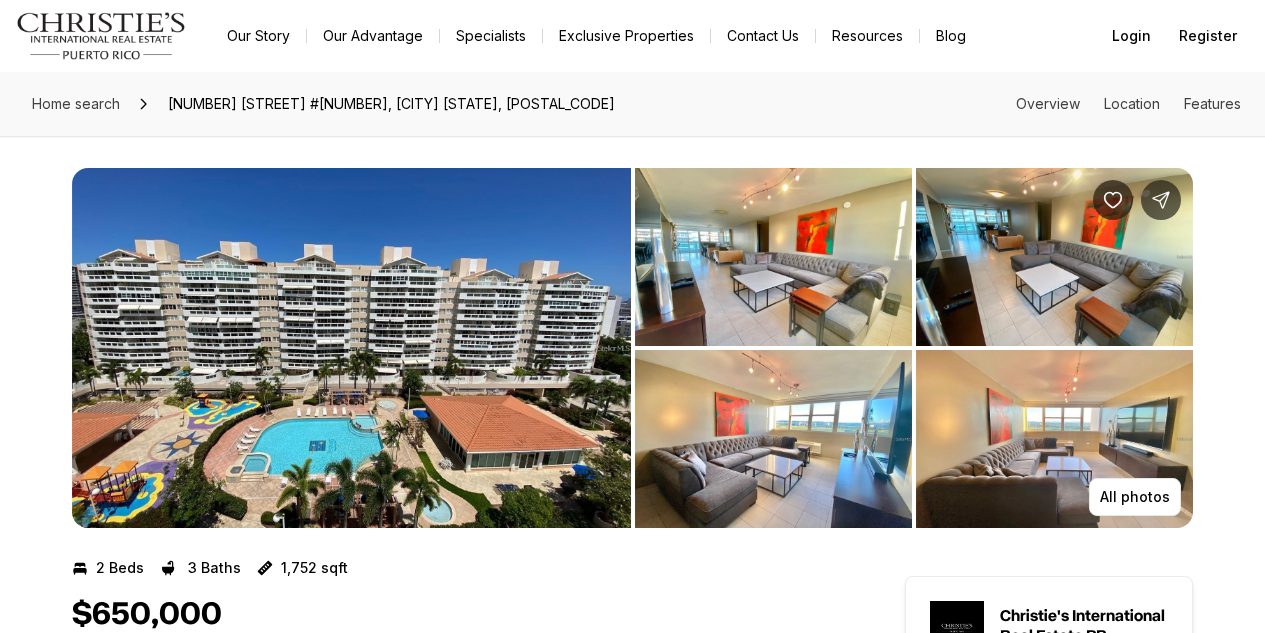 scroll, scrollTop: 0, scrollLeft: 0, axis: both 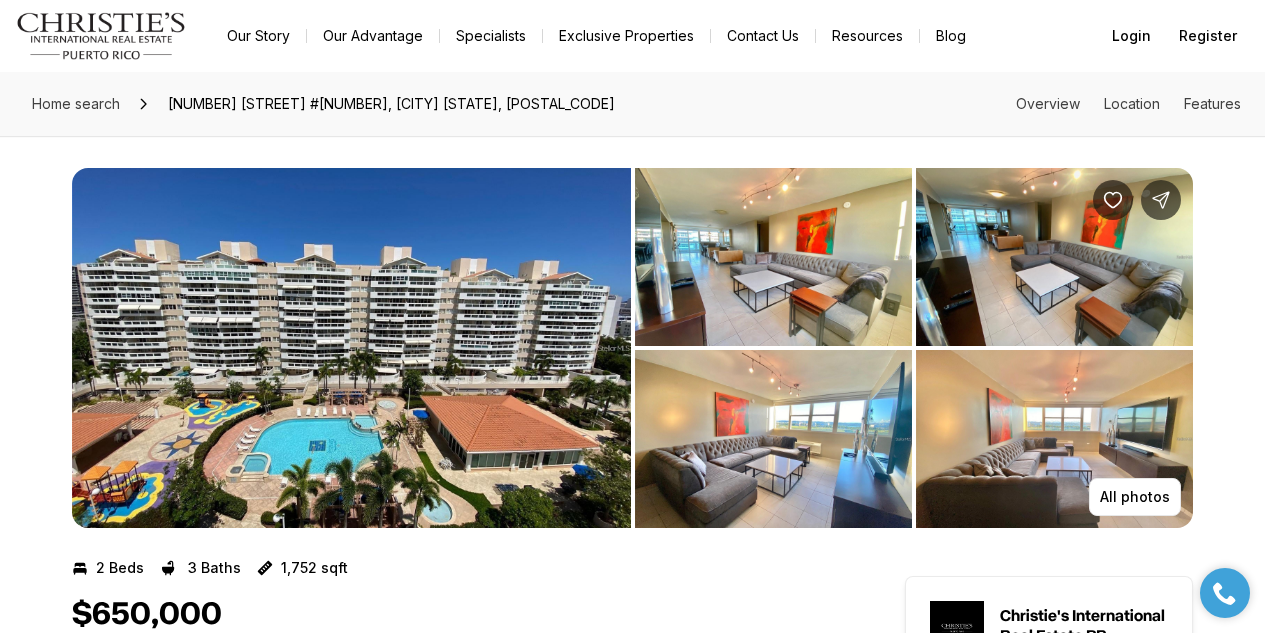 click at bounding box center [351, 348] 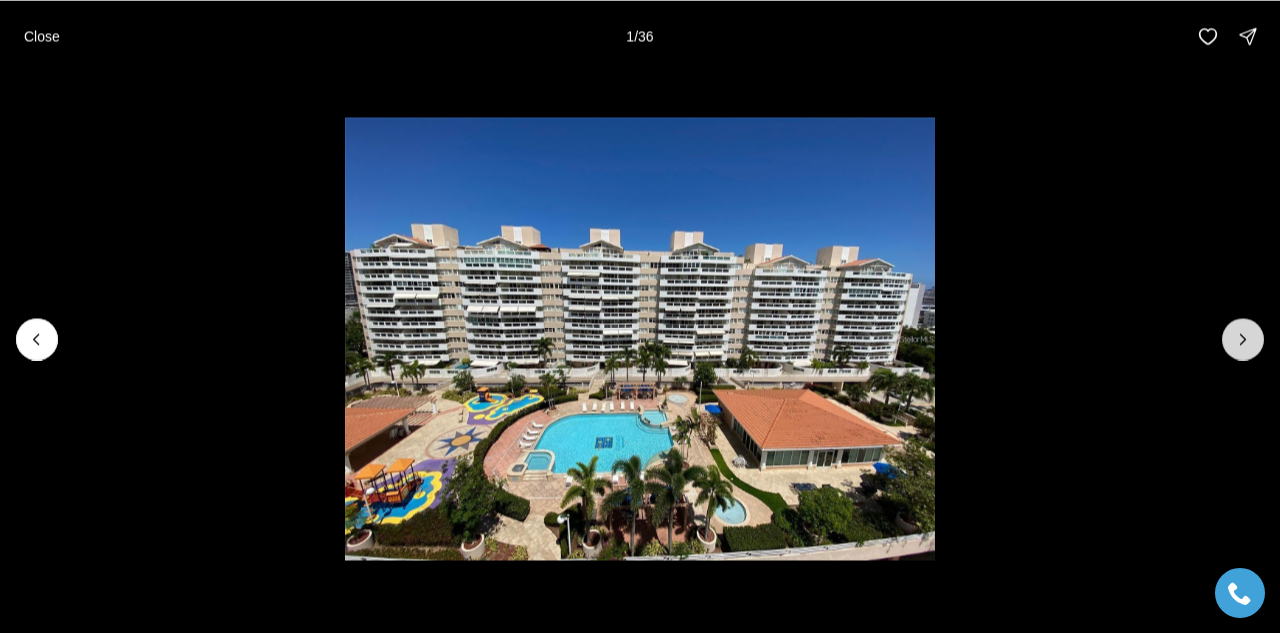 click 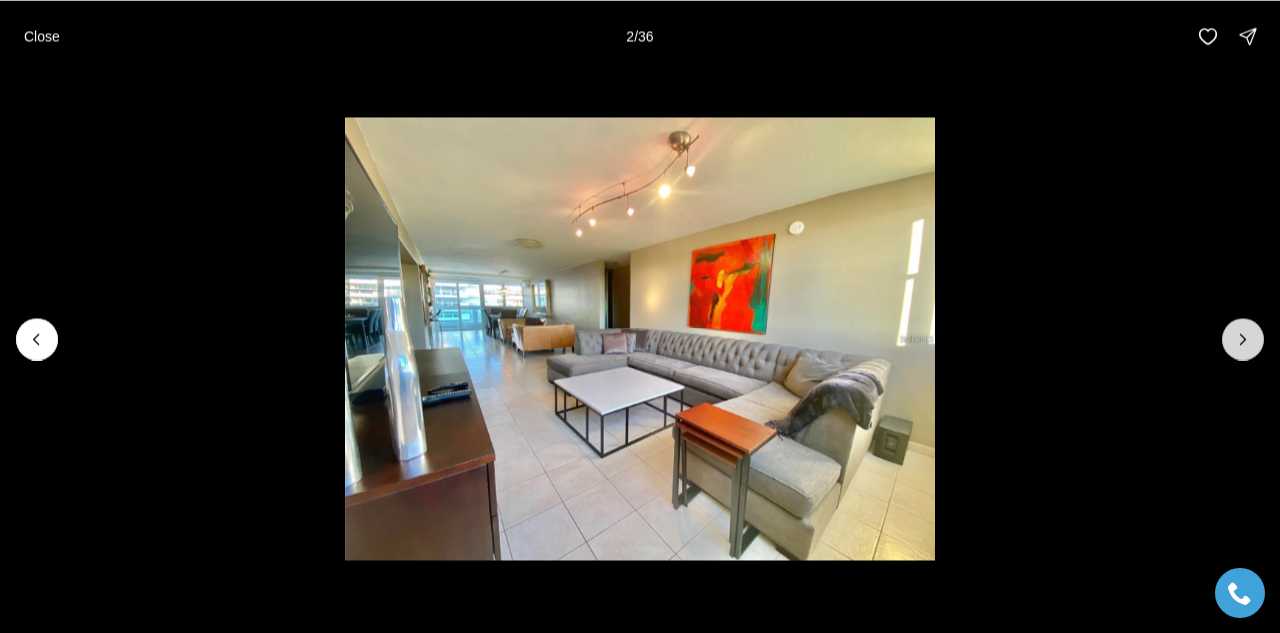 click 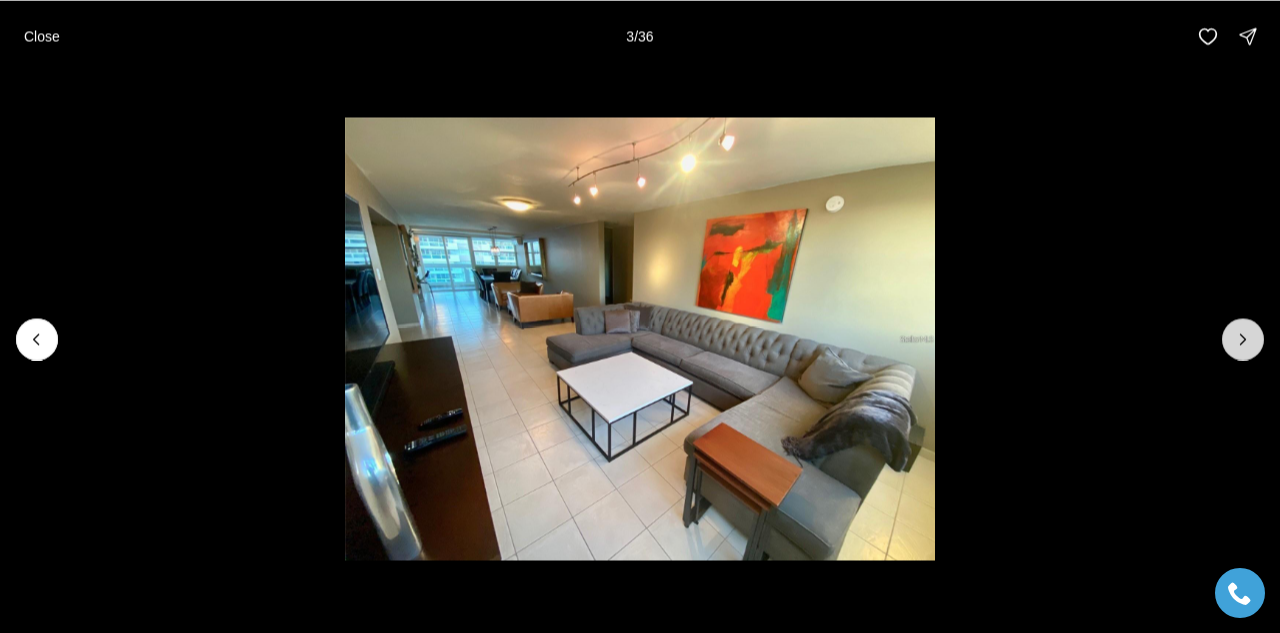 click 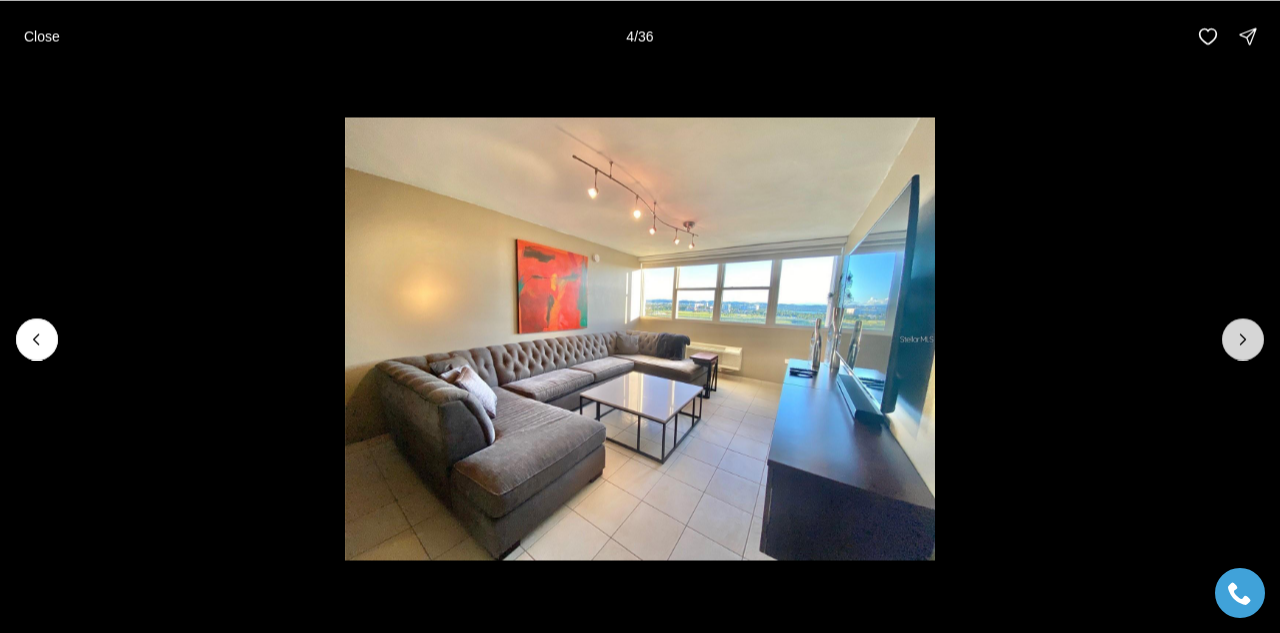 click 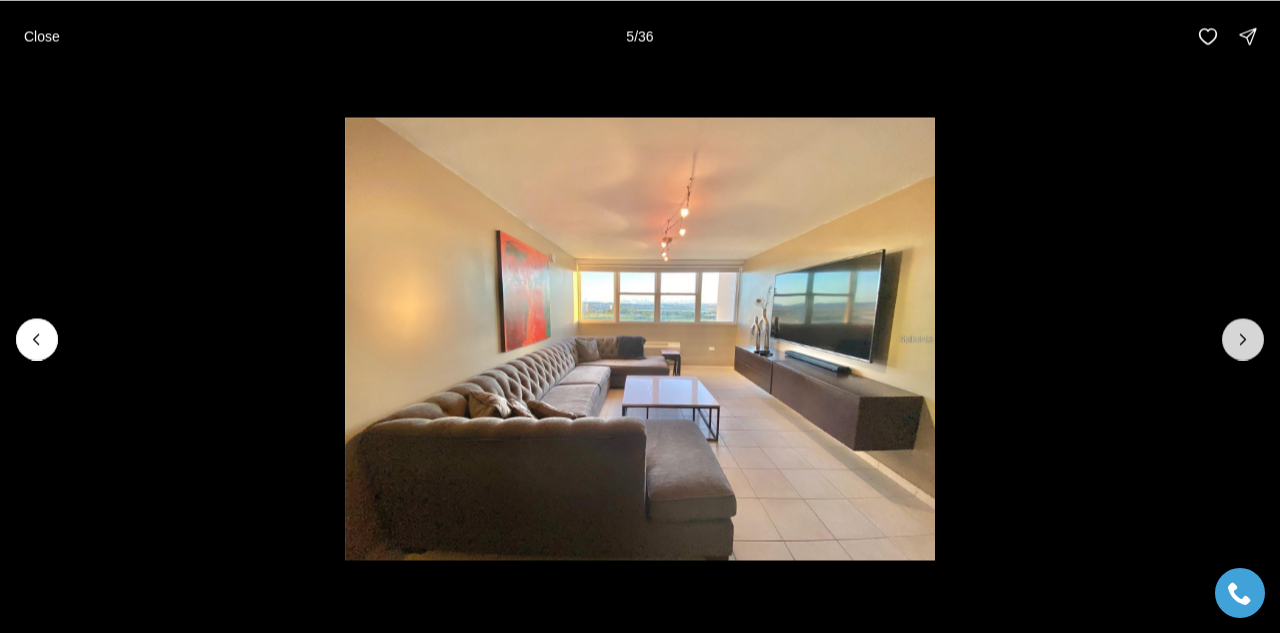 click 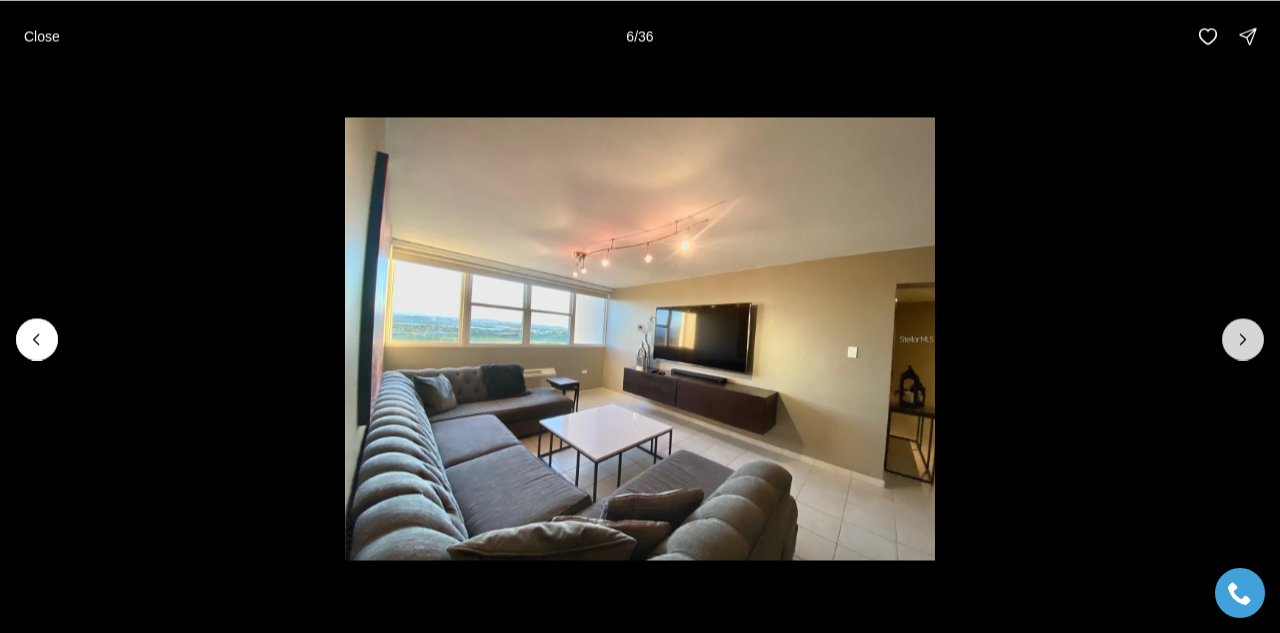 click at bounding box center (1243, 339) 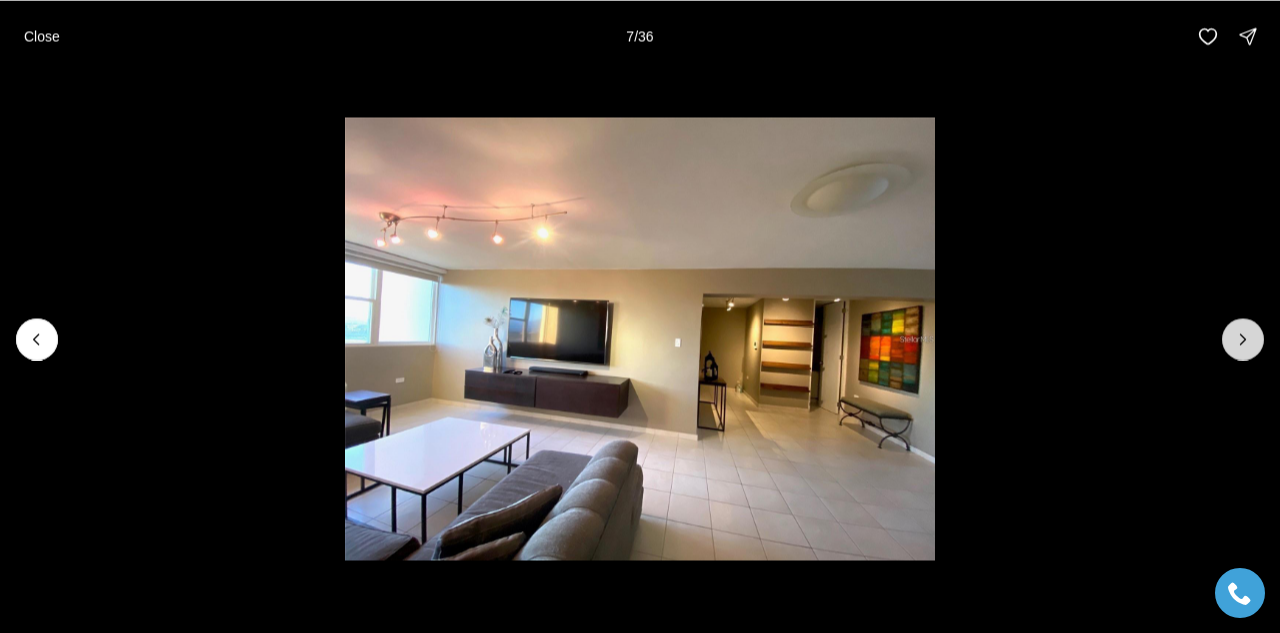 click at bounding box center (1243, 339) 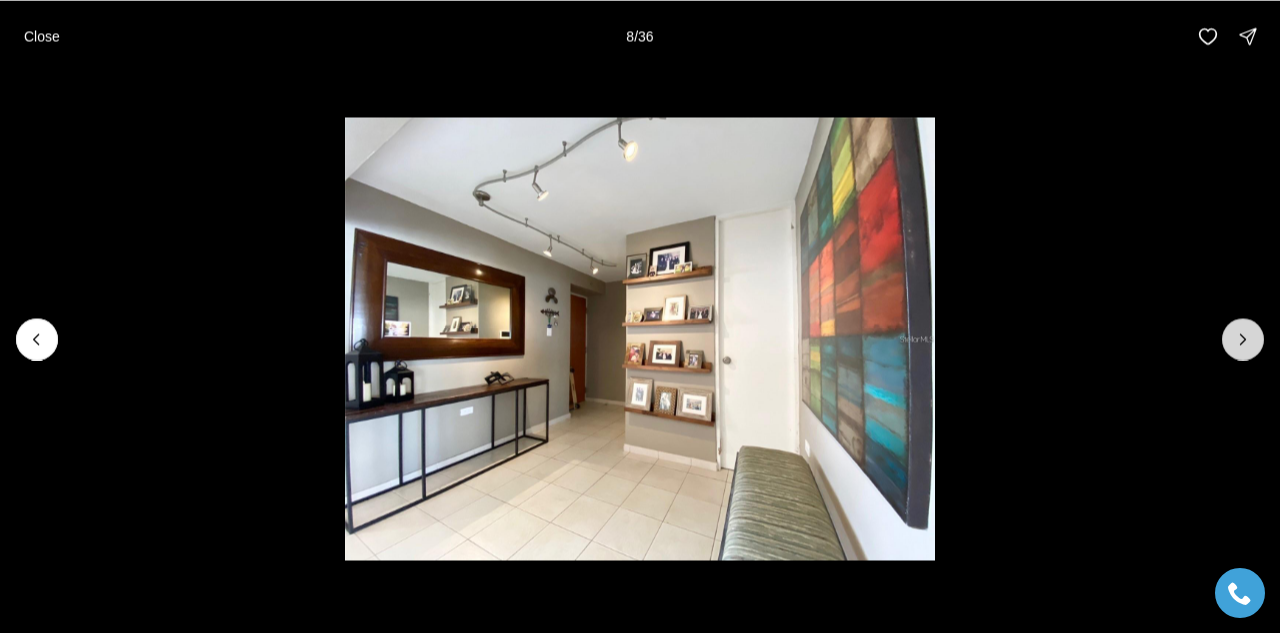 click at bounding box center (1243, 339) 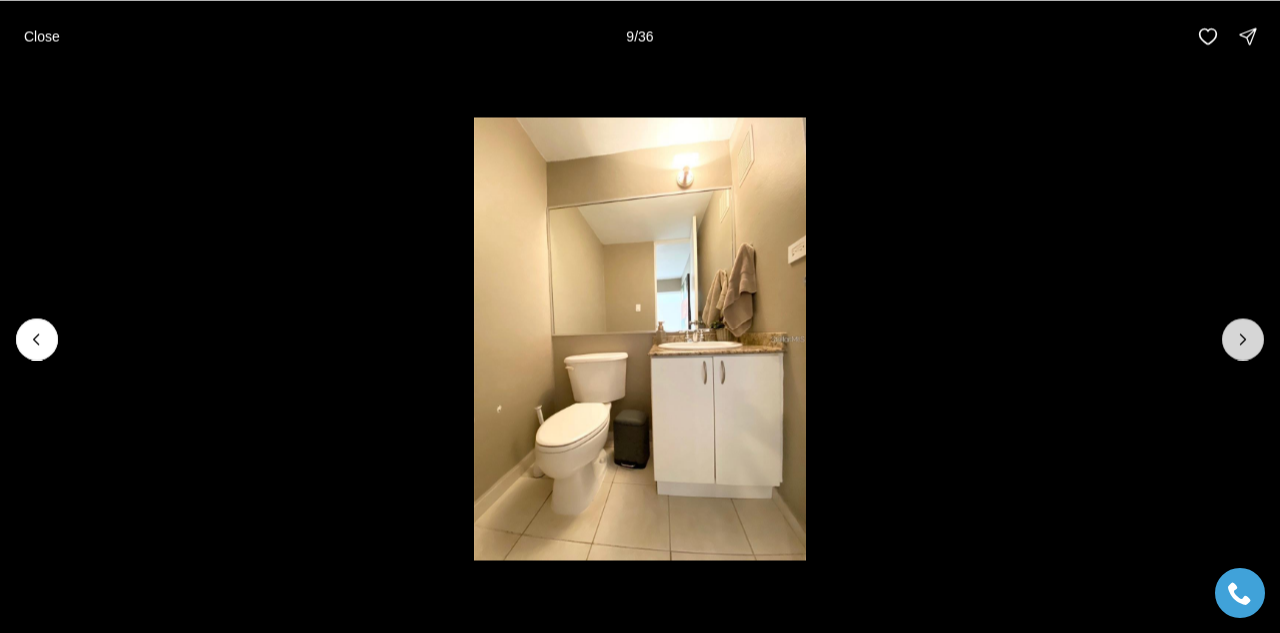 click at bounding box center (1243, 339) 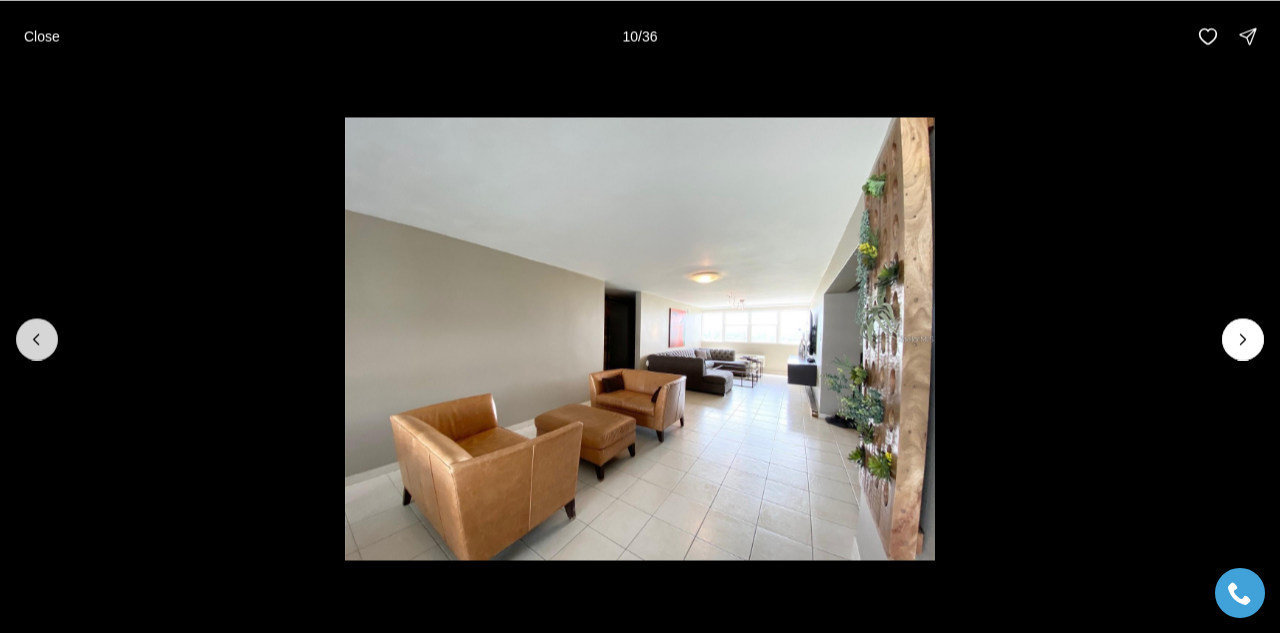click 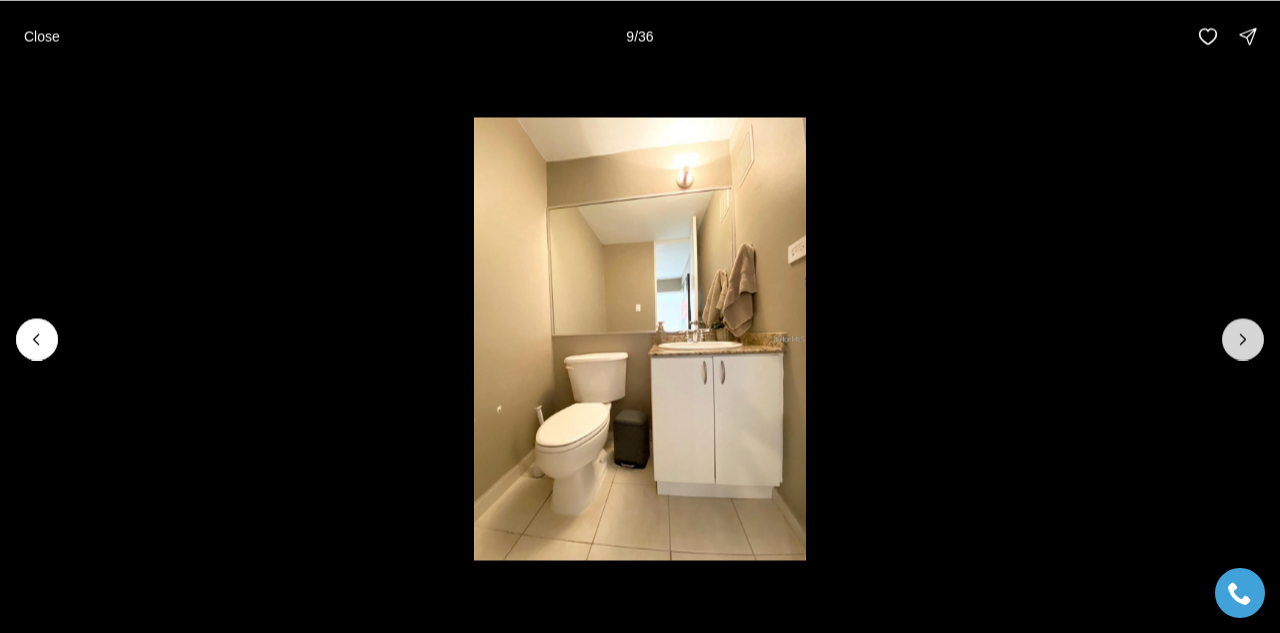 click at bounding box center (1243, 339) 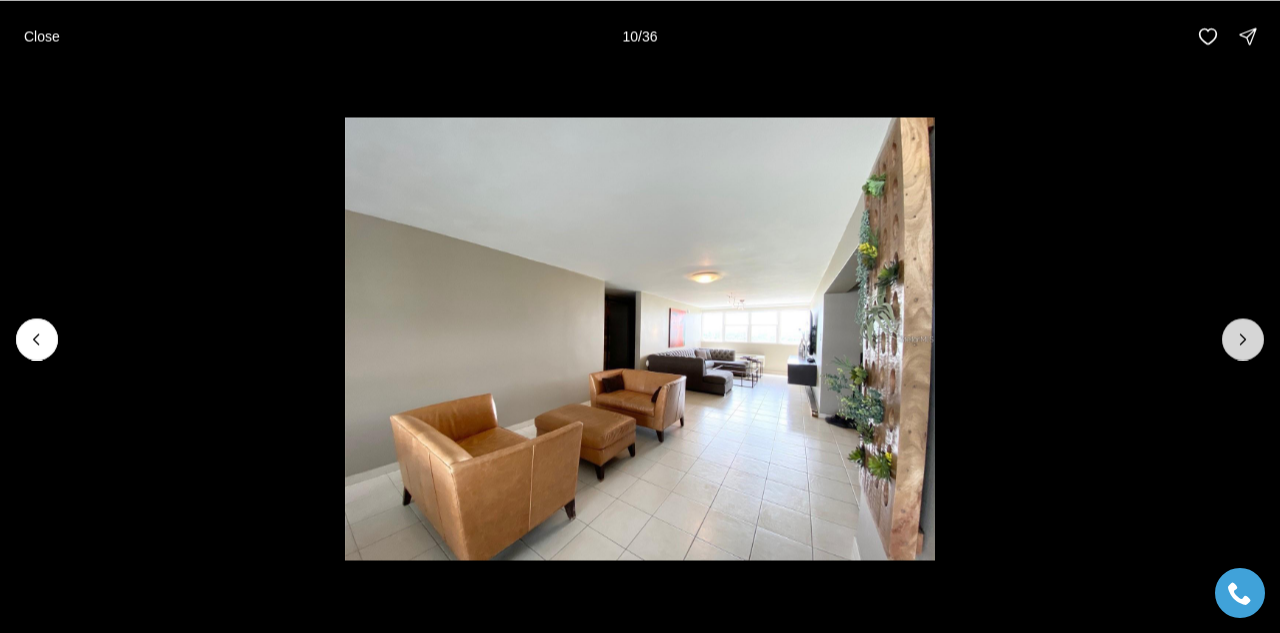 click at bounding box center [1243, 339] 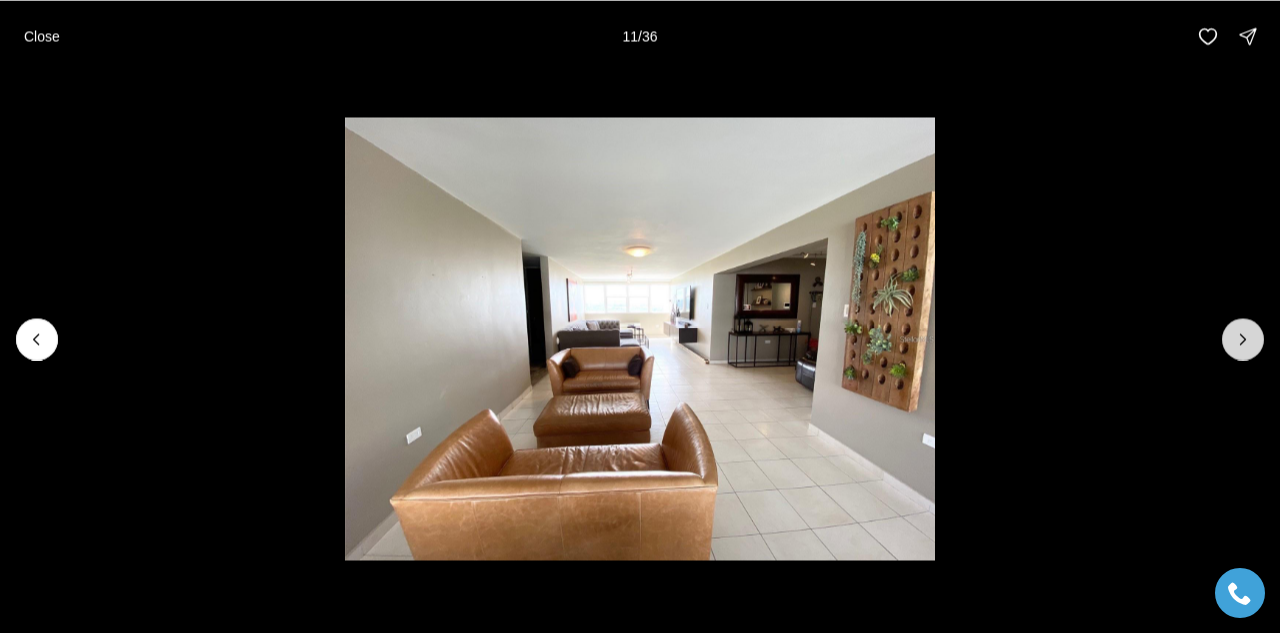 click at bounding box center [1243, 339] 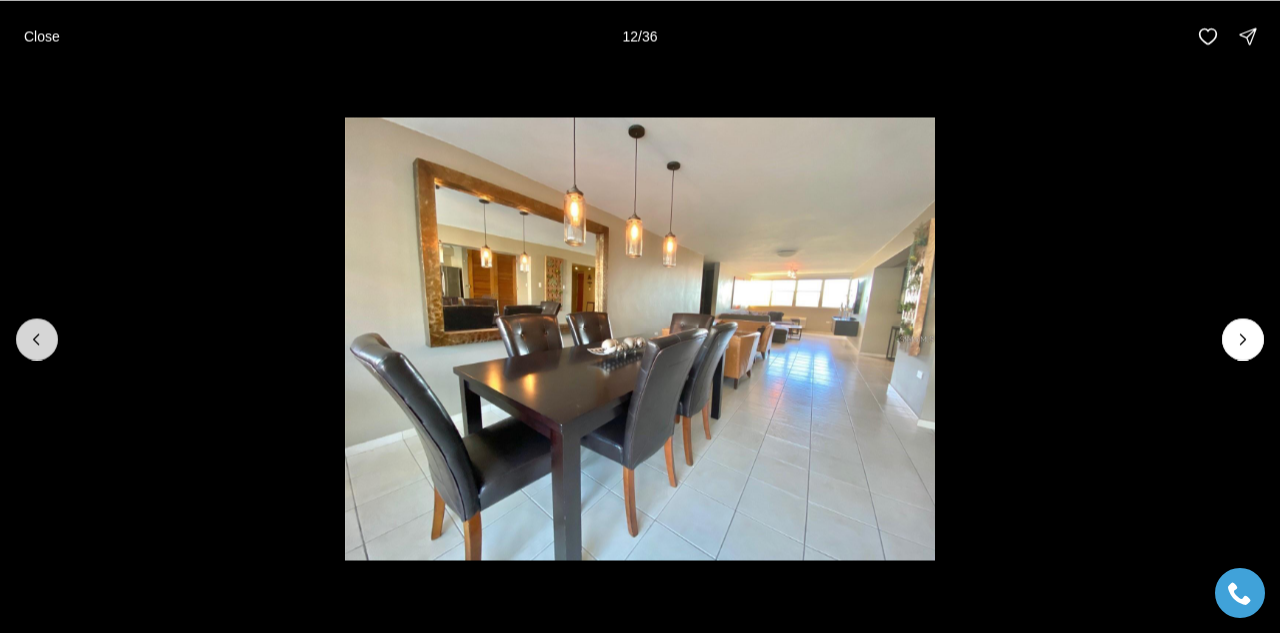 click at bounding box center [37, 339] 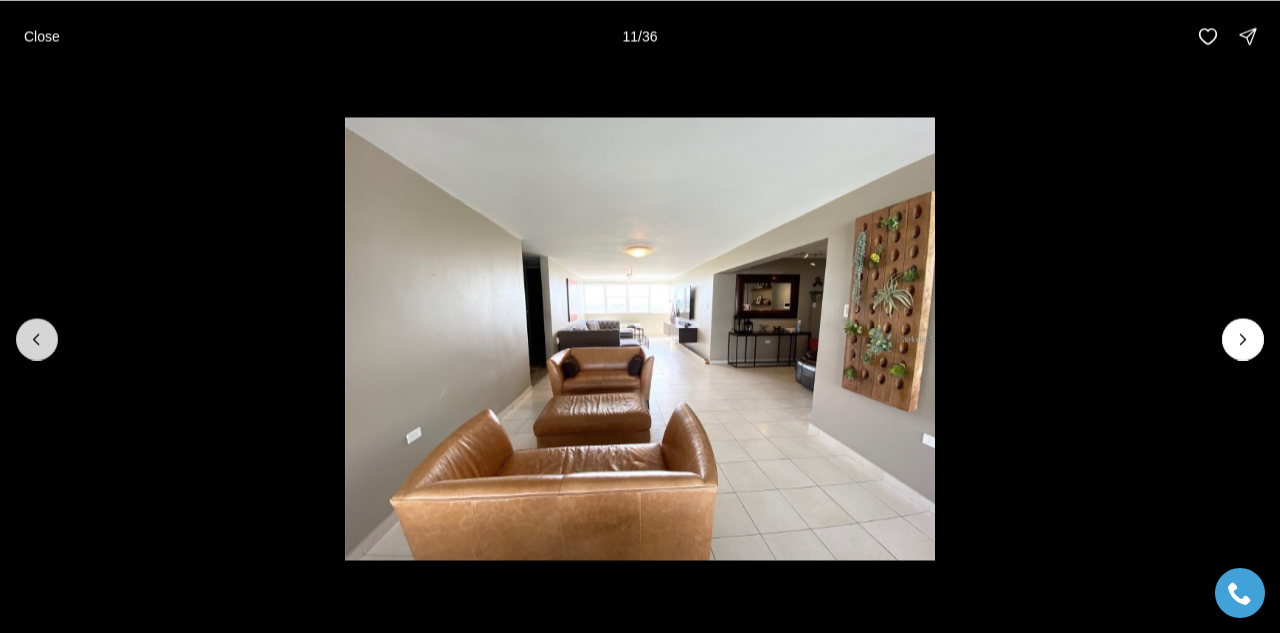click at bounding box center (37, 339) 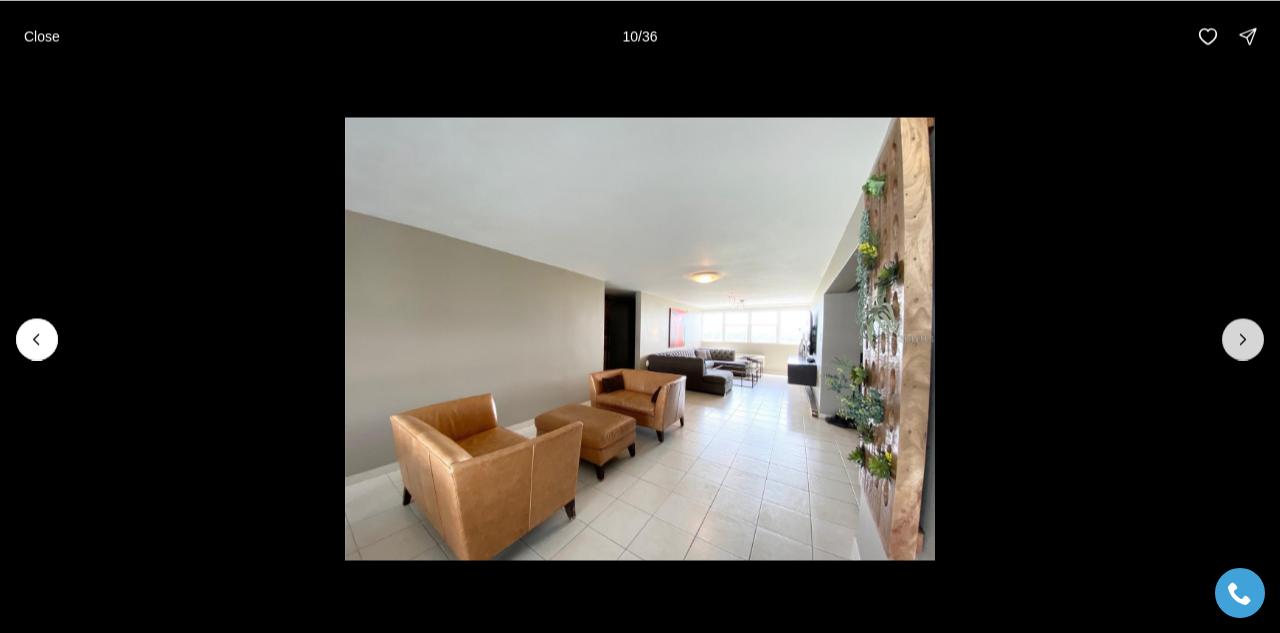 click 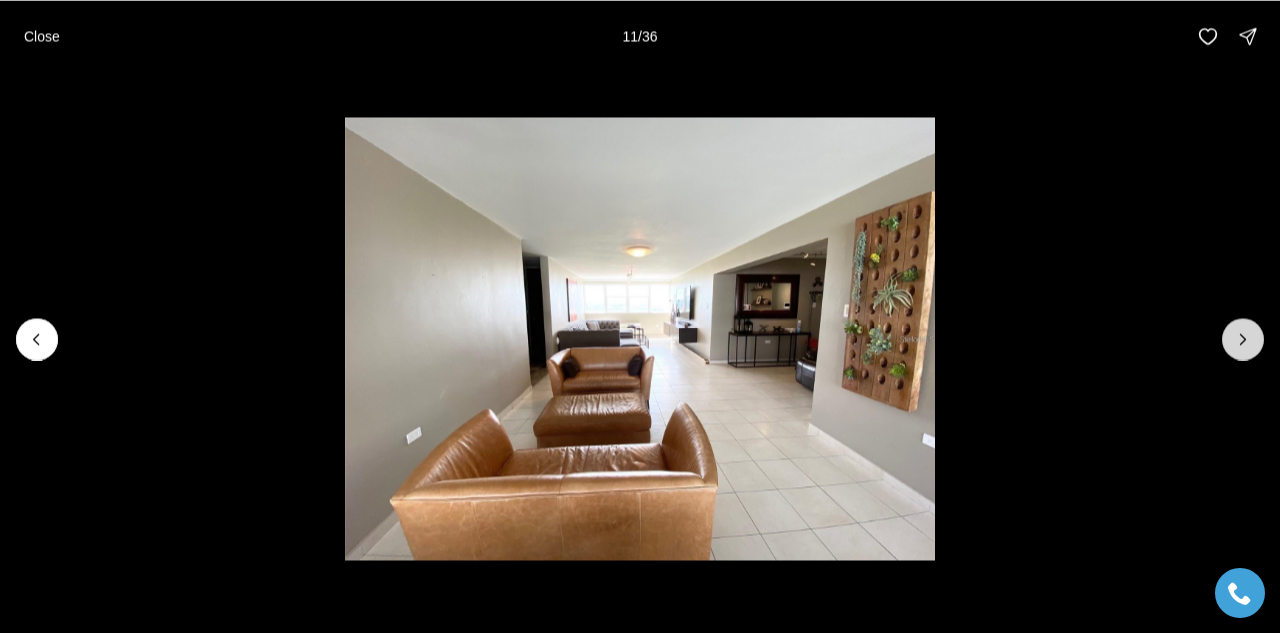 click at bounding box center (1243, 339) 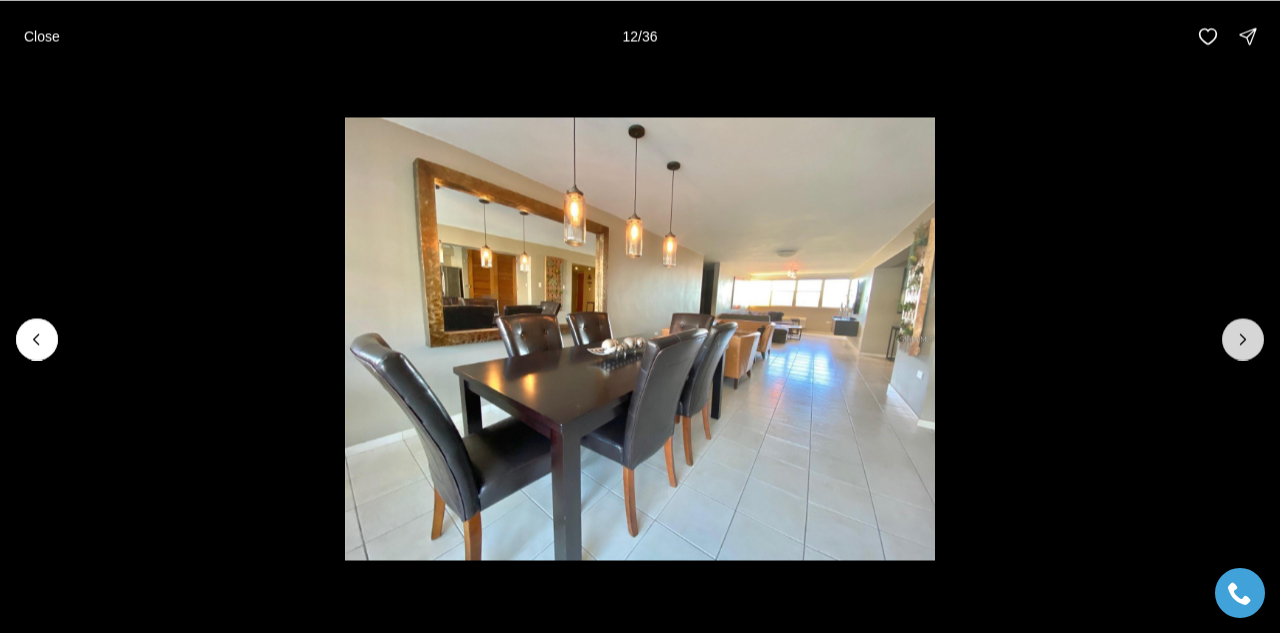 click at bounding box center (1243, 339) 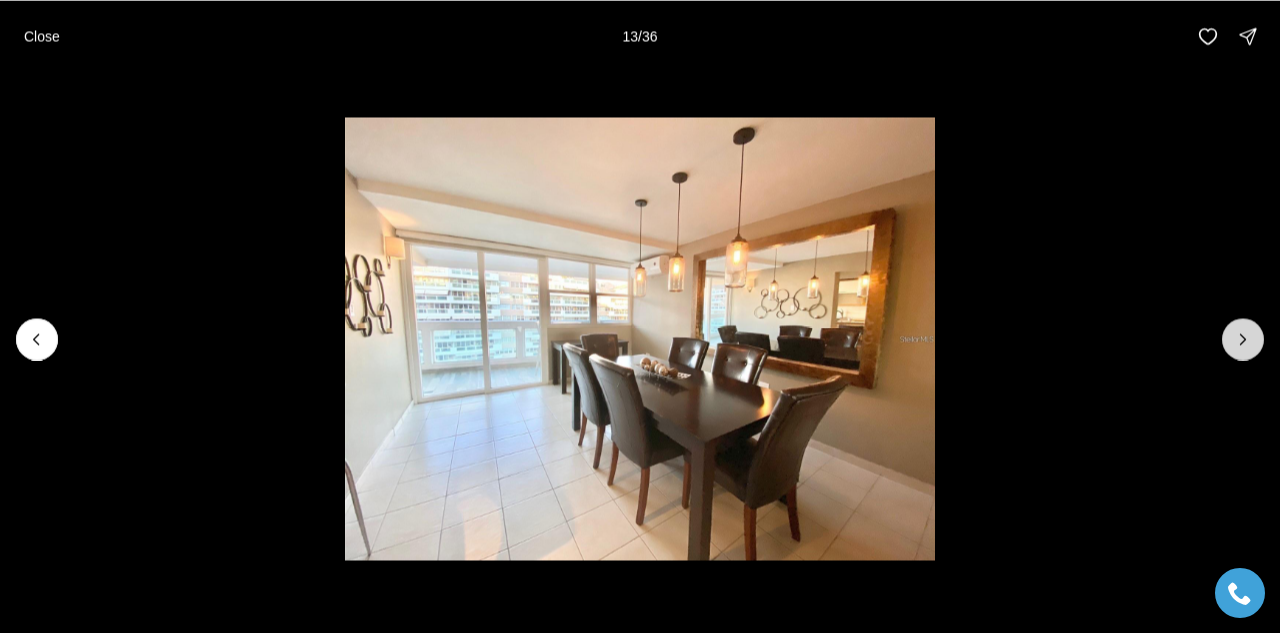 click at bounding box center (1243, 339) 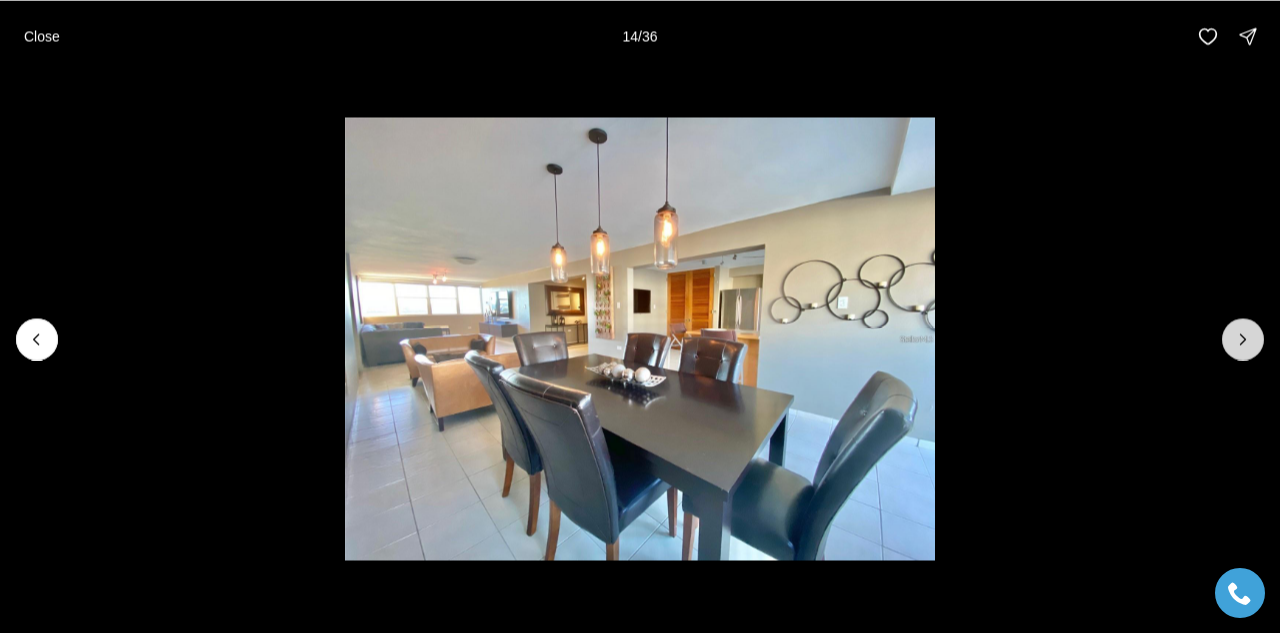 click at bounding box center [1243, 339] 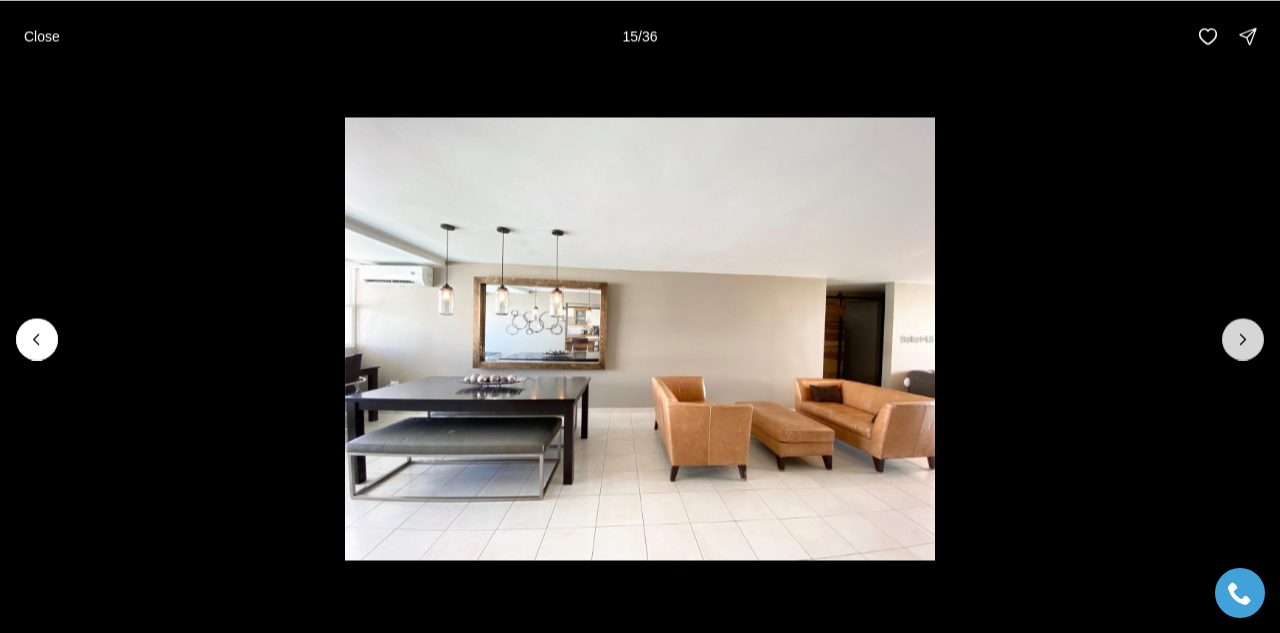 click at bounding box center (1243, 339) 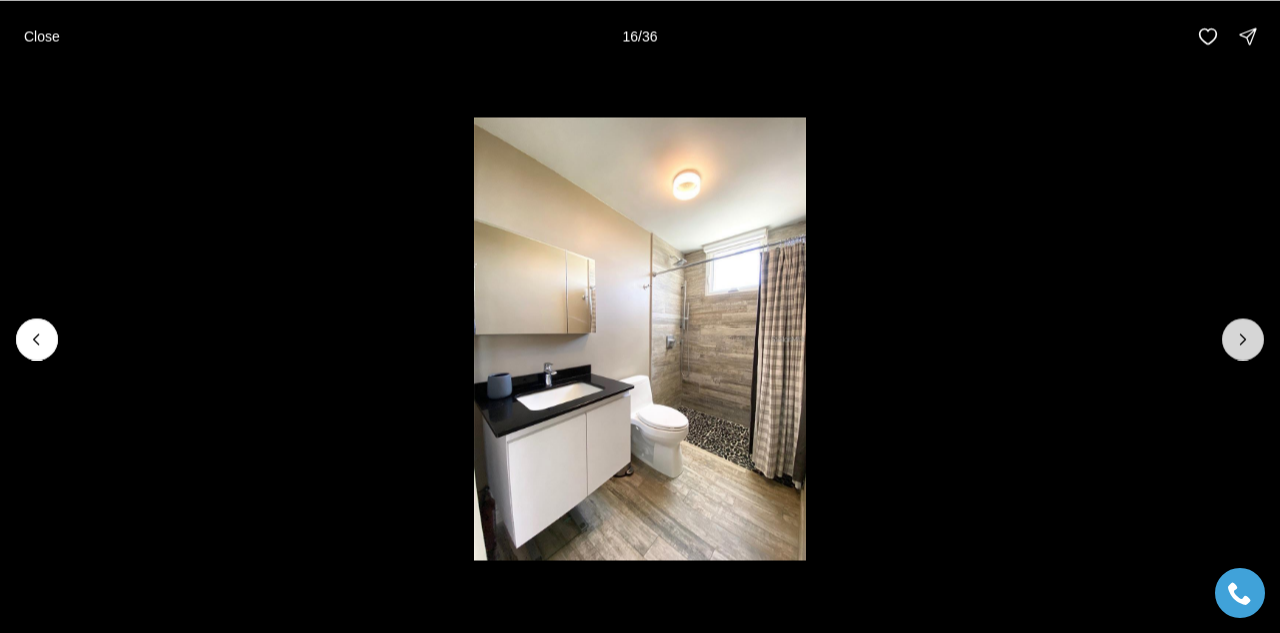 click at bounding box center (1243, 339) 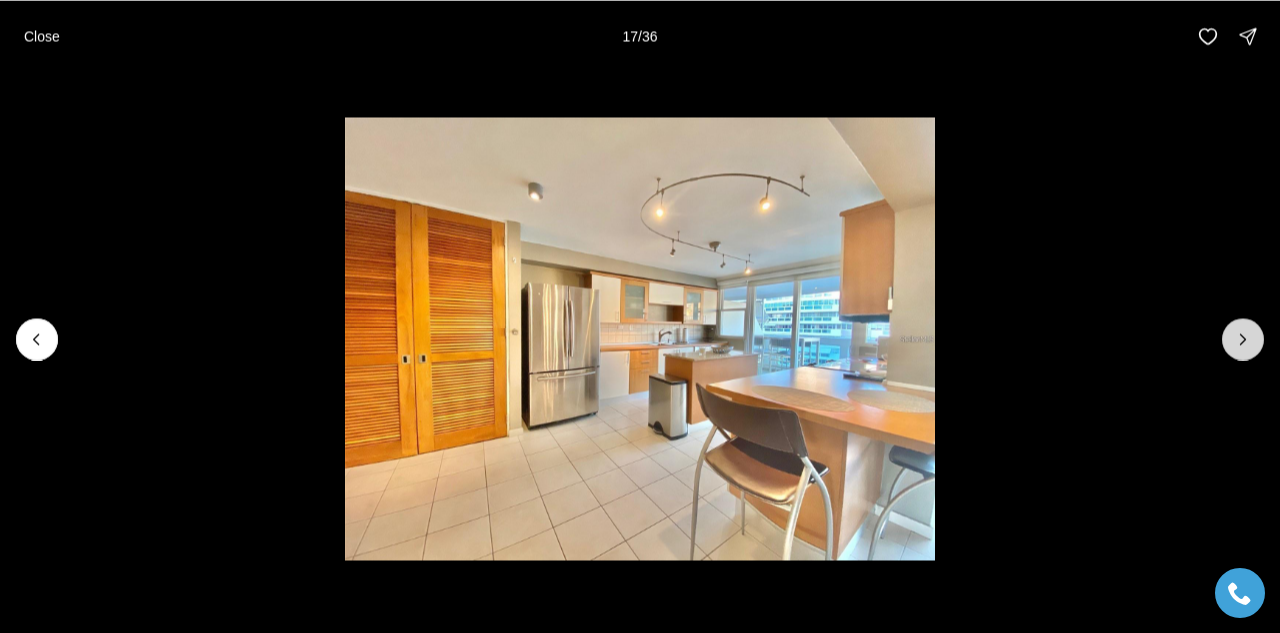 click at bounding box center [1243, 339] 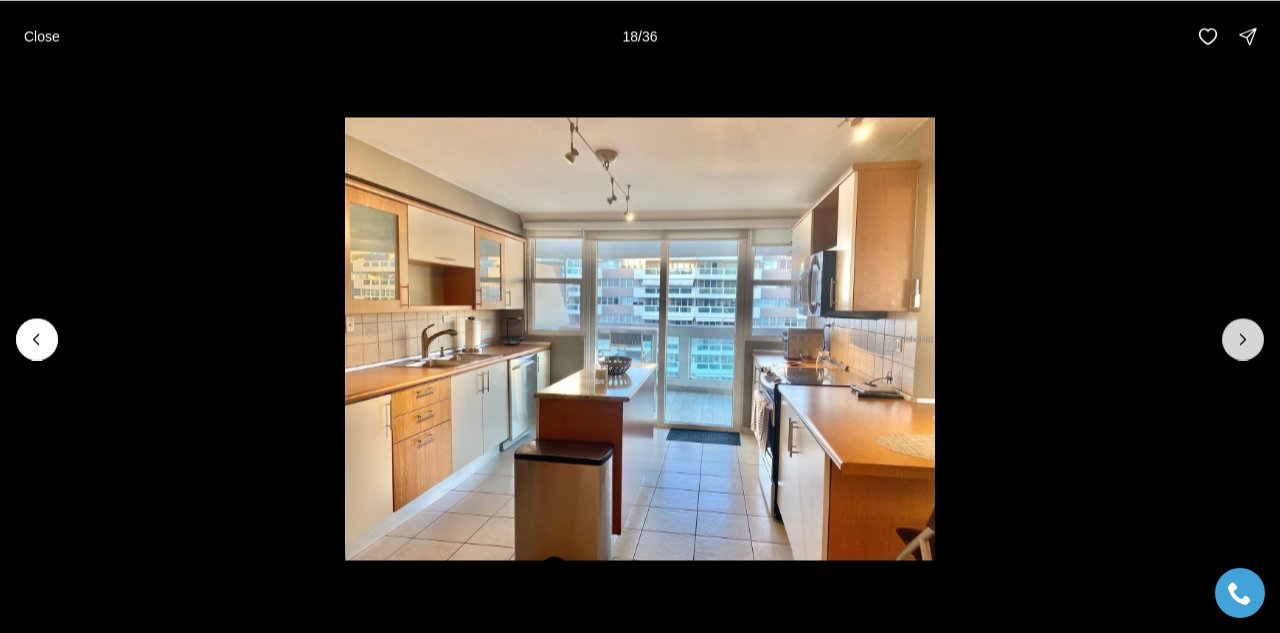 click at bounding box center [1243, 339] 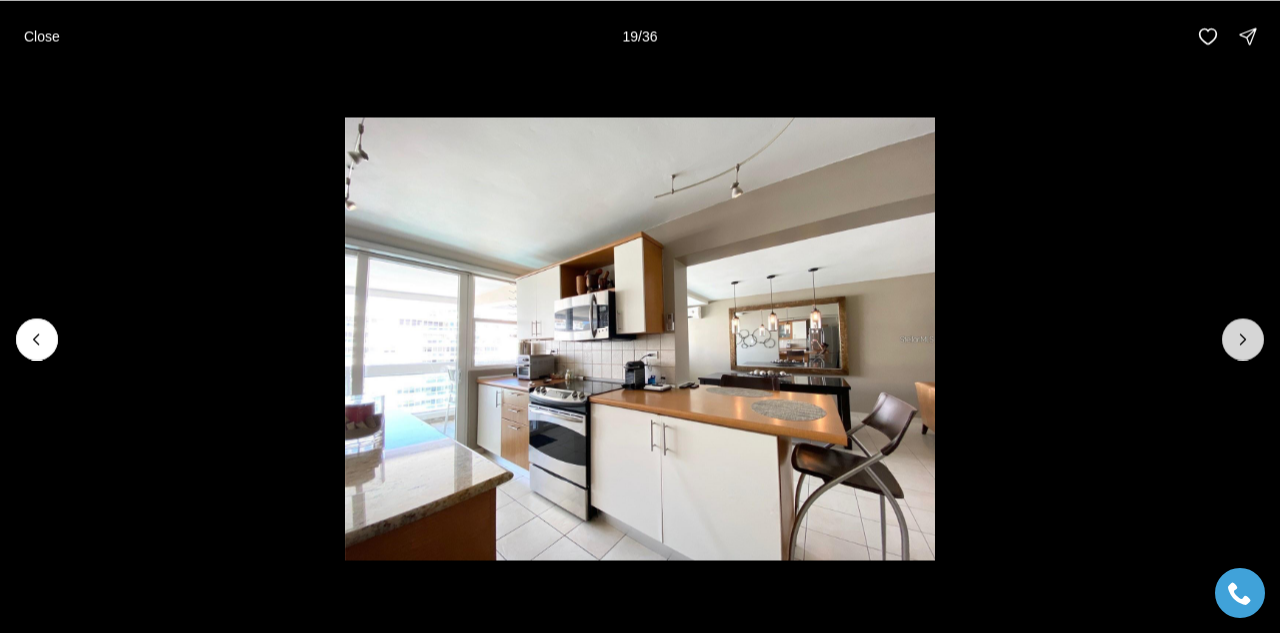 click at bounding box center [1243, 339] 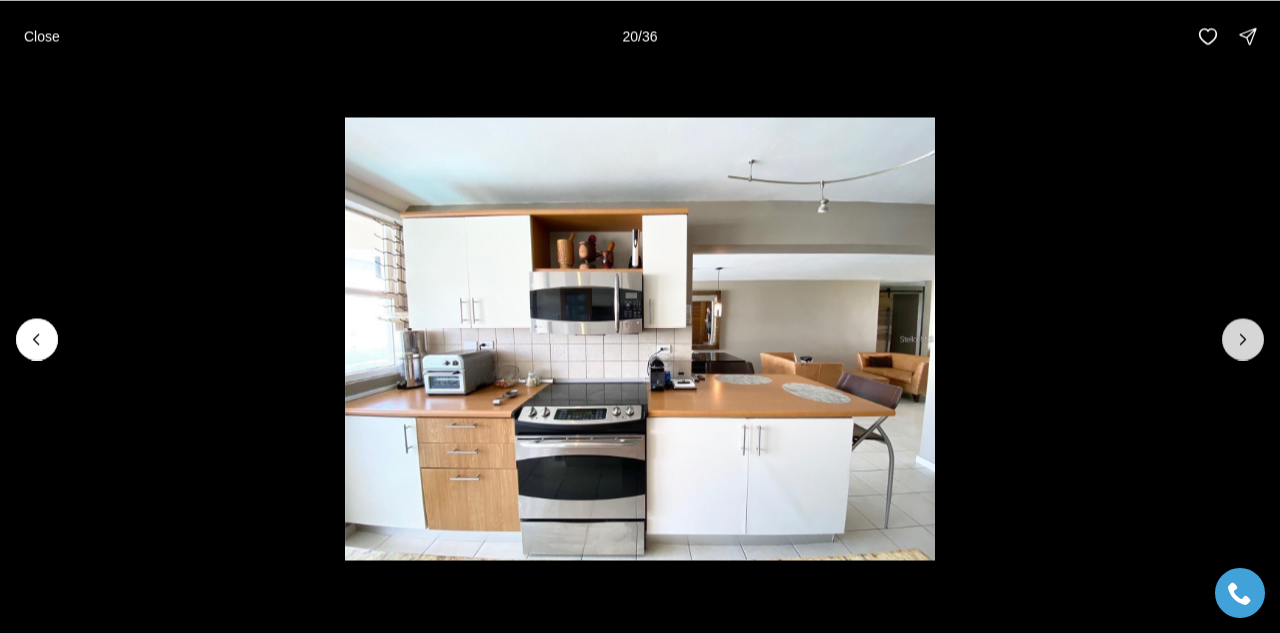 click at bounding box center (1243, 339) 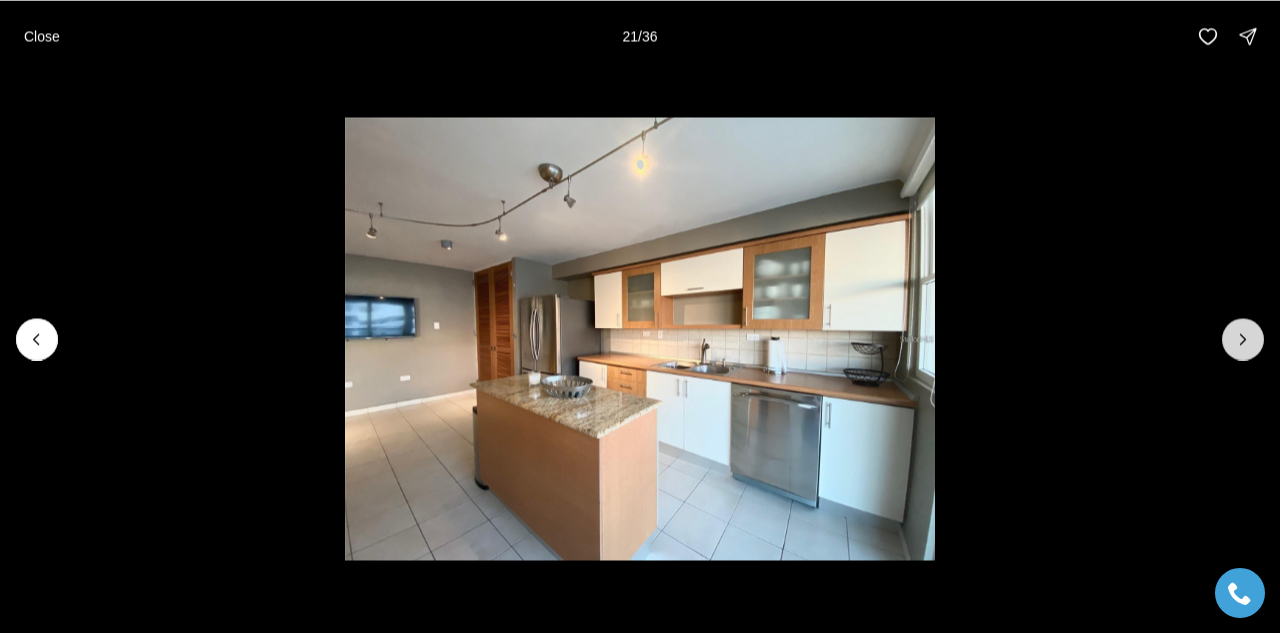 click at bounding box center [1243, 339] 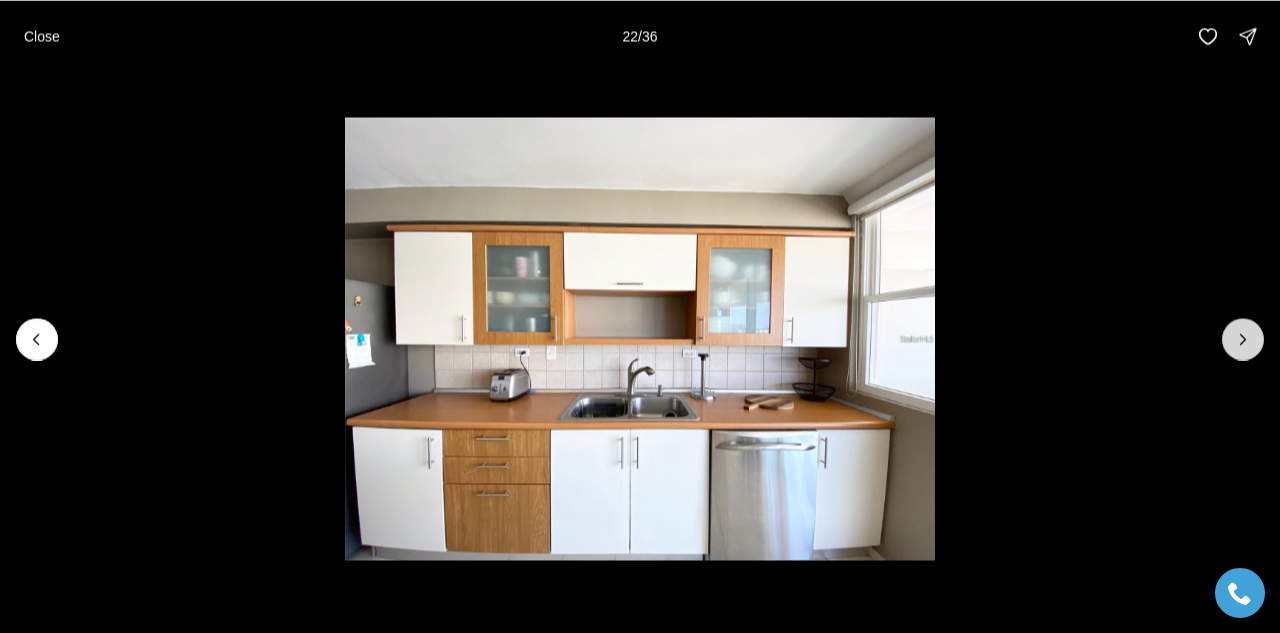 click at bounding box center [1243, 339] 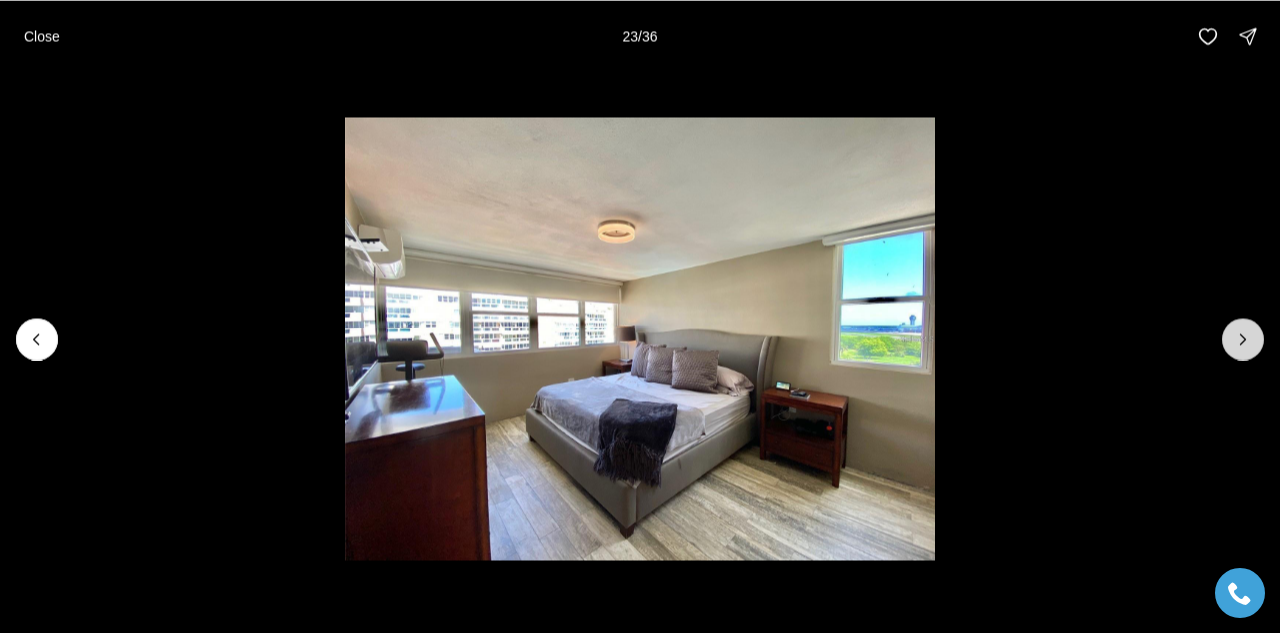 click at bounding box center (1243, 339) 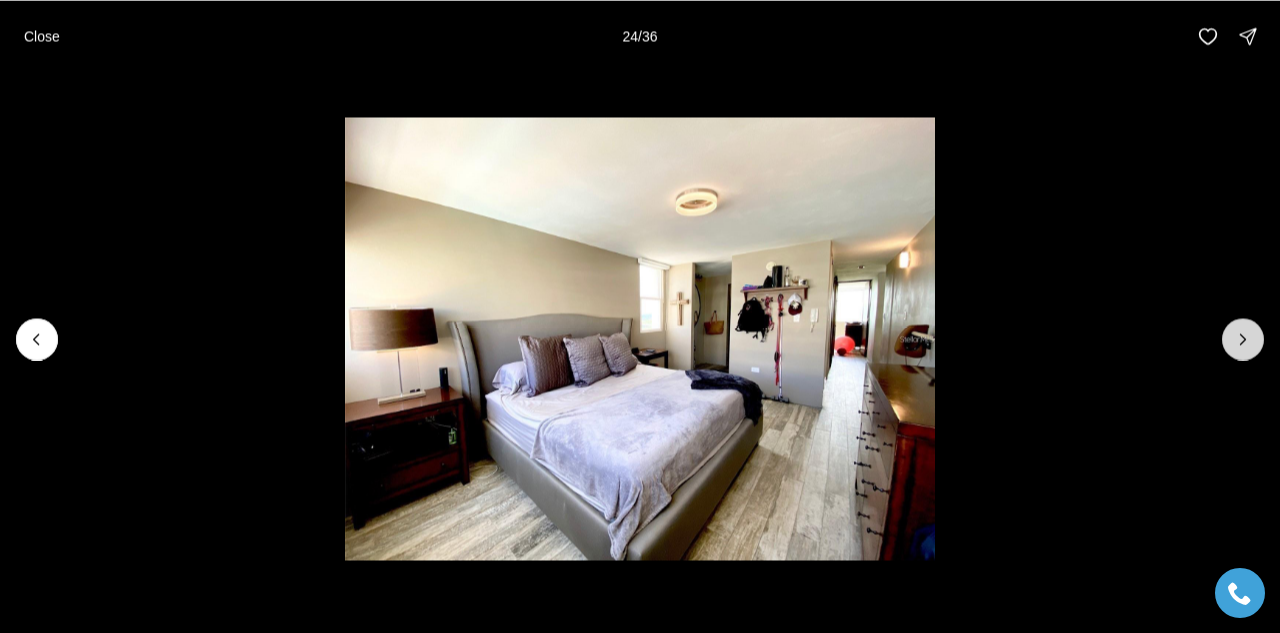 click at bounding box center [1243, 339] 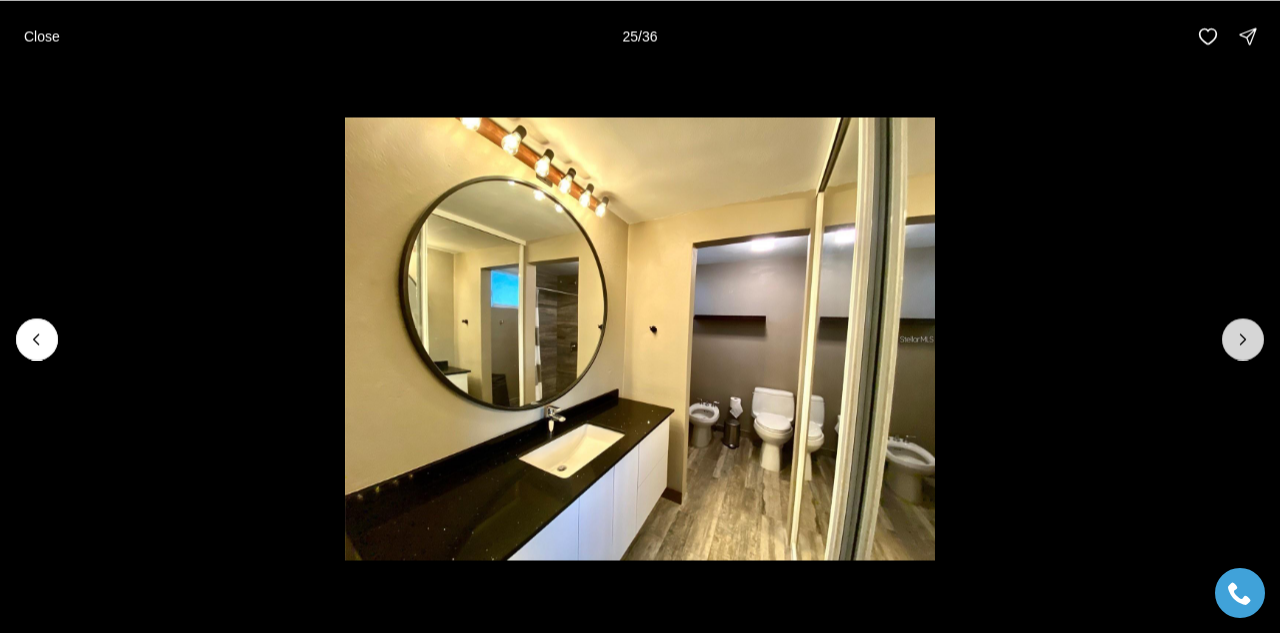 click at bounding box center (1243, 339) 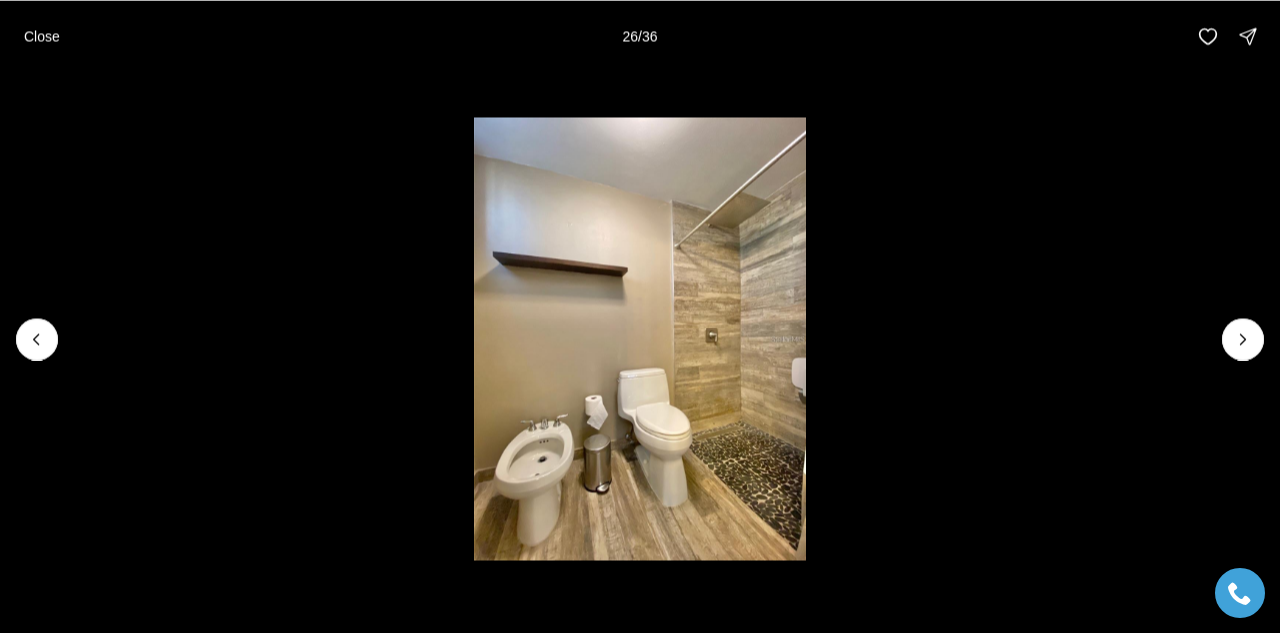 click at bounding box center (640, 338) 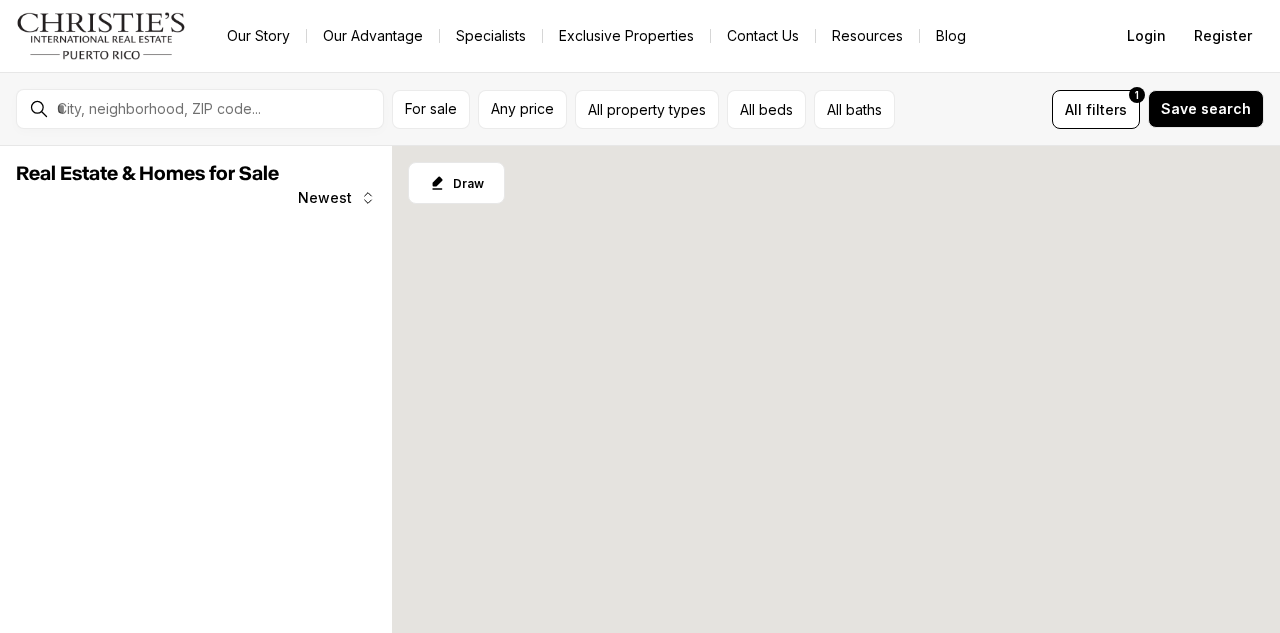 scroll, scrollTop: 0, scrollLeft: 0, axis: both 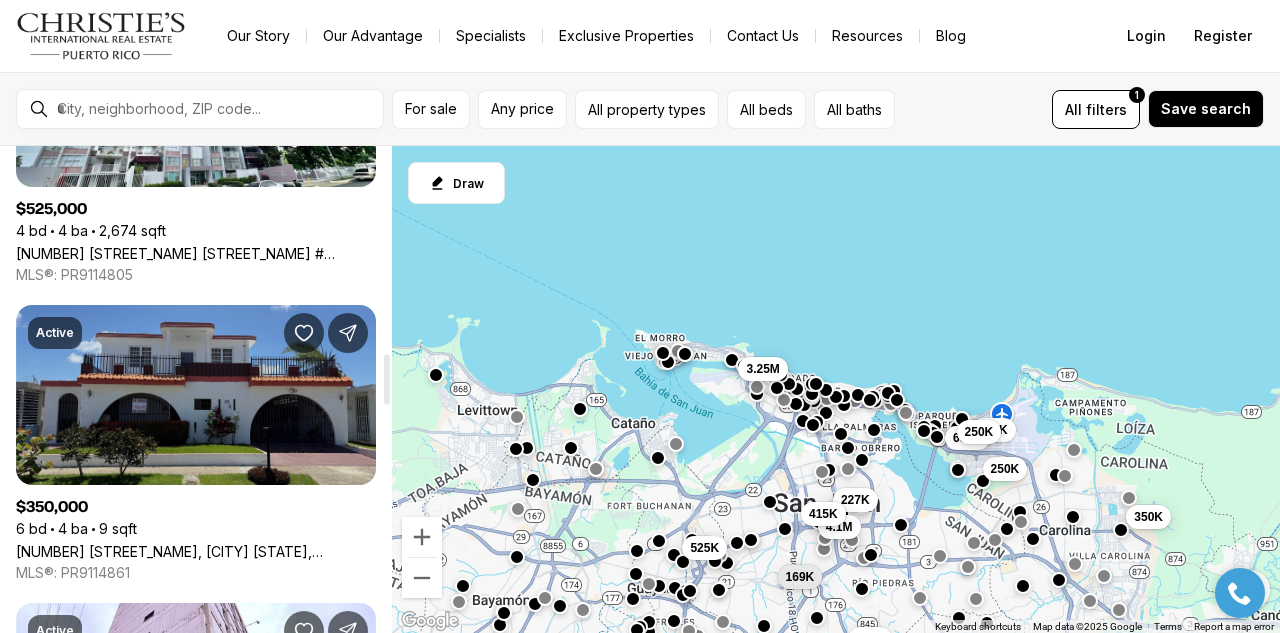 click on "[NUMBER] [STREET], [CITY] [STATE], [POSTAL_CODE]" at bounding box center [196, 551] 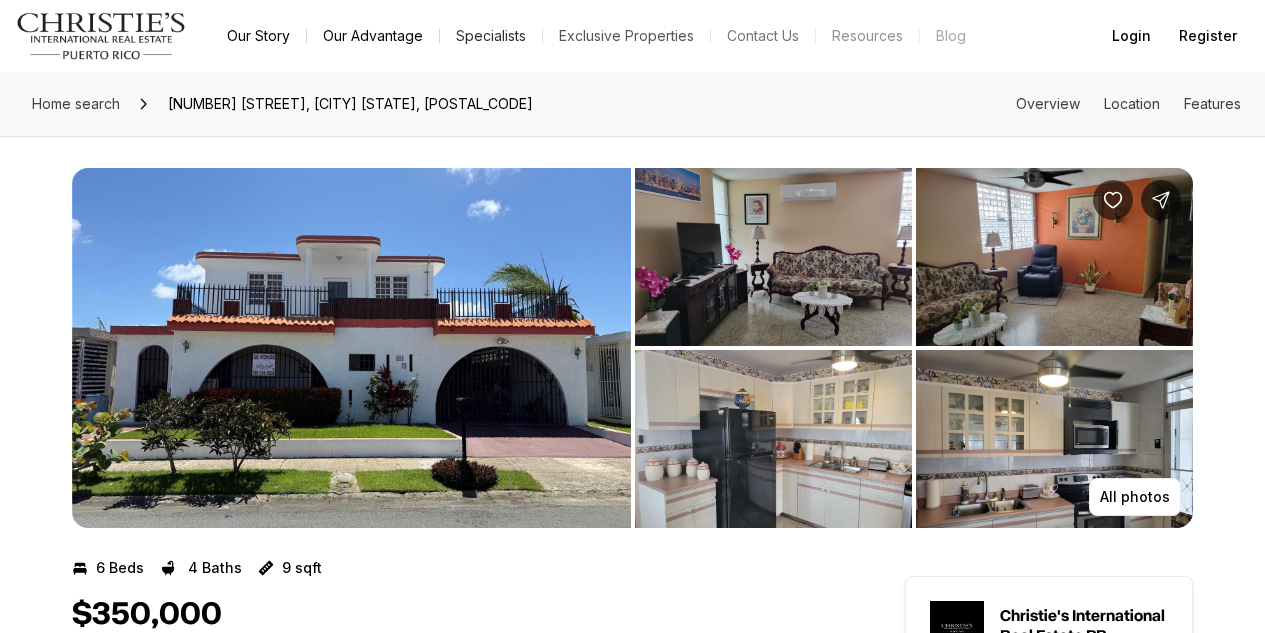 scroll, scrollTop: 0, scrollLeft: 0, axis: both 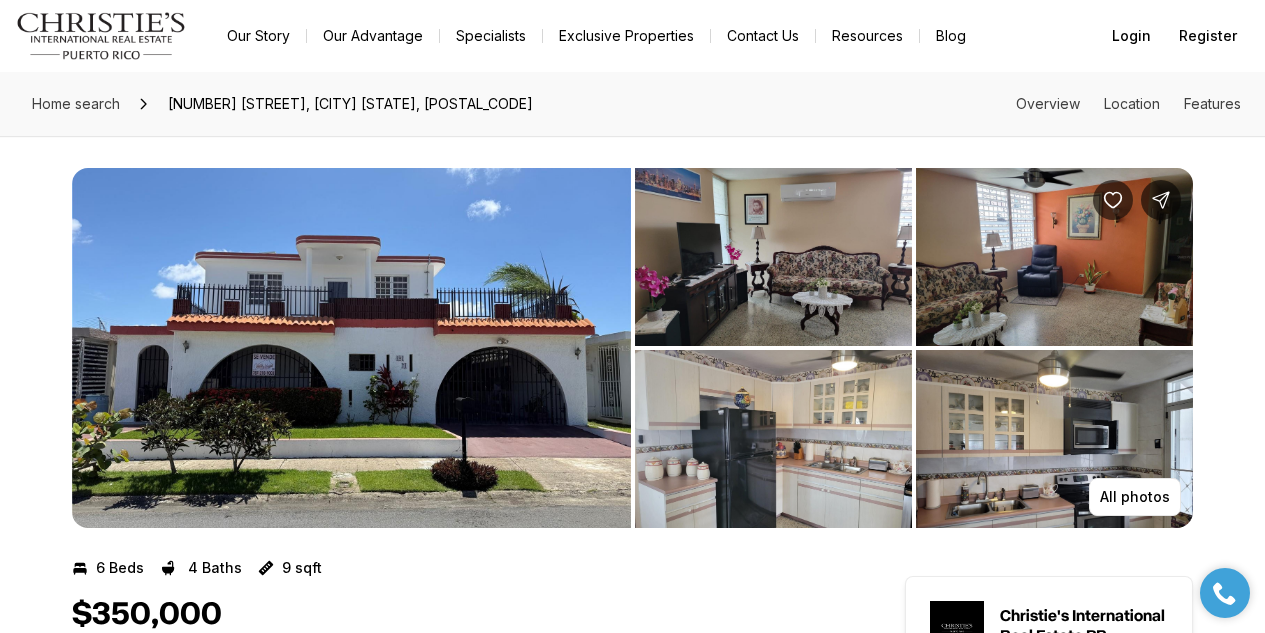 click at bounding box center [351, 348] 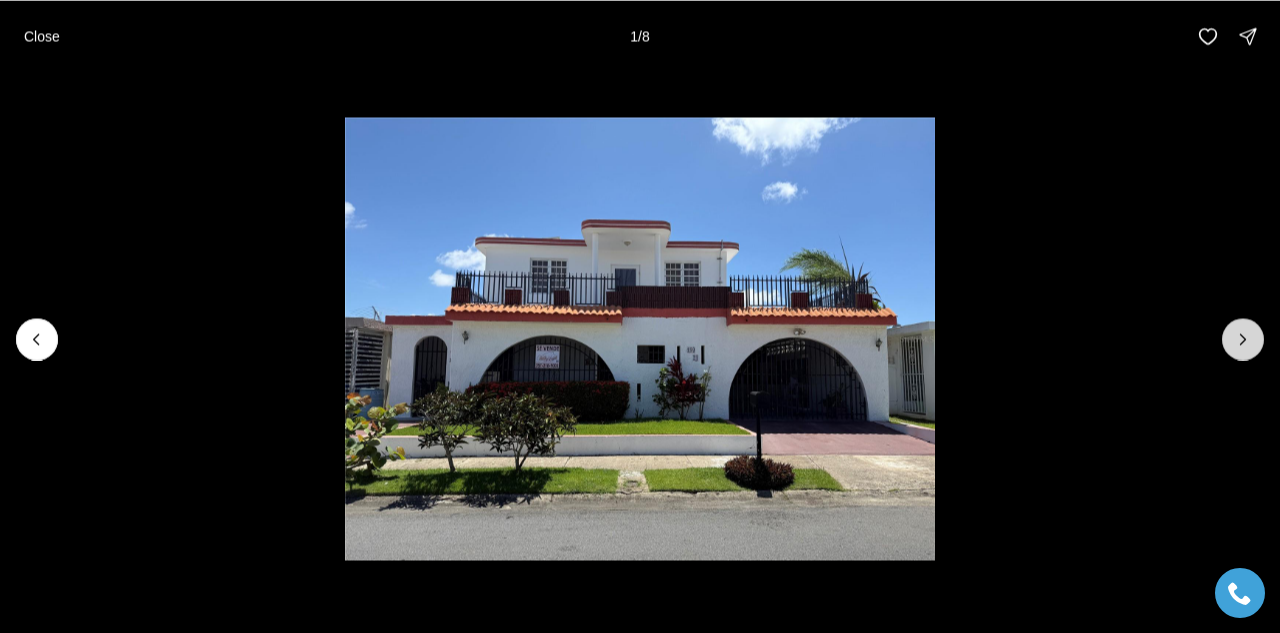 click at bounding box center [1243, 339] 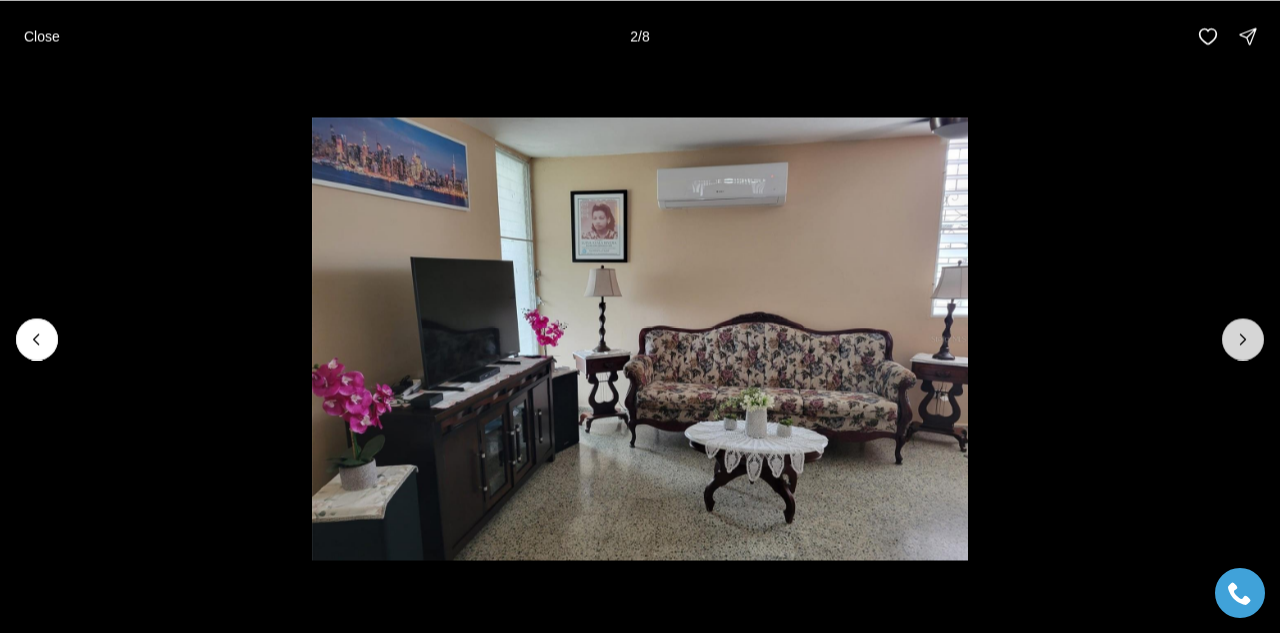 click at bounding box center (1243, 339) 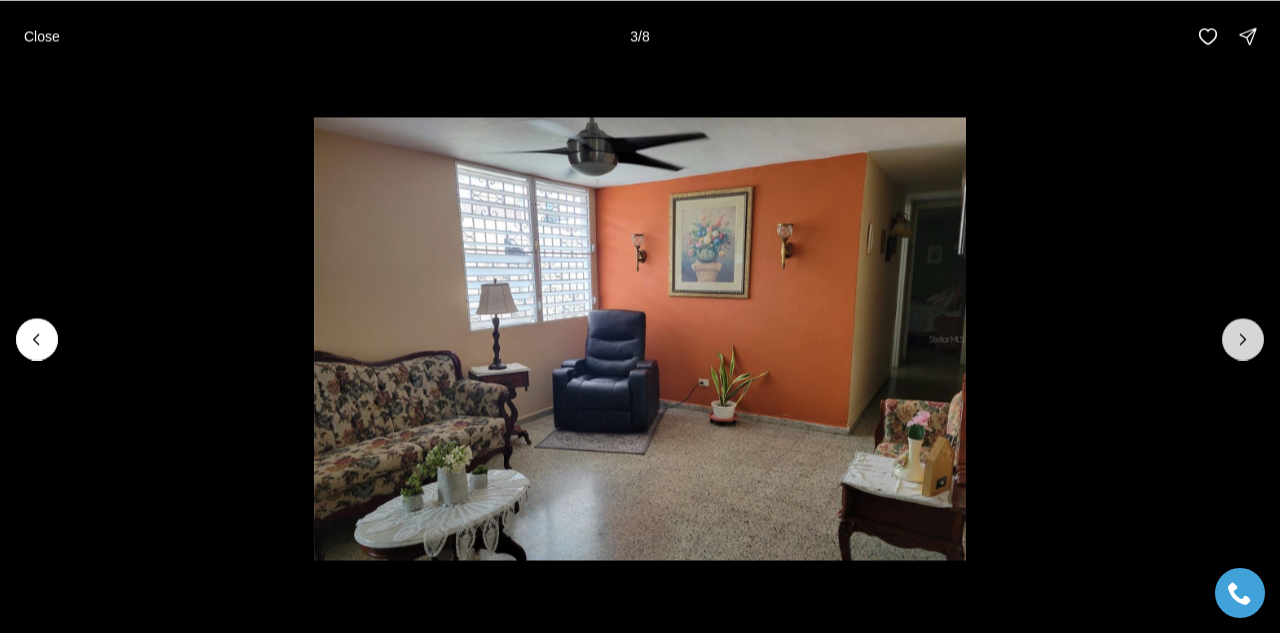 click at bounding box center (1243, 339) 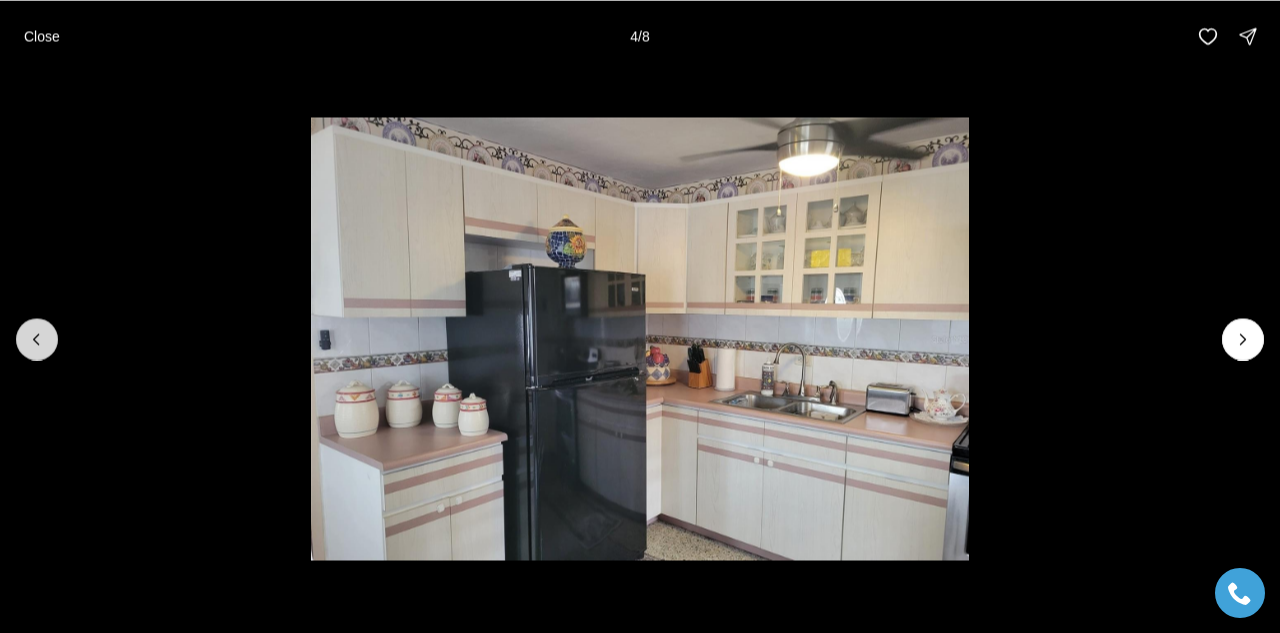 click 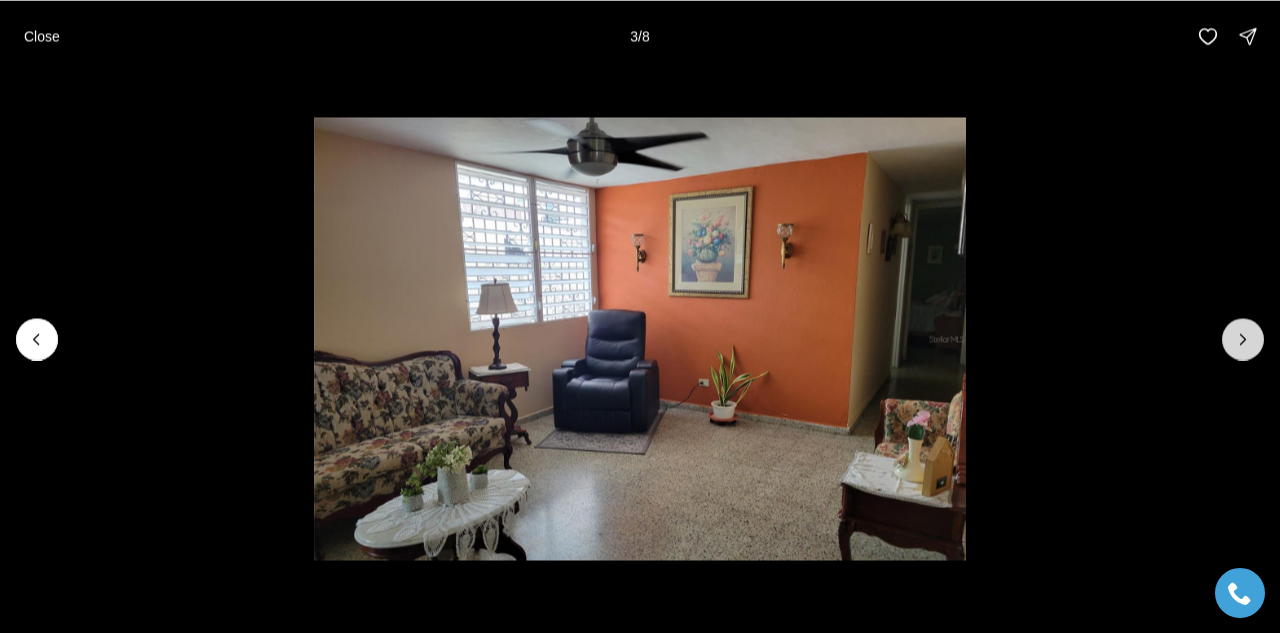 click 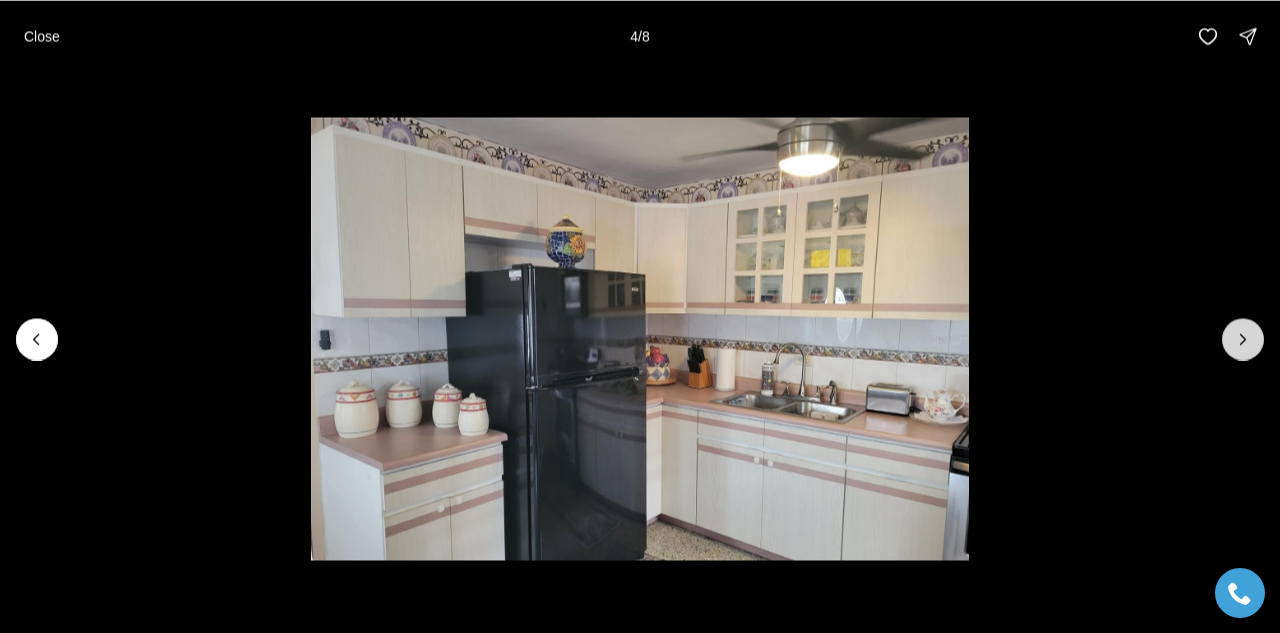 click 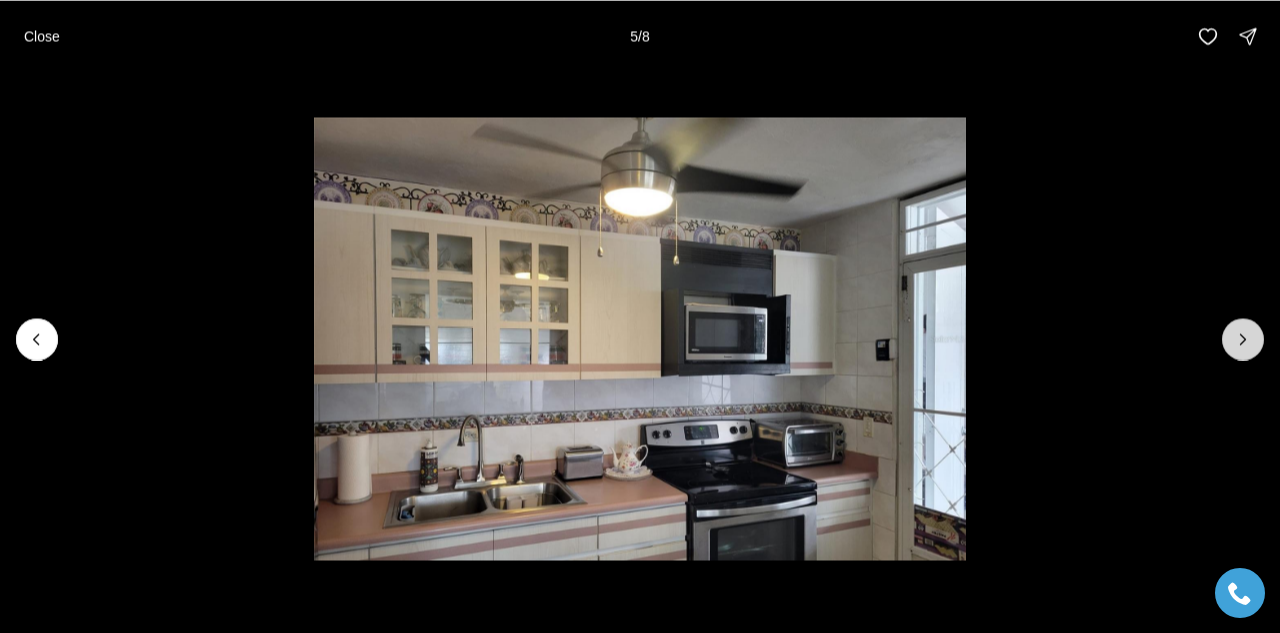 click 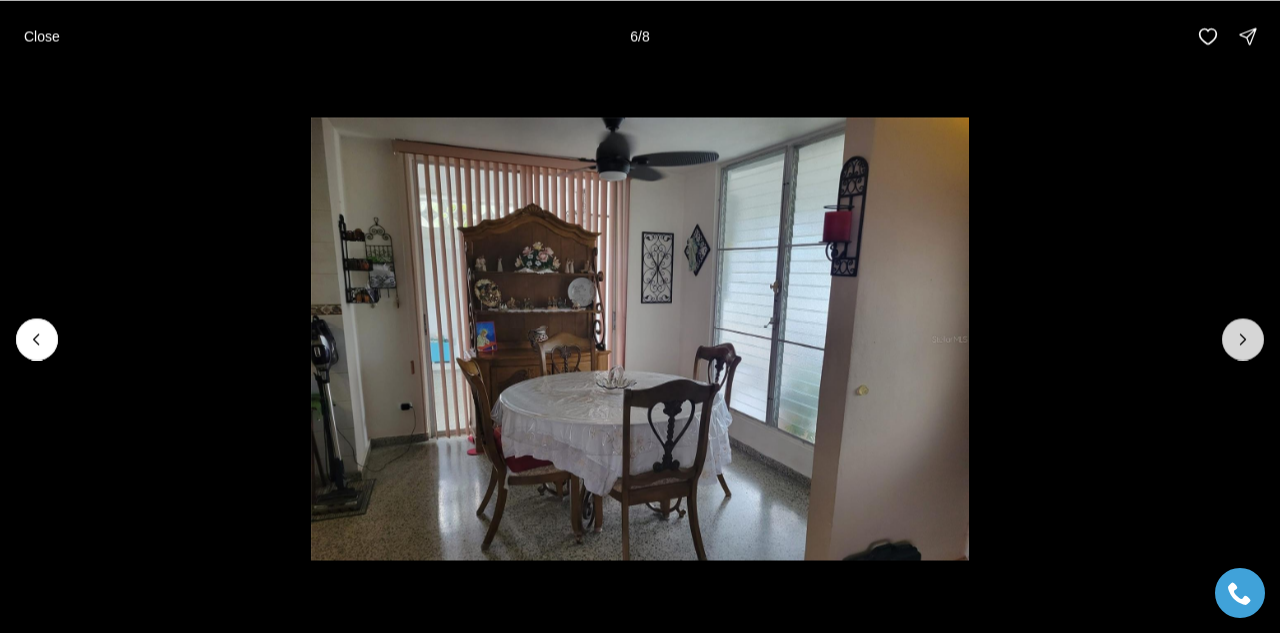 click 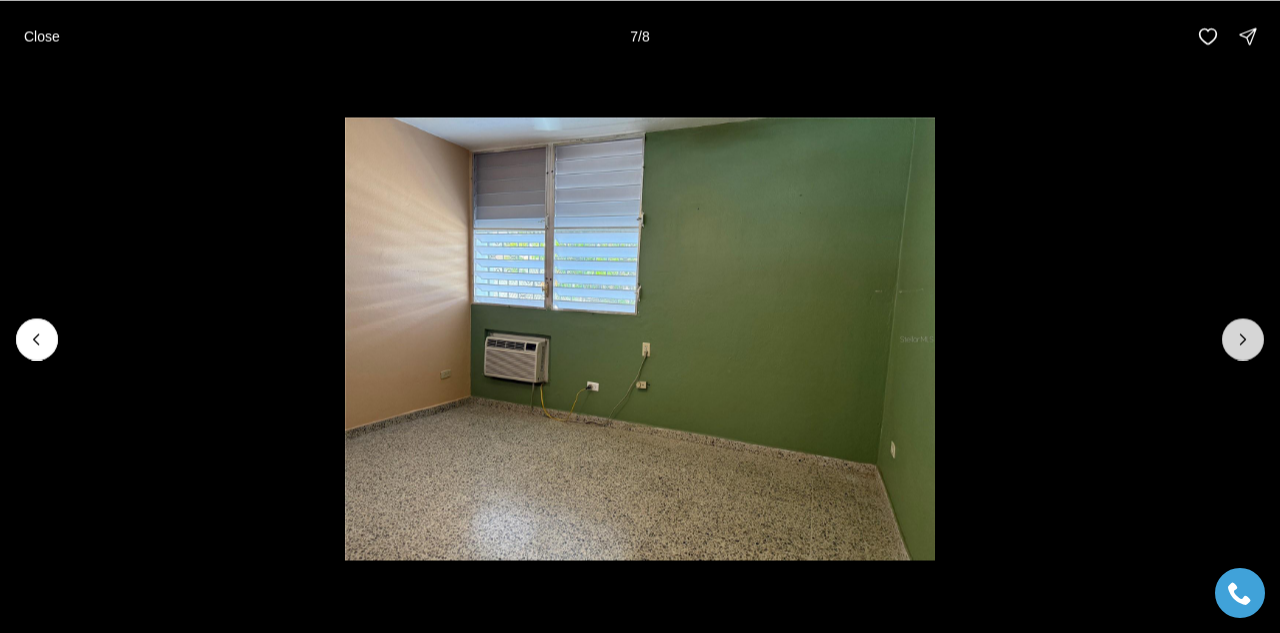 click 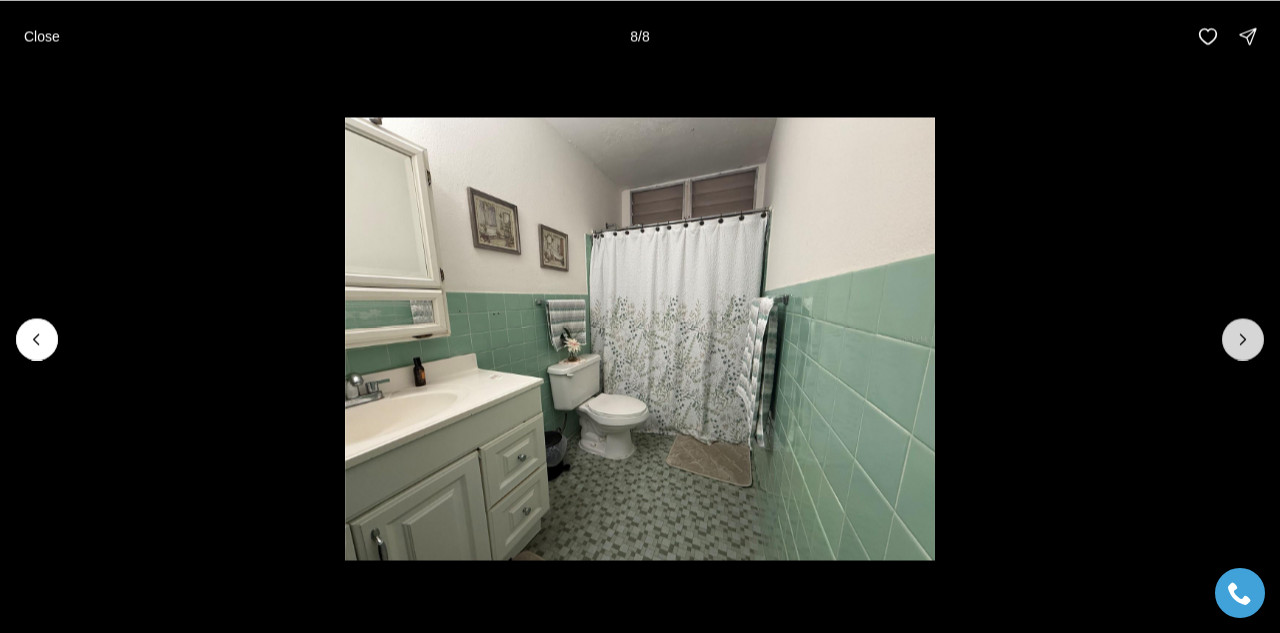 click at bounding box center (1243, 339) 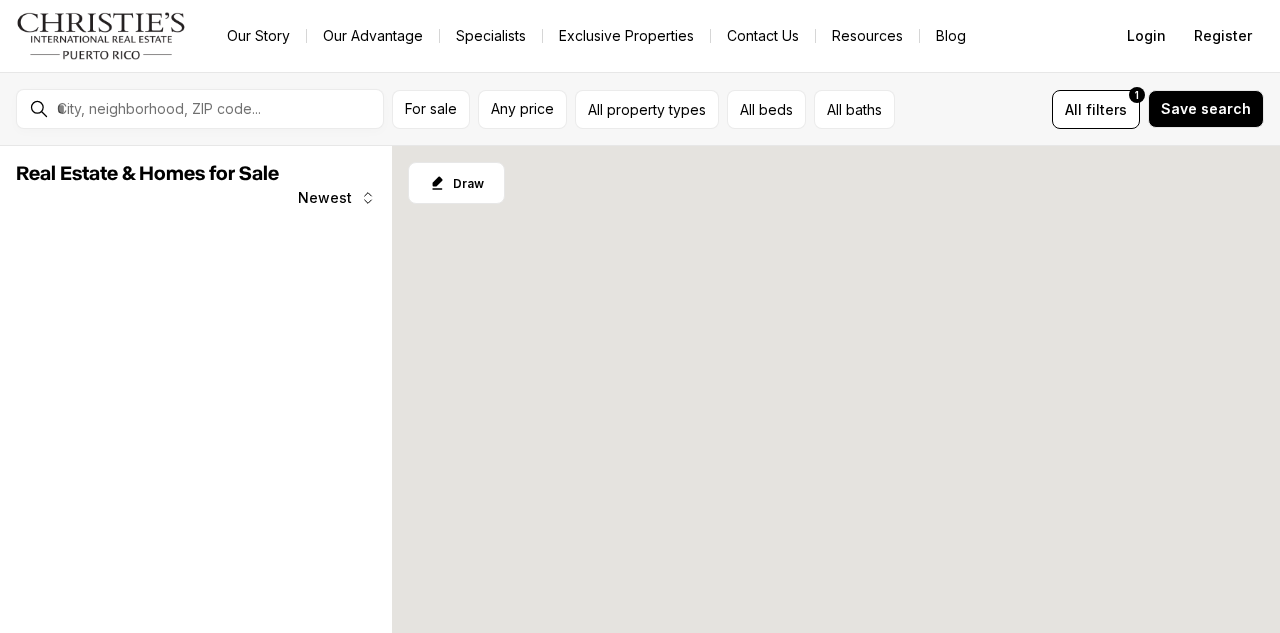 scroll, scrollTop: 0, scrollLeft: 0, axis: both 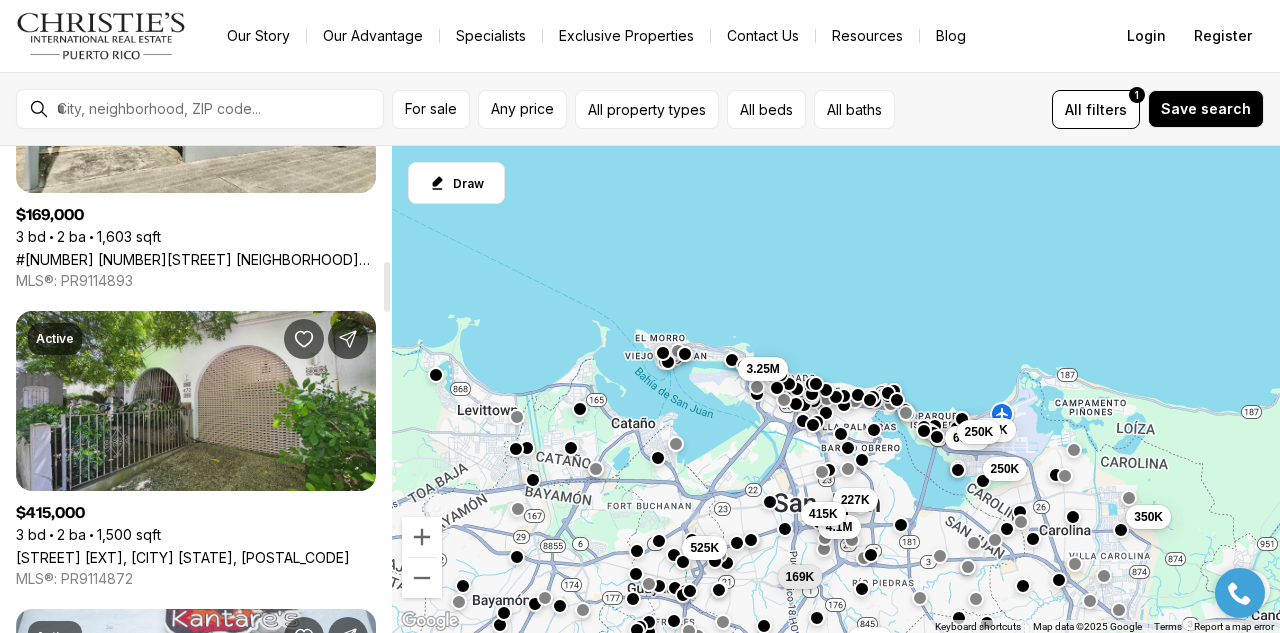 click on "[STREET] [EXT], [CITY] [STATE], [POSTAL_CODE]" at bounding box center (183, 557) 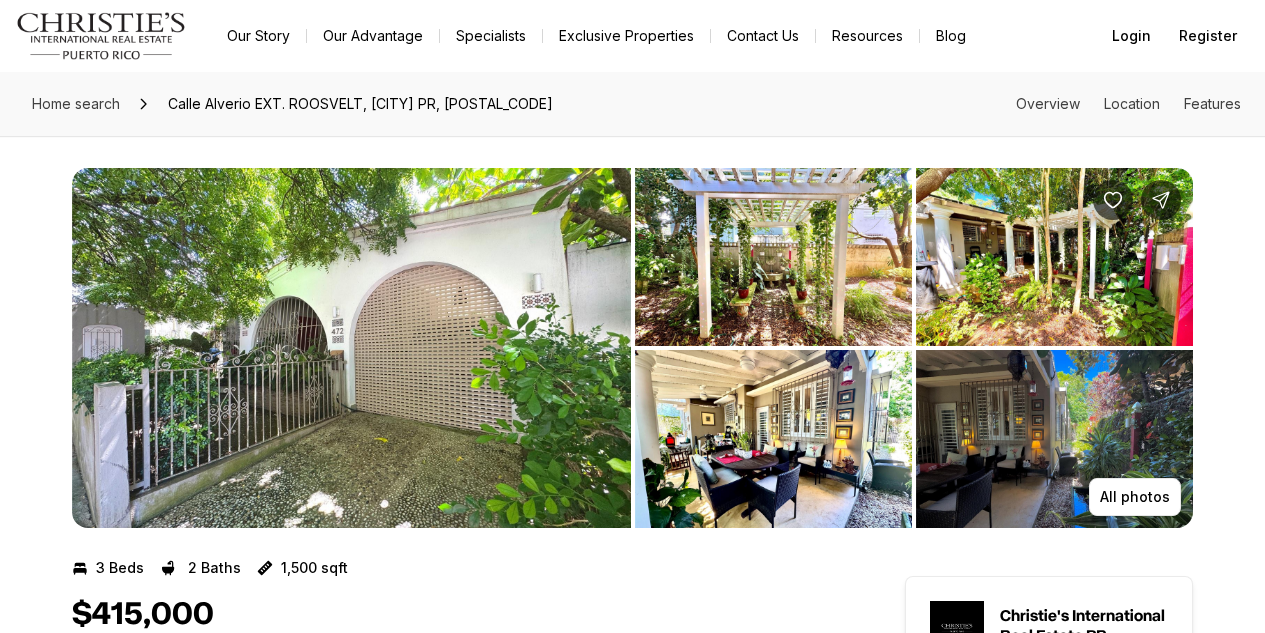 scroll, scrollTop: 0, scrollLeft: 0, axis: both 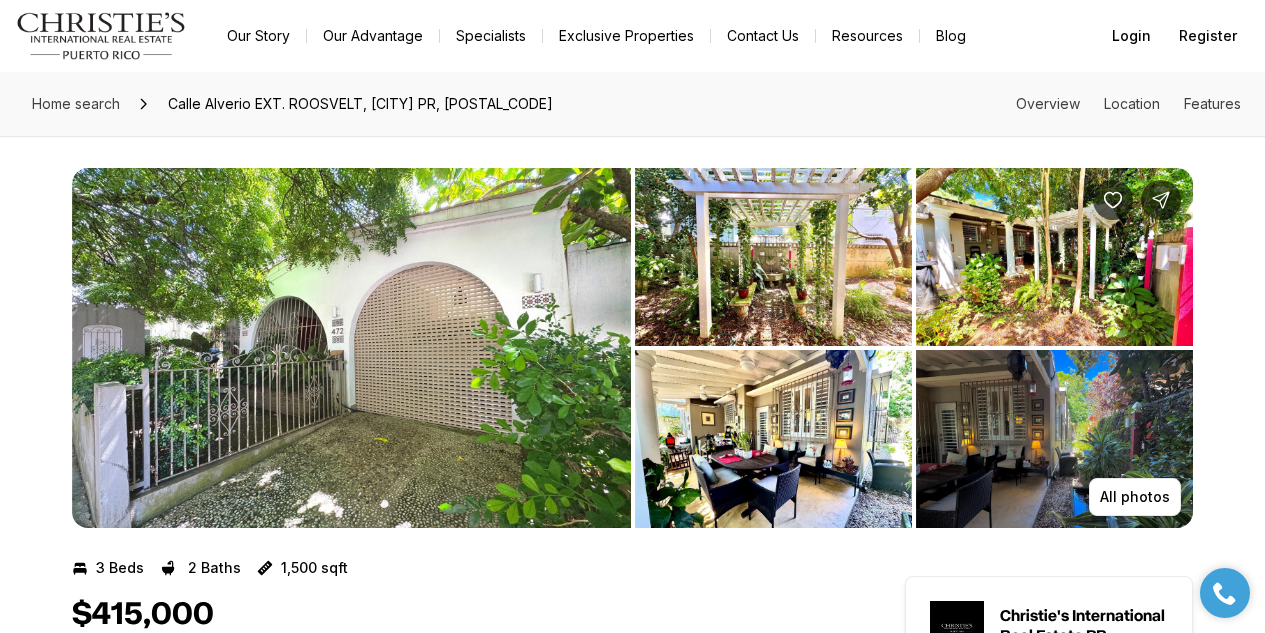 click at bounding box center (351, 348) 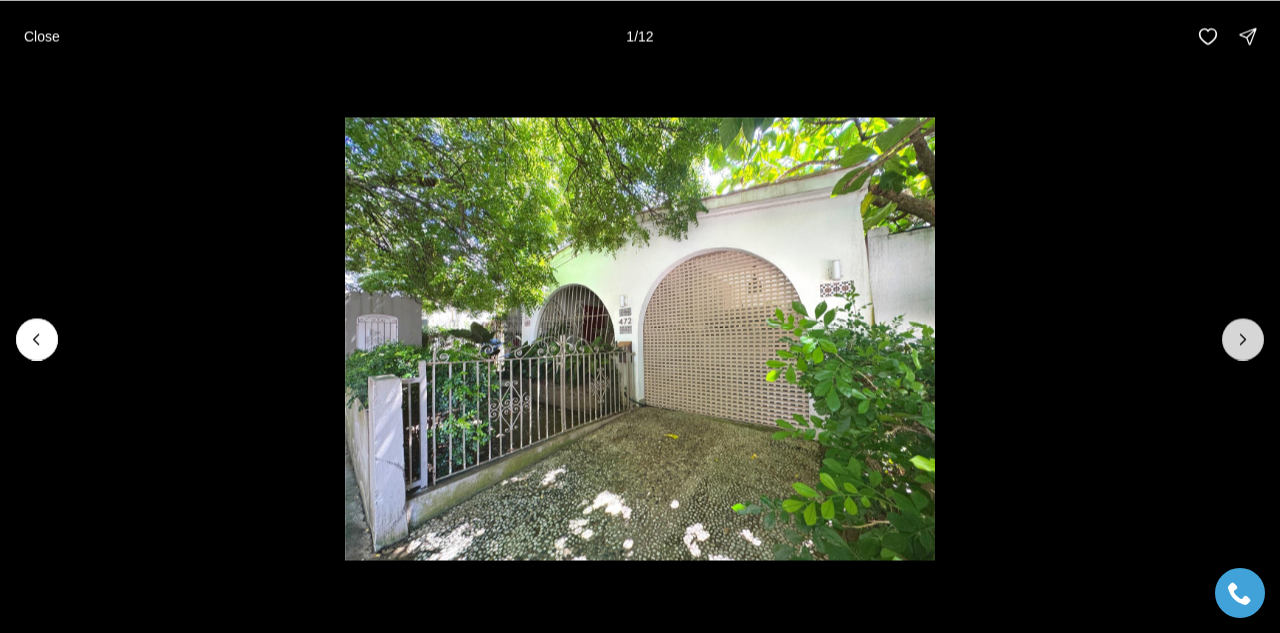 click 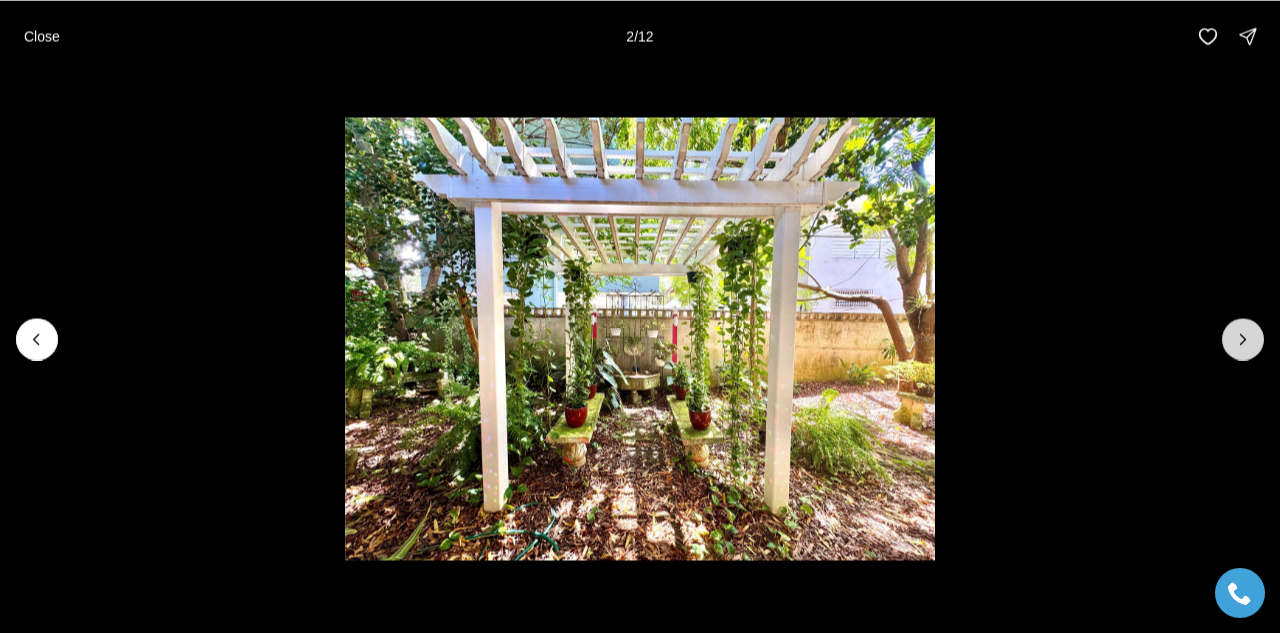 click 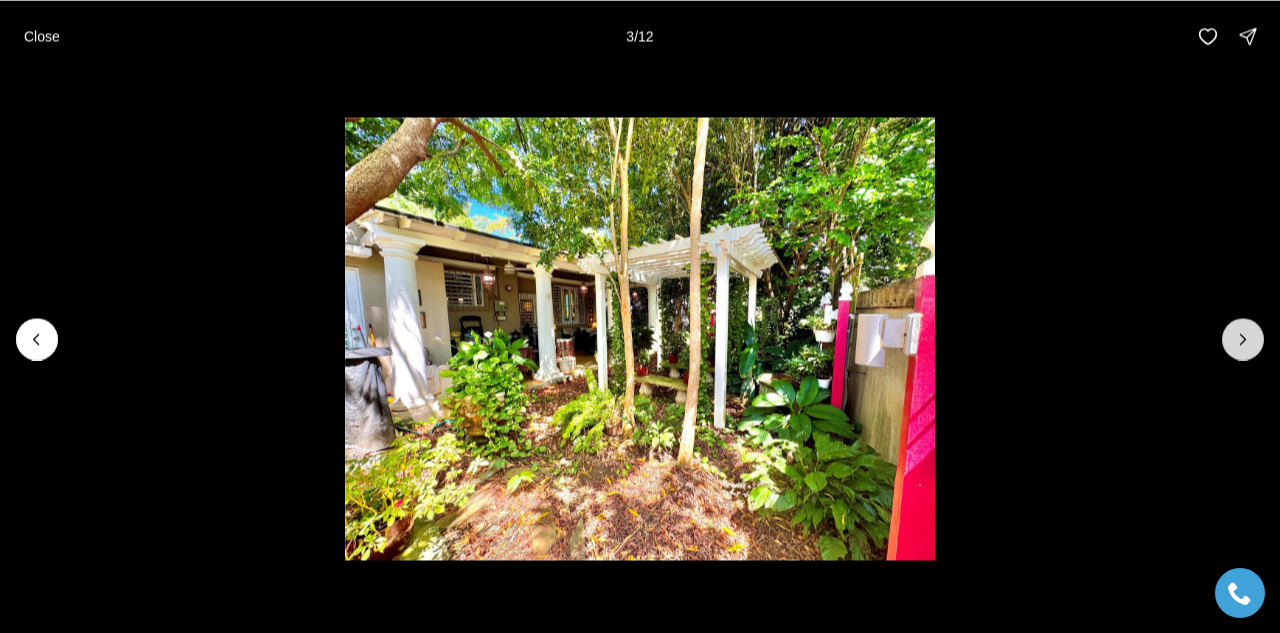 click 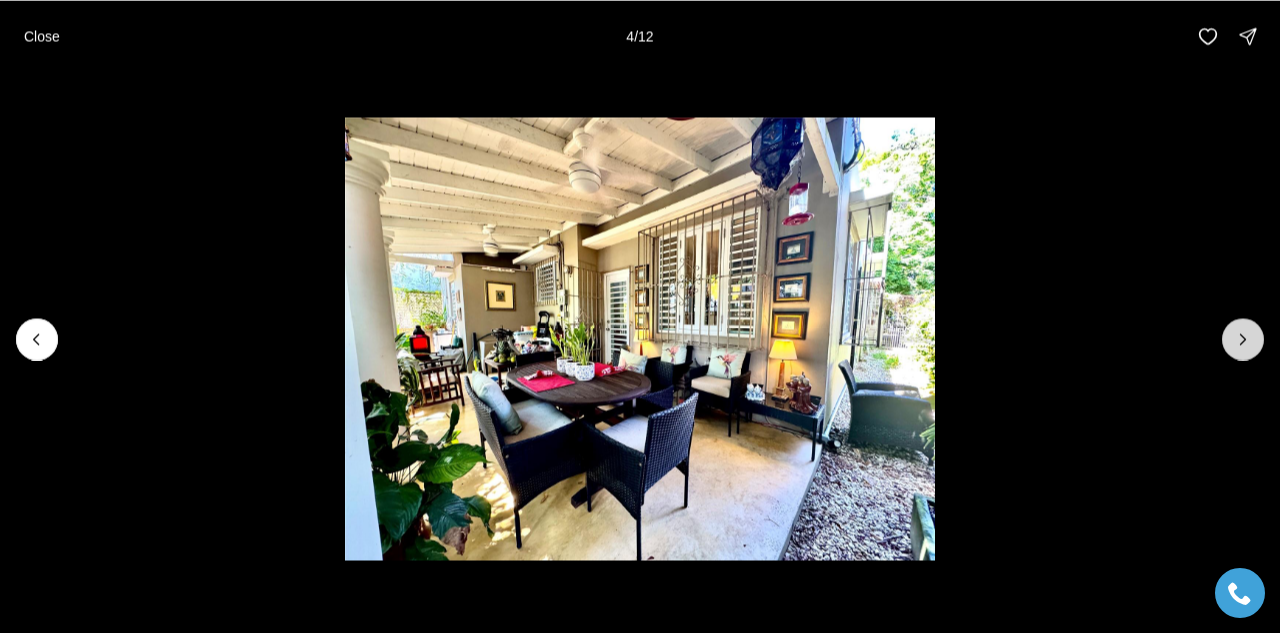 click 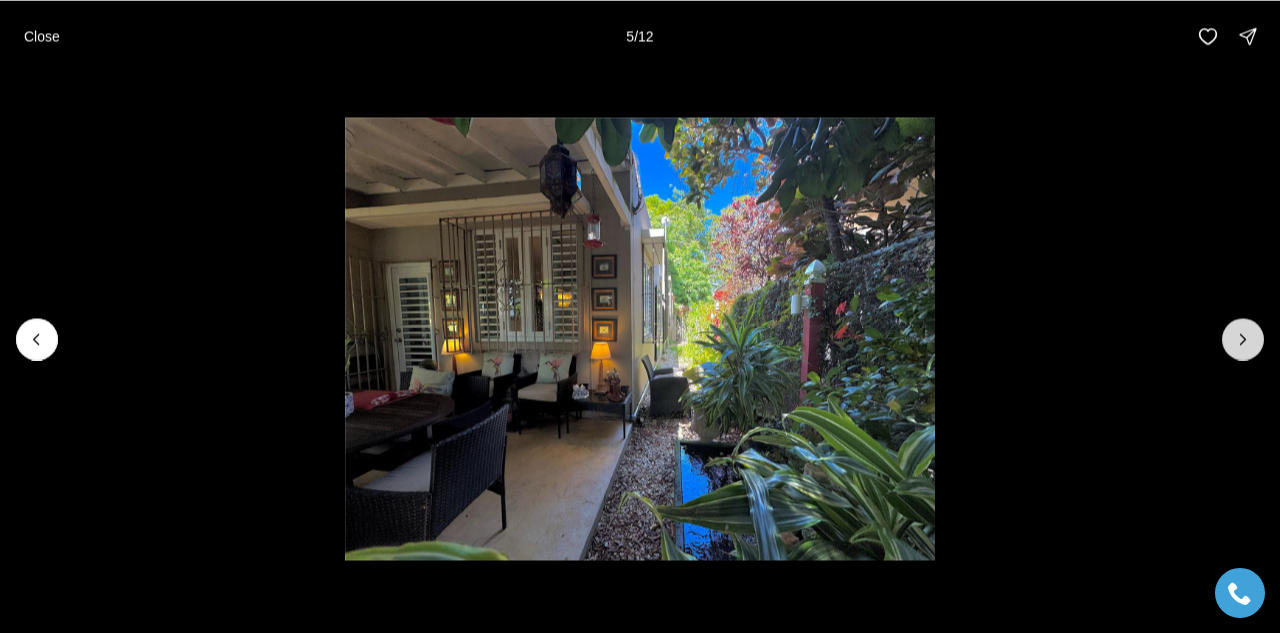 click 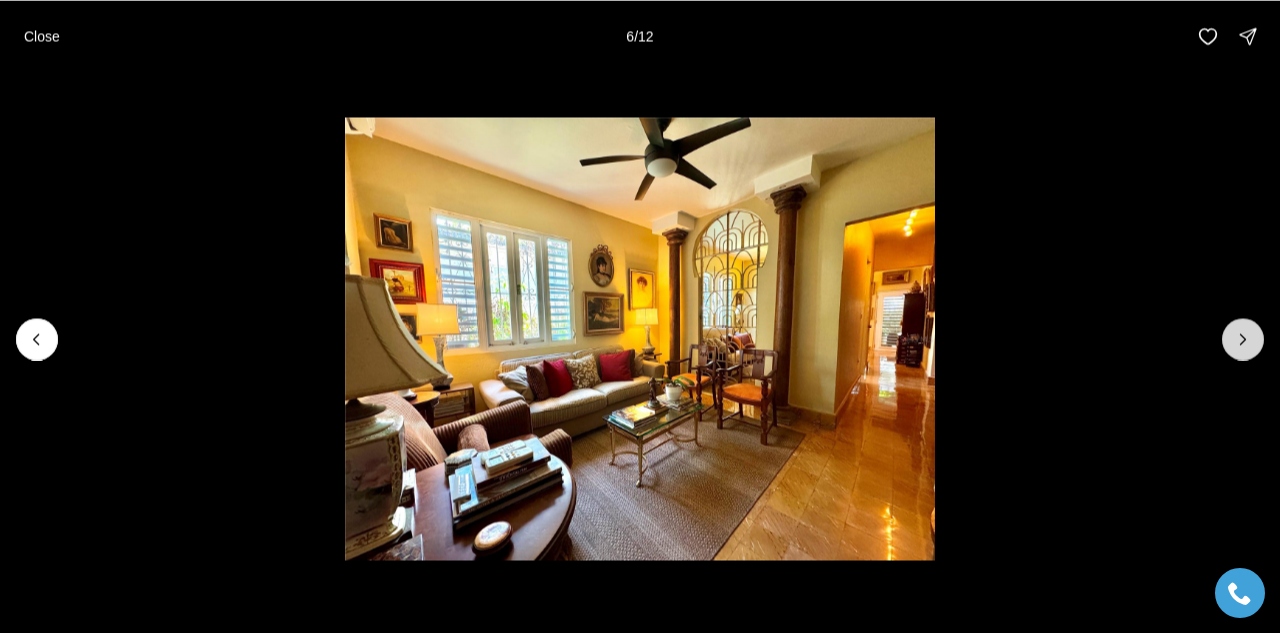 click 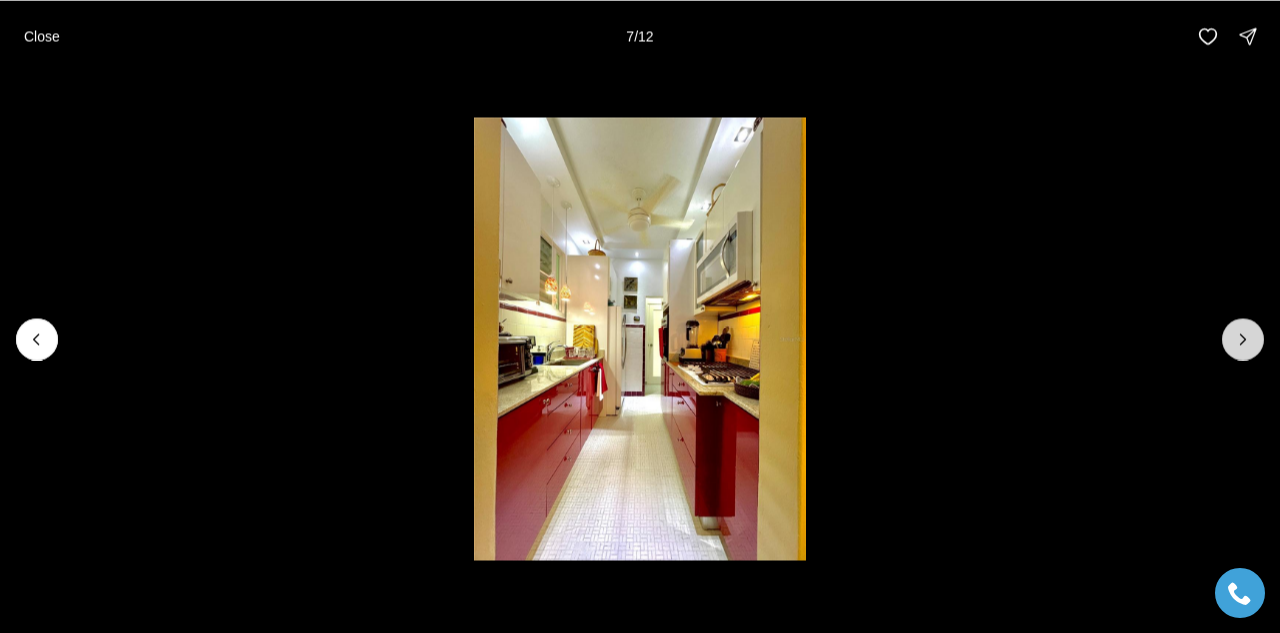 click 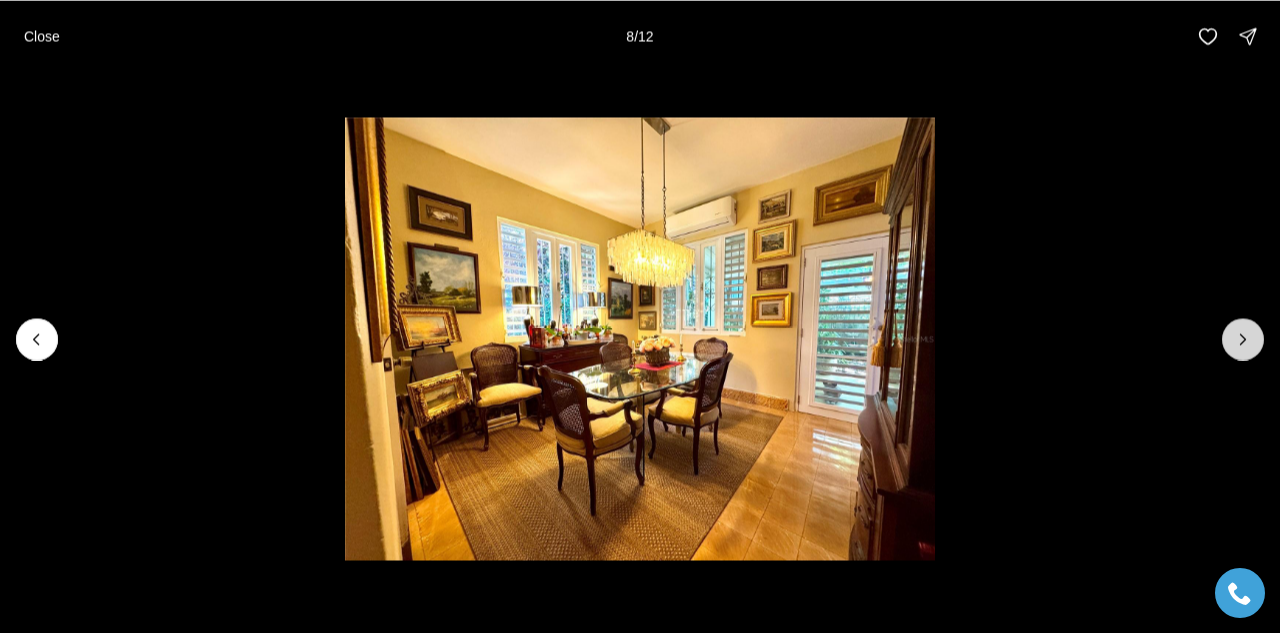 click 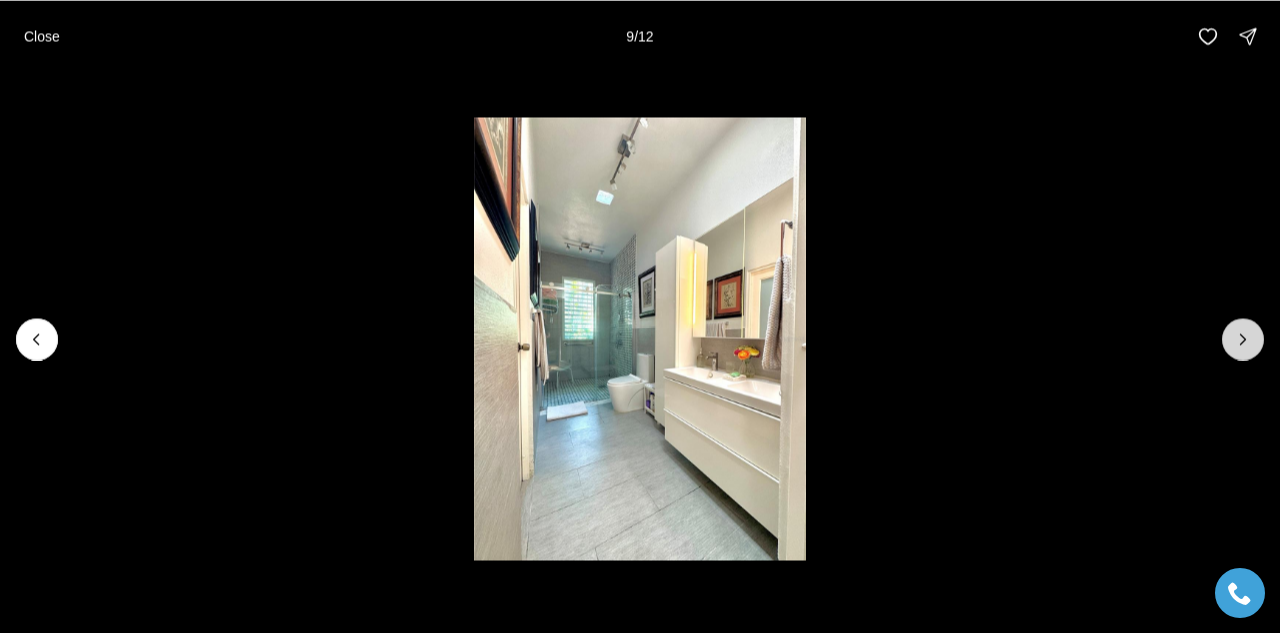 click 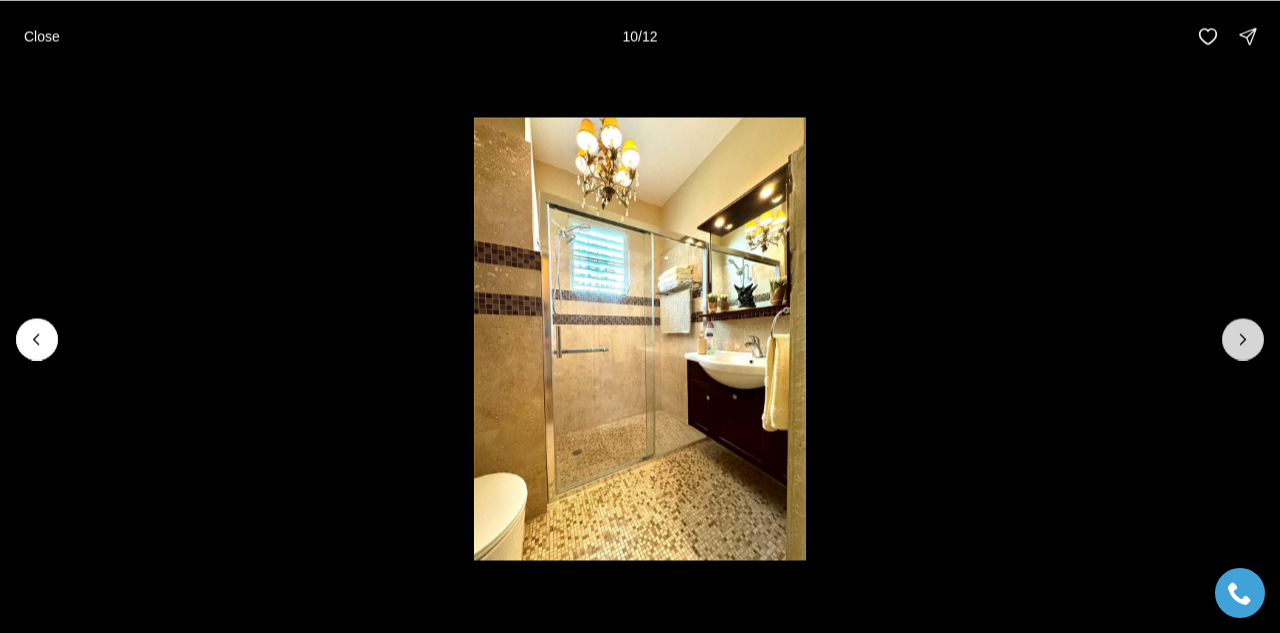 click 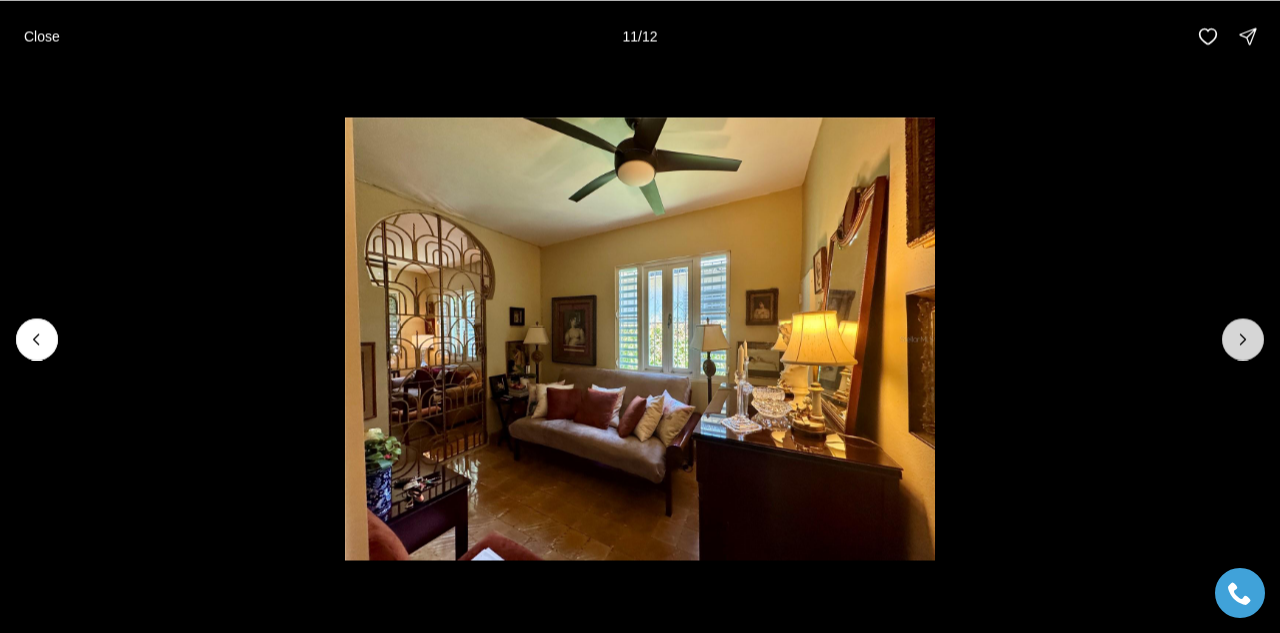 click 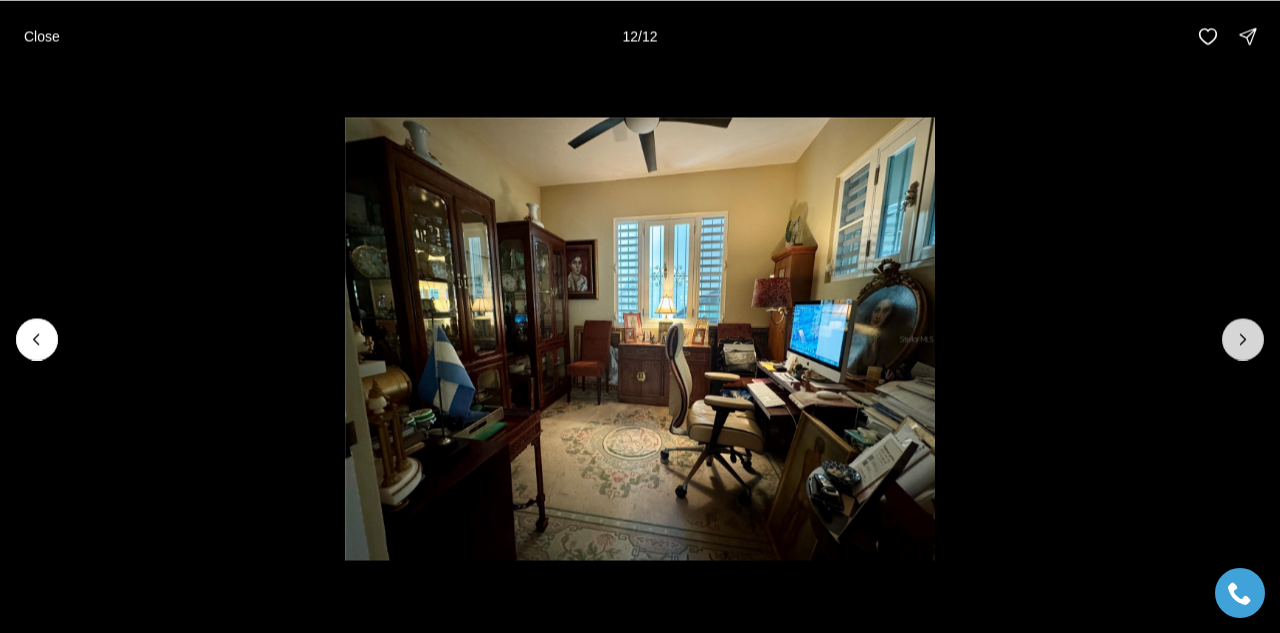 click at bounding box center (1243, 339) 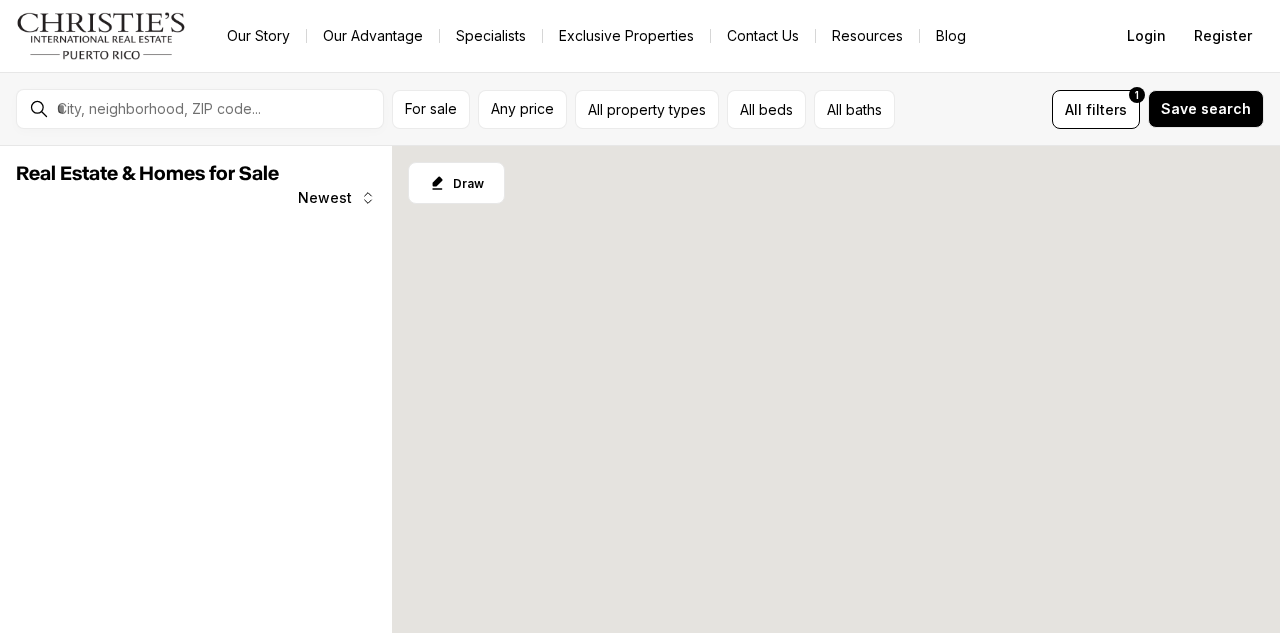 scroll, scrollTop: 0, scrollLeft: 0, axis: both 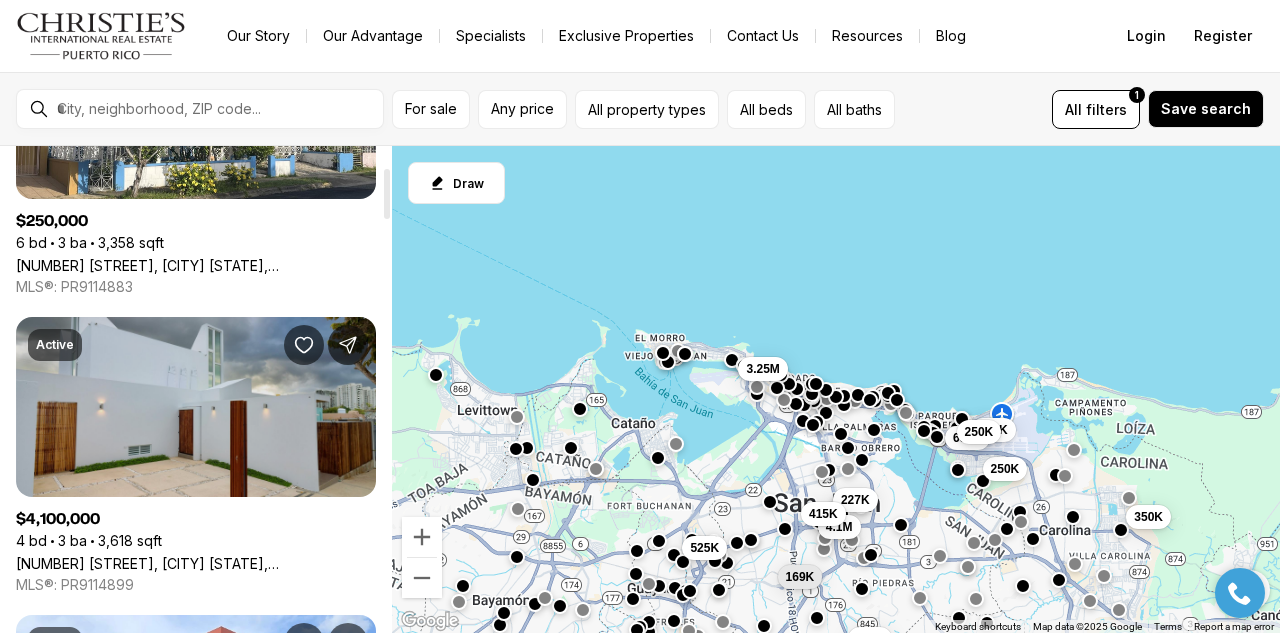 click on "[NUMBER] [STREET], [CITY] [STATE], [POSTAL_CODE]" at bounding box center (196, 563) 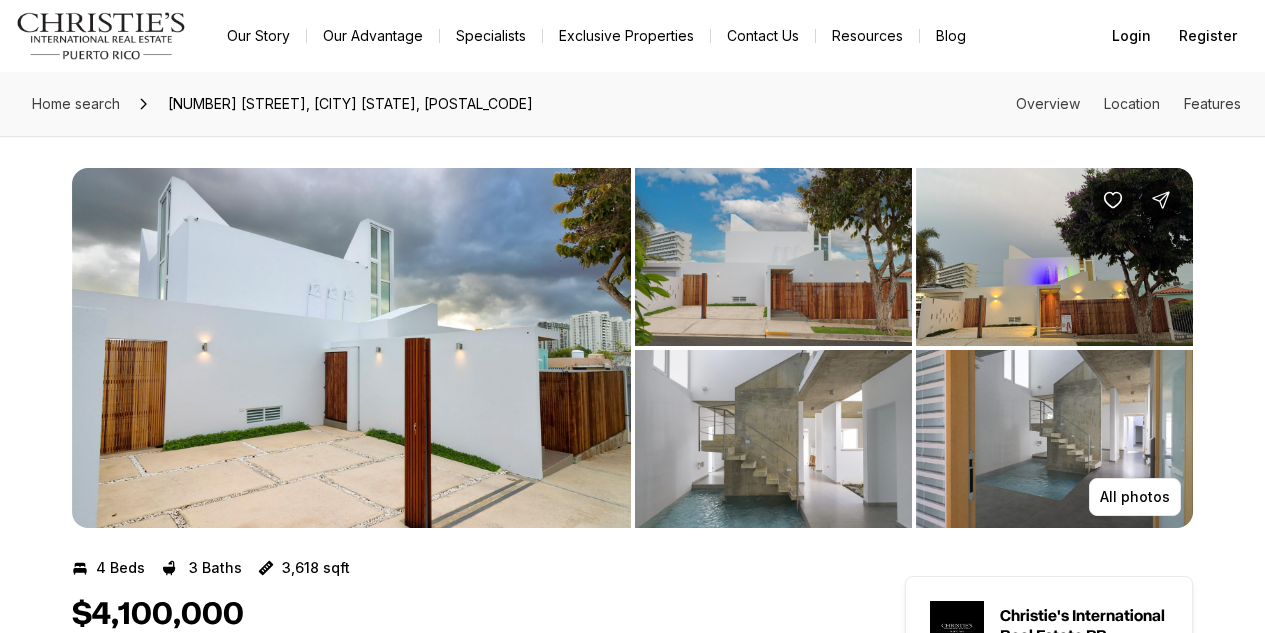 scroll, scrollTop: 0, scrollLeft: 0, axis: both 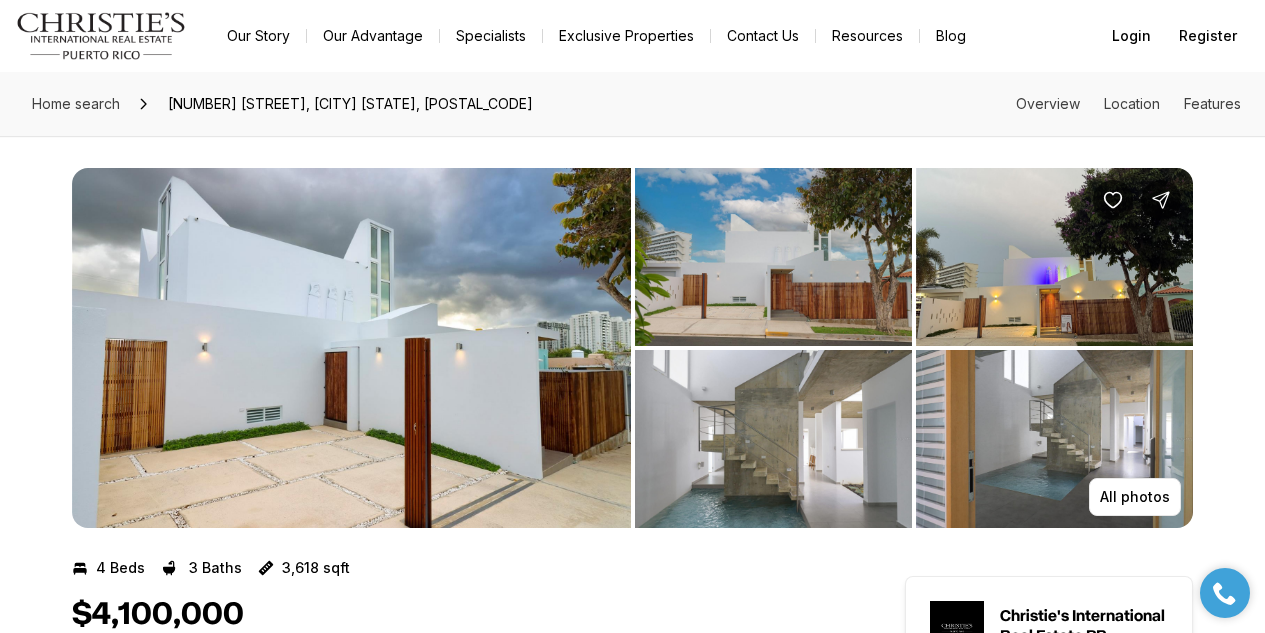 click at bounding box center [351, 348] 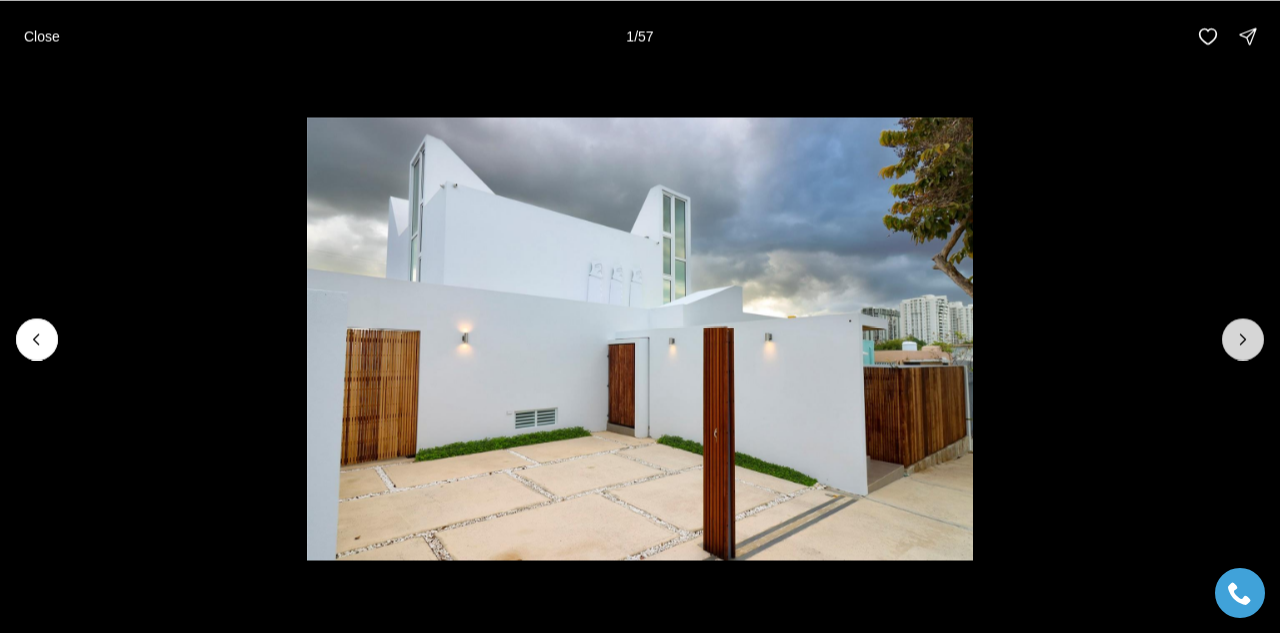 click 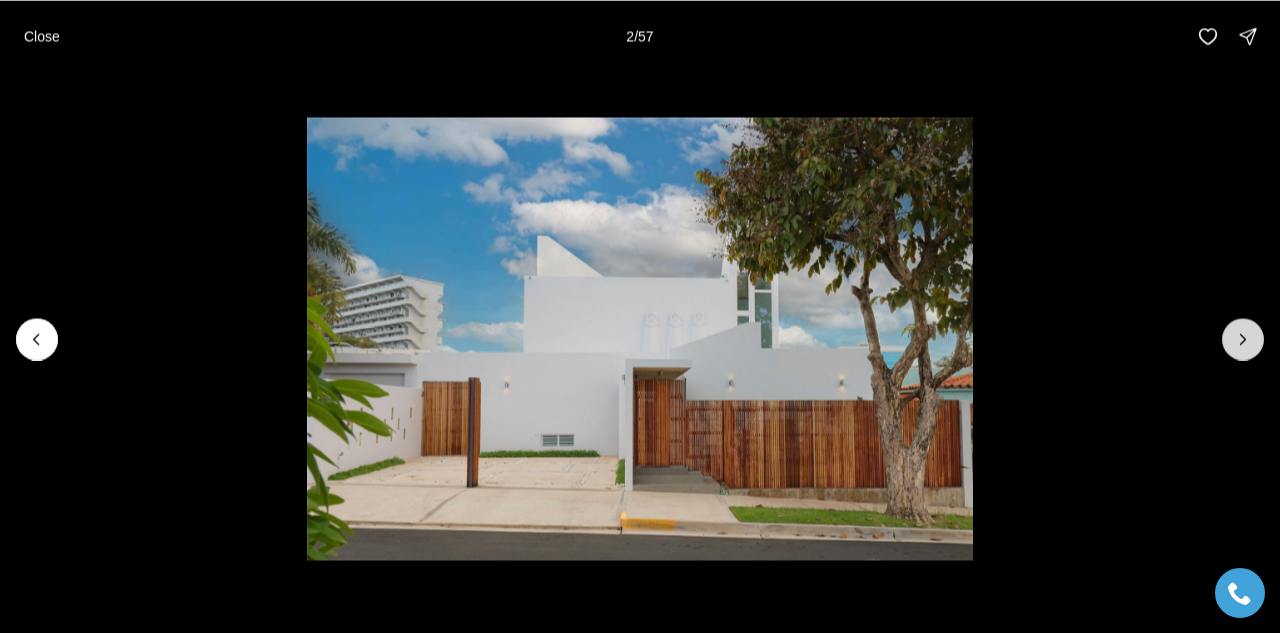 click 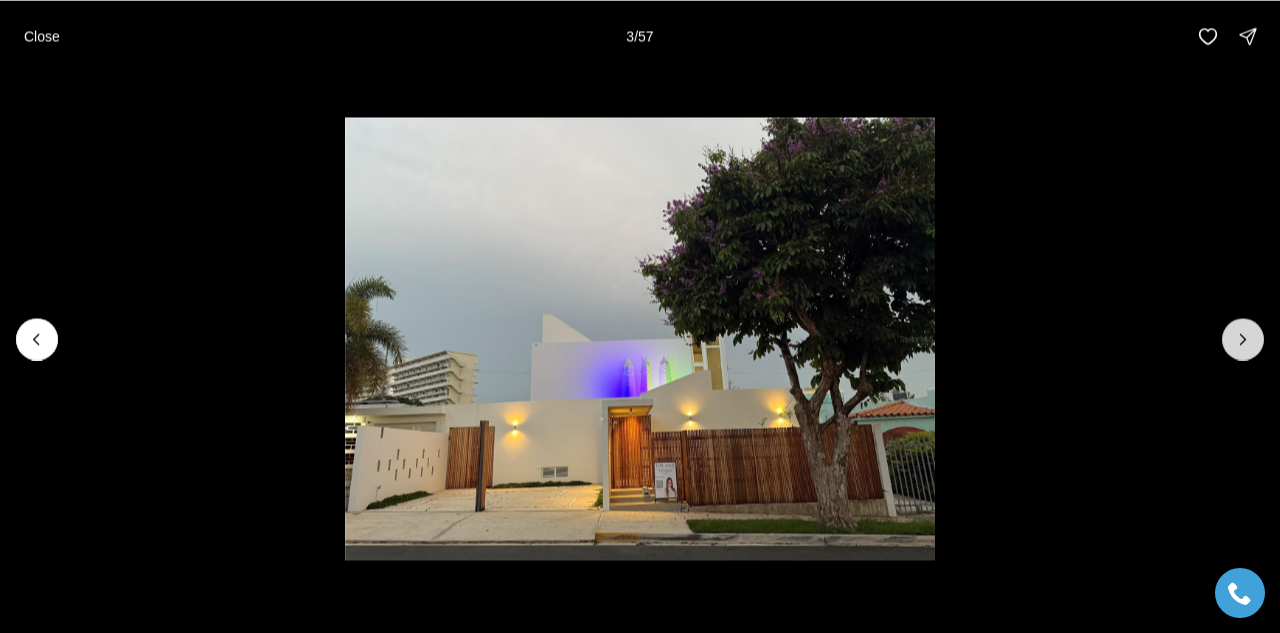 click 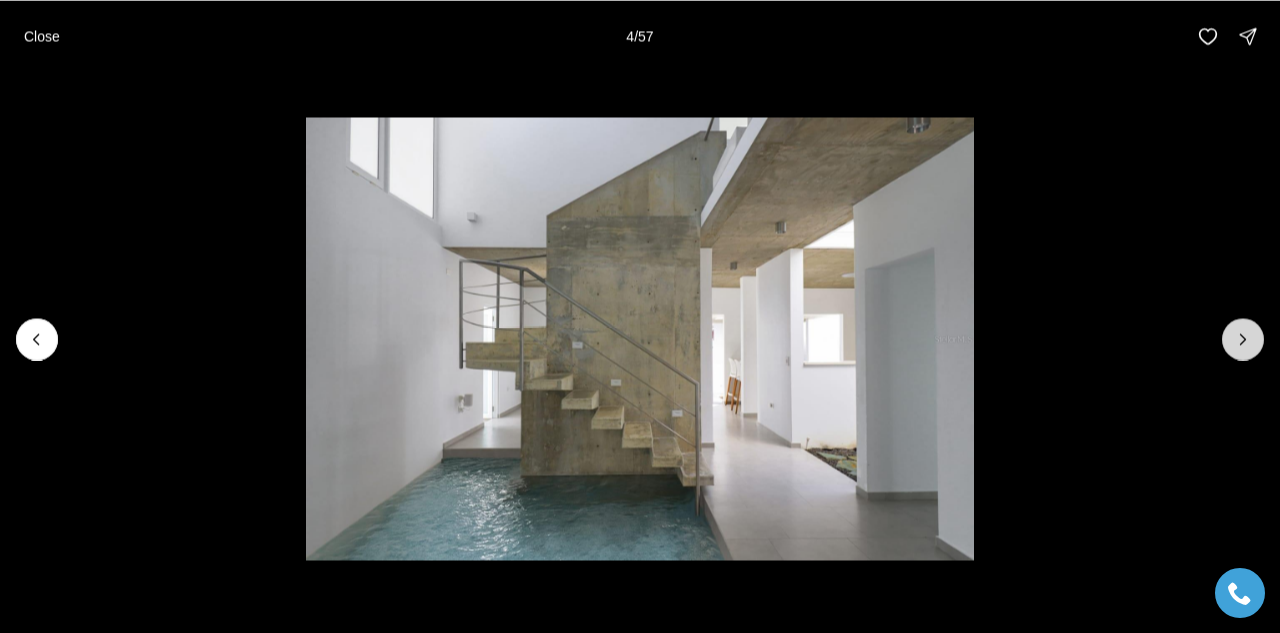 click 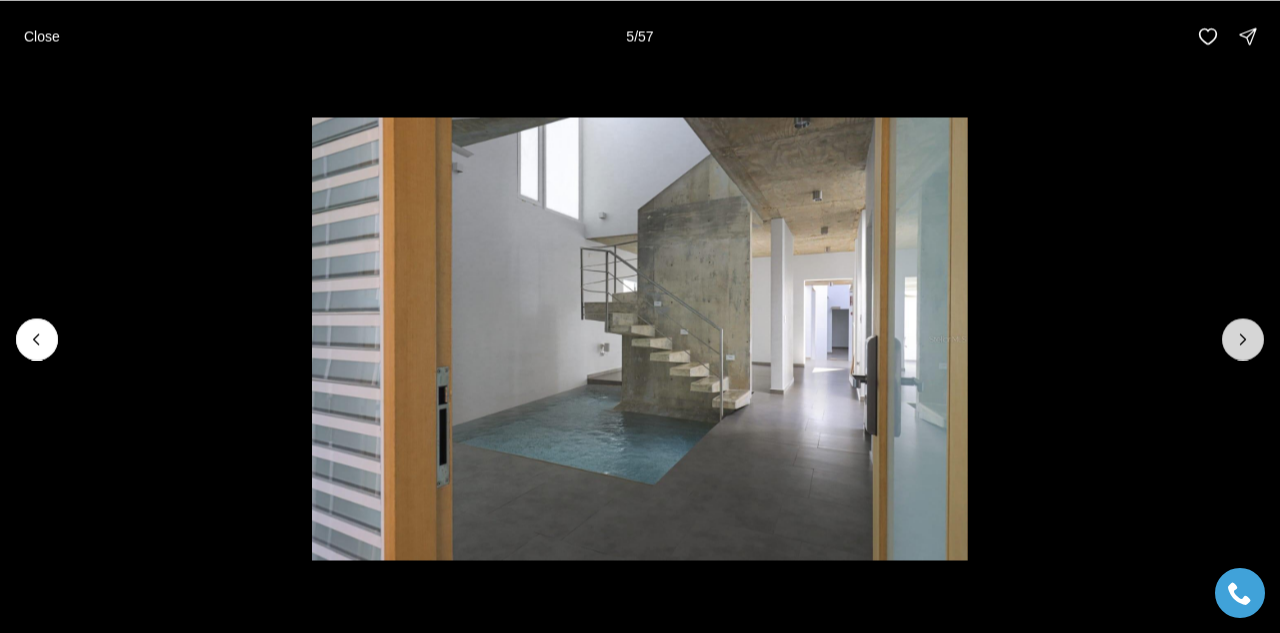 click 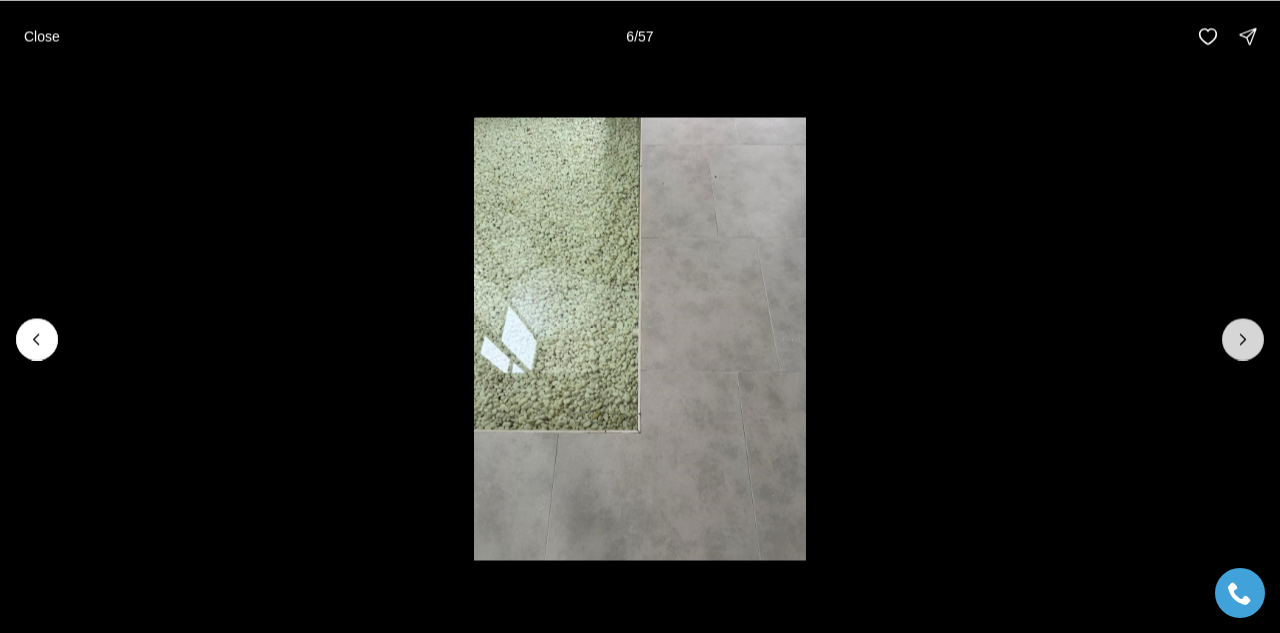 click 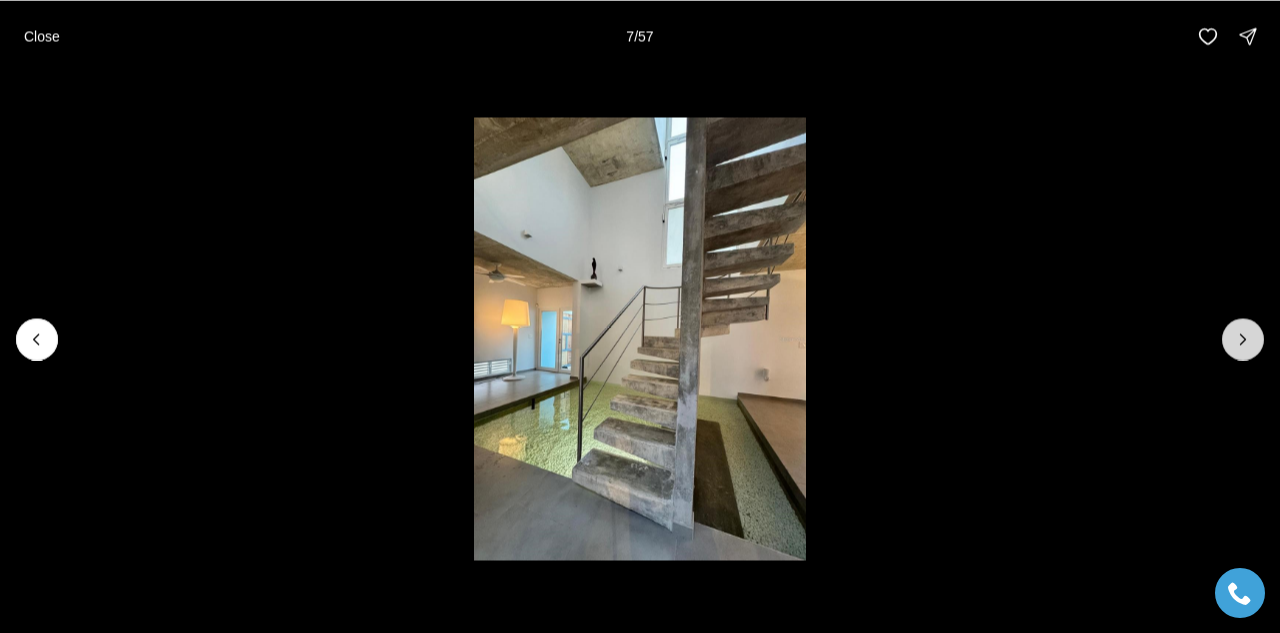 click 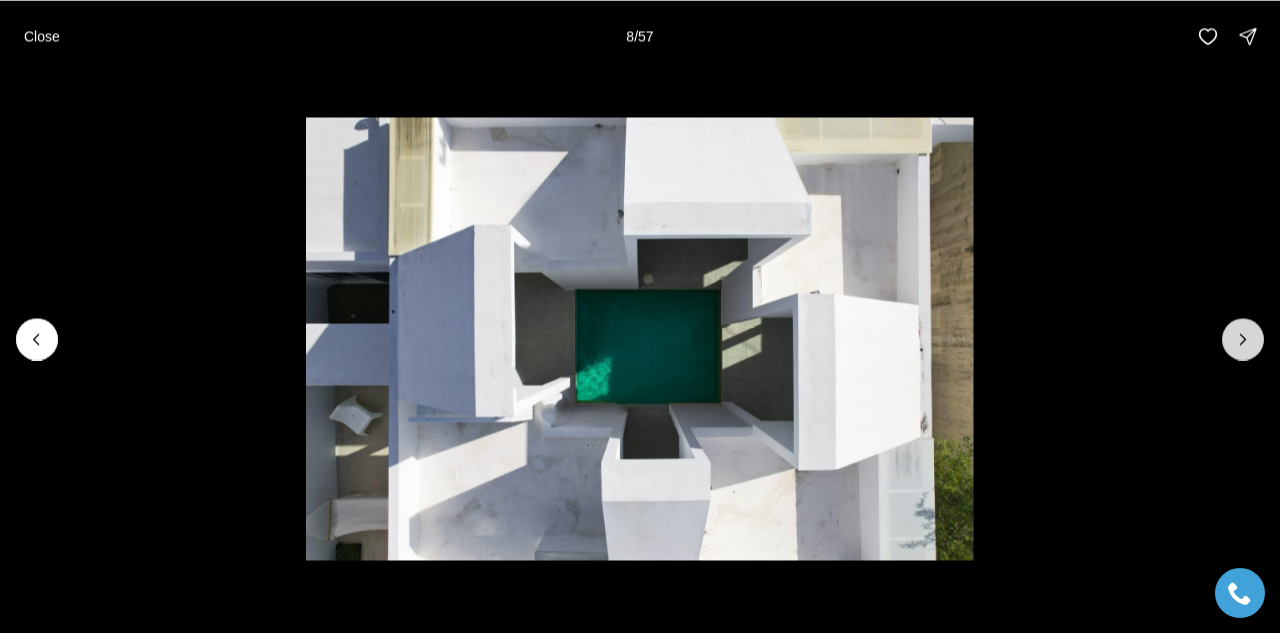 click 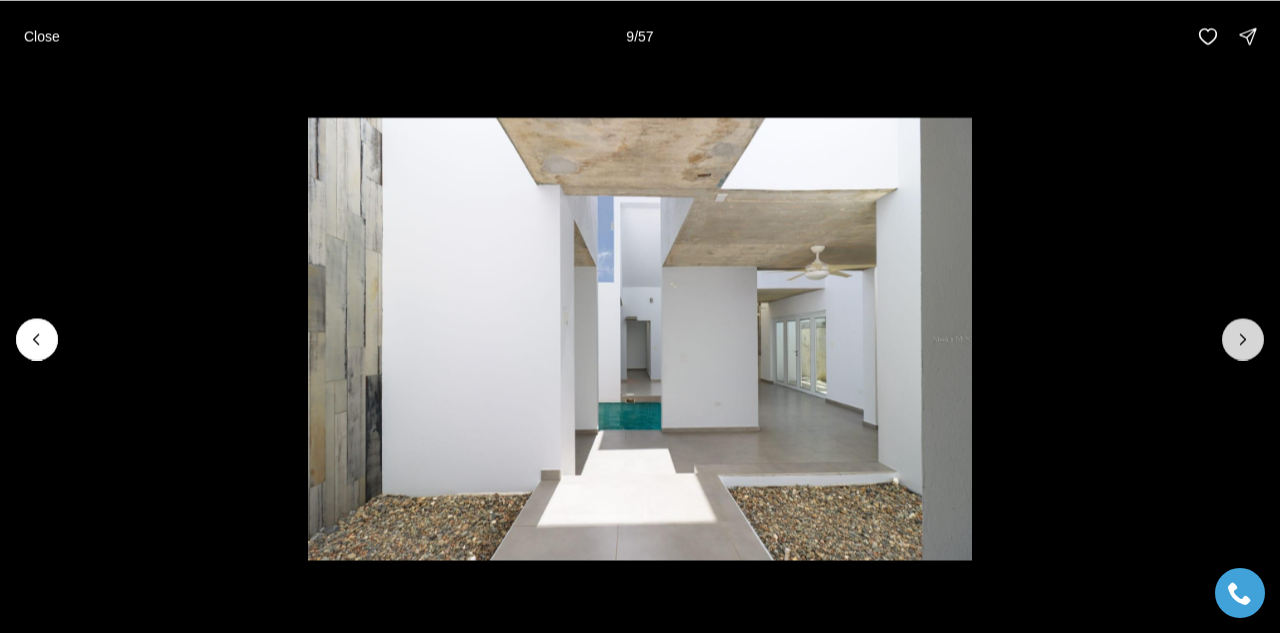 click 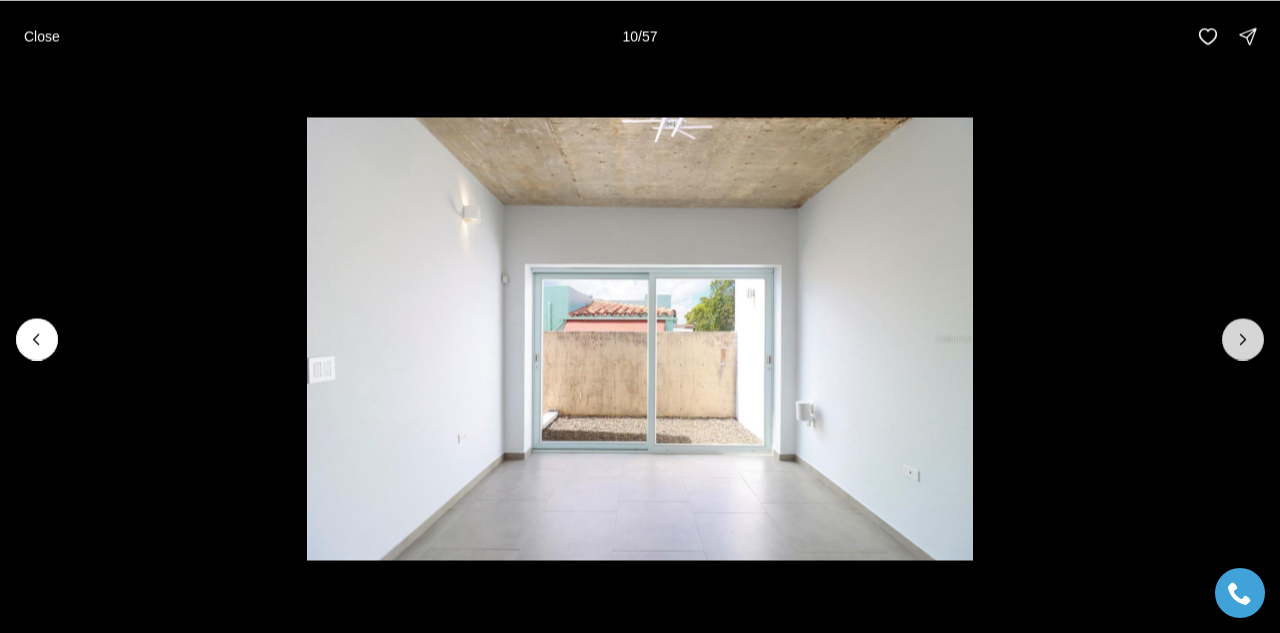 click 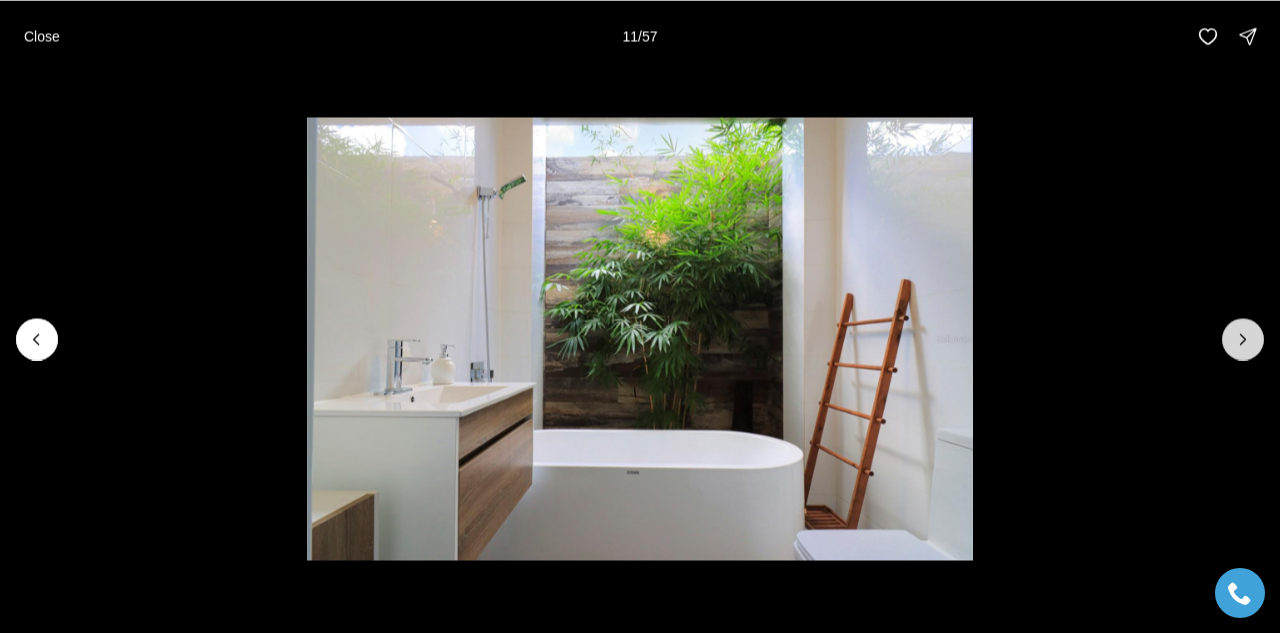 click 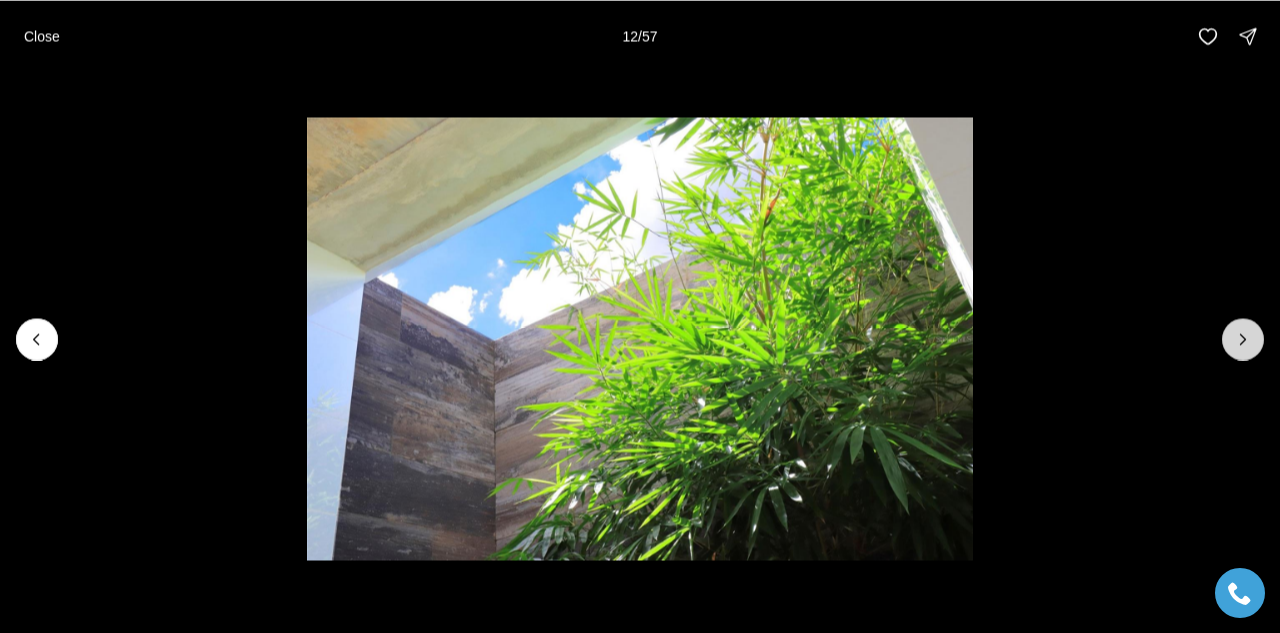 click 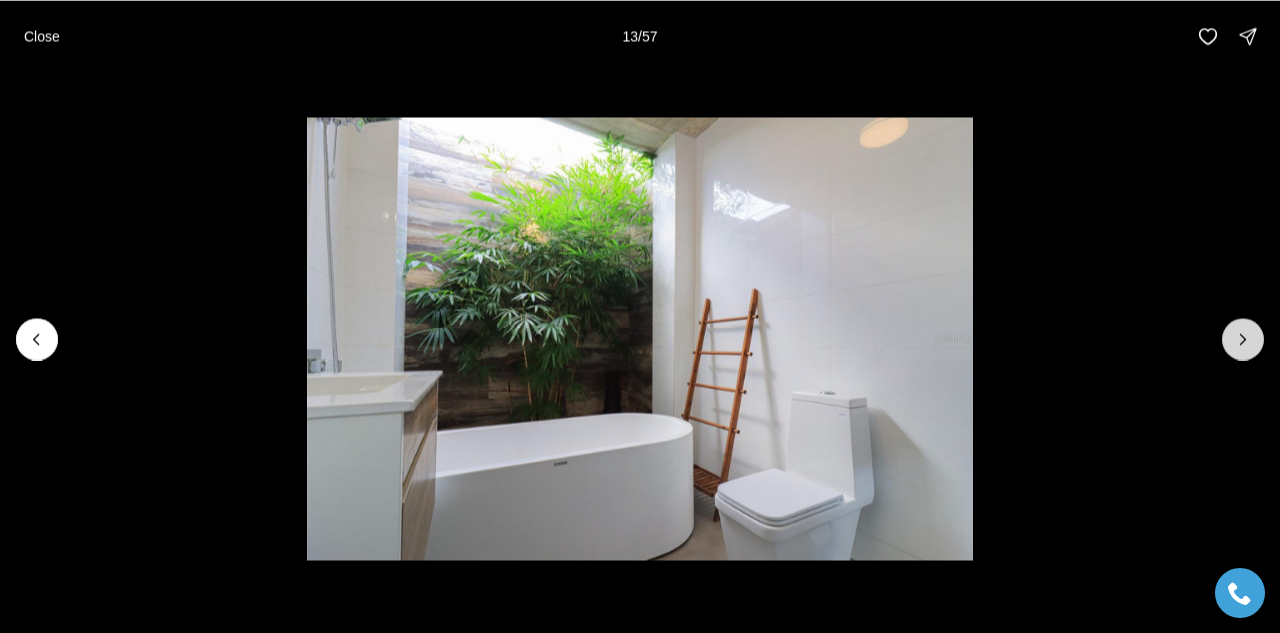 click 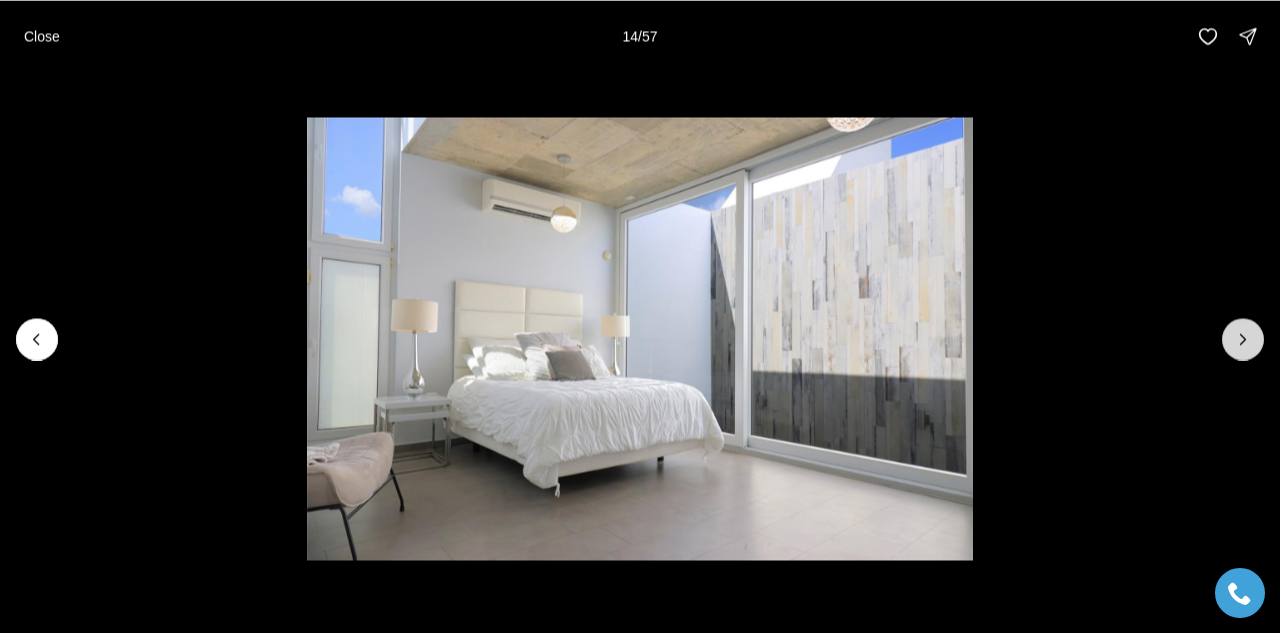 click 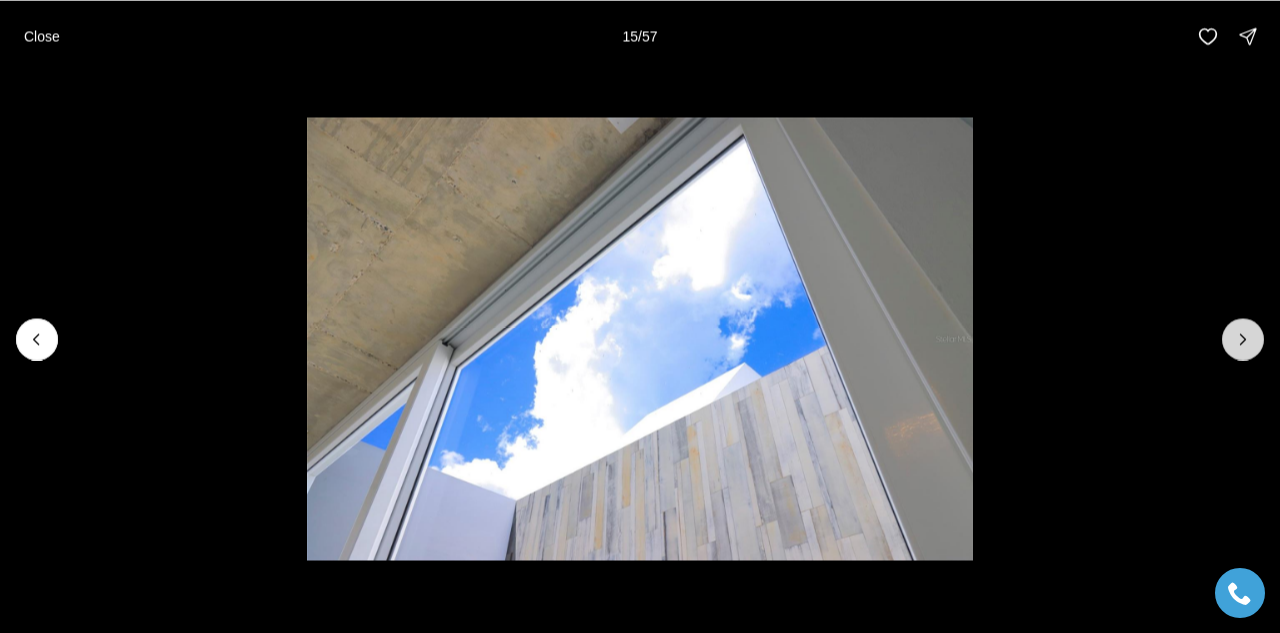 click 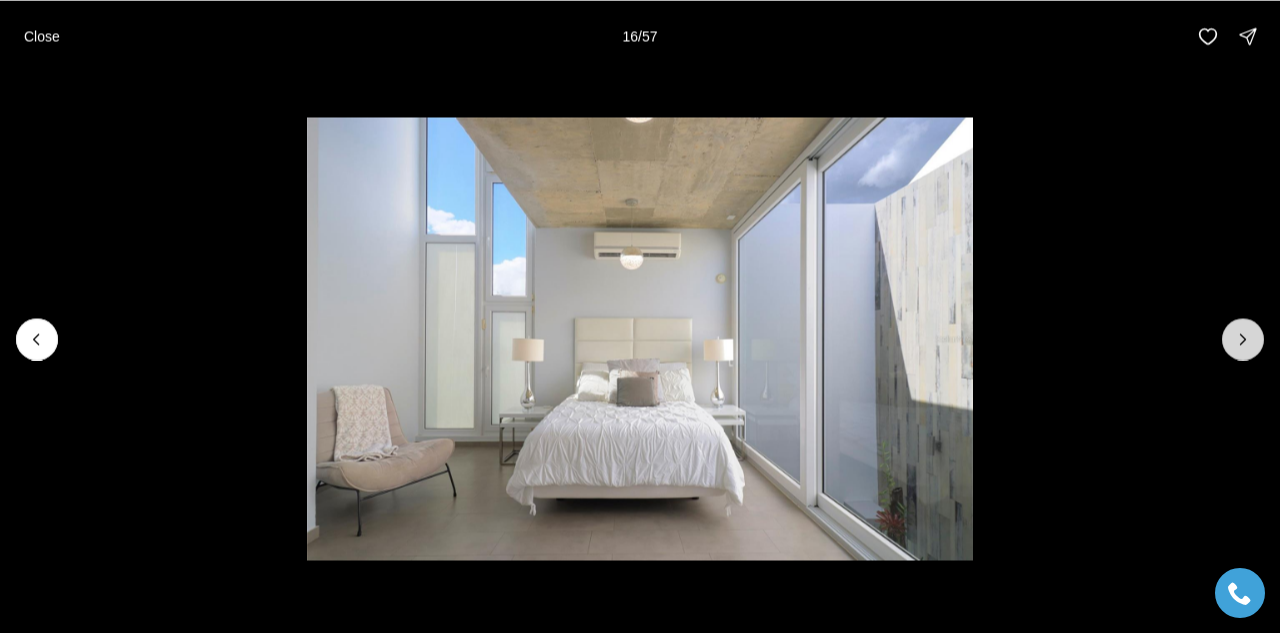 click 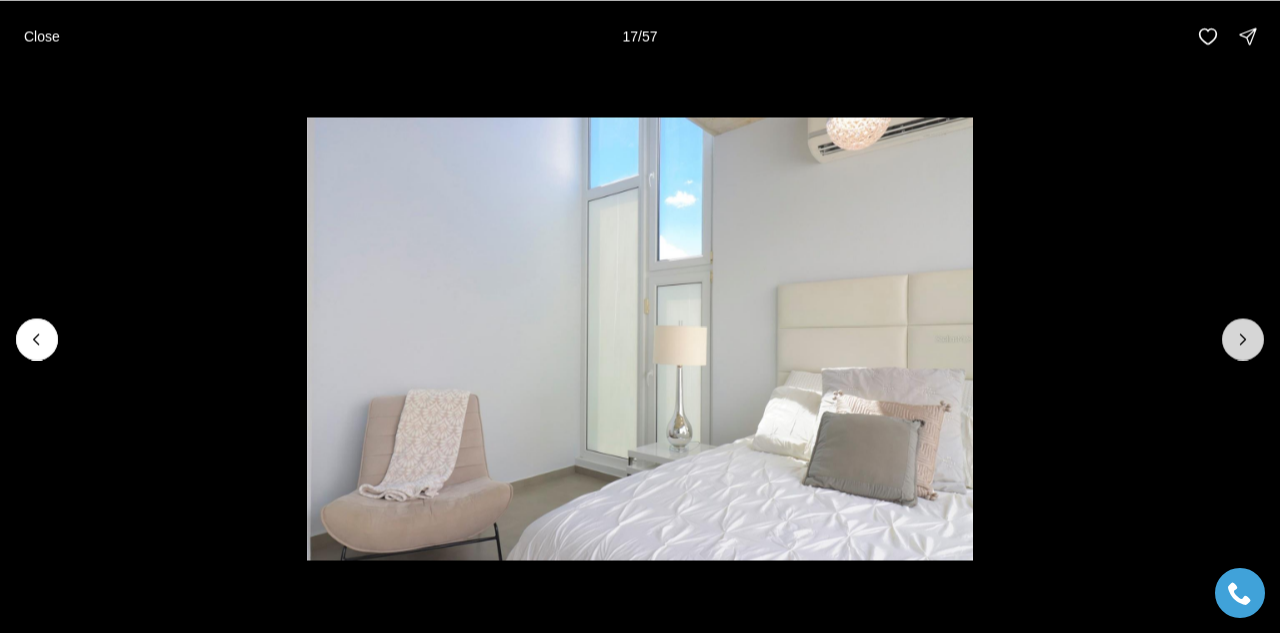 click 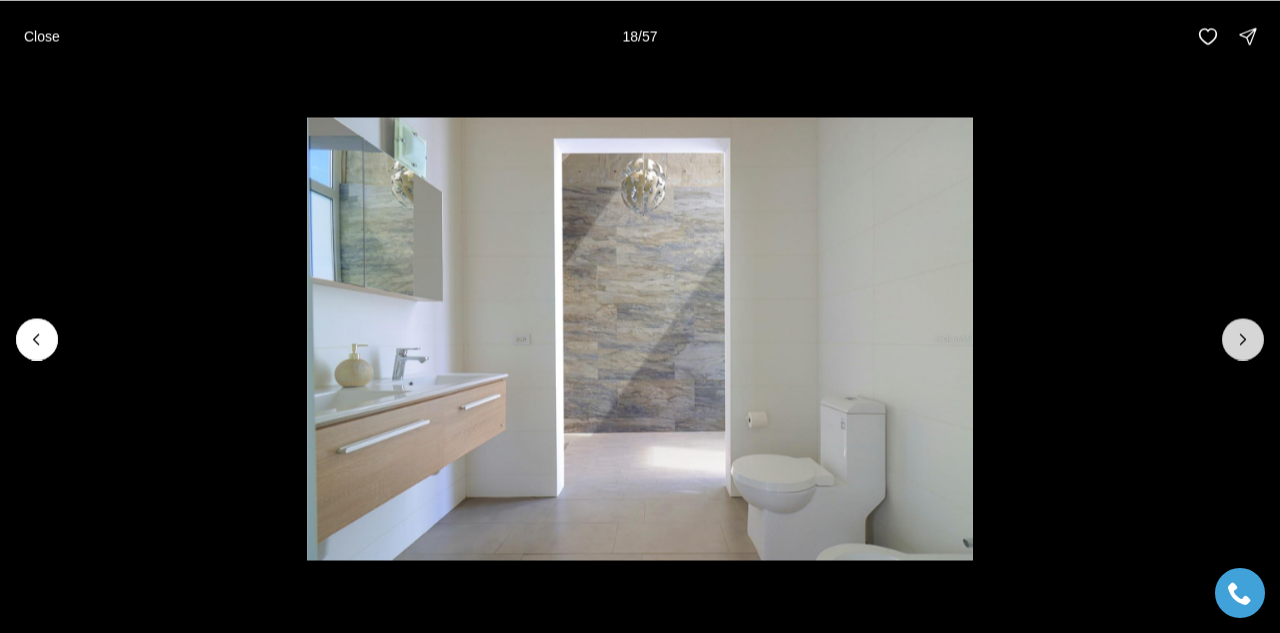 click 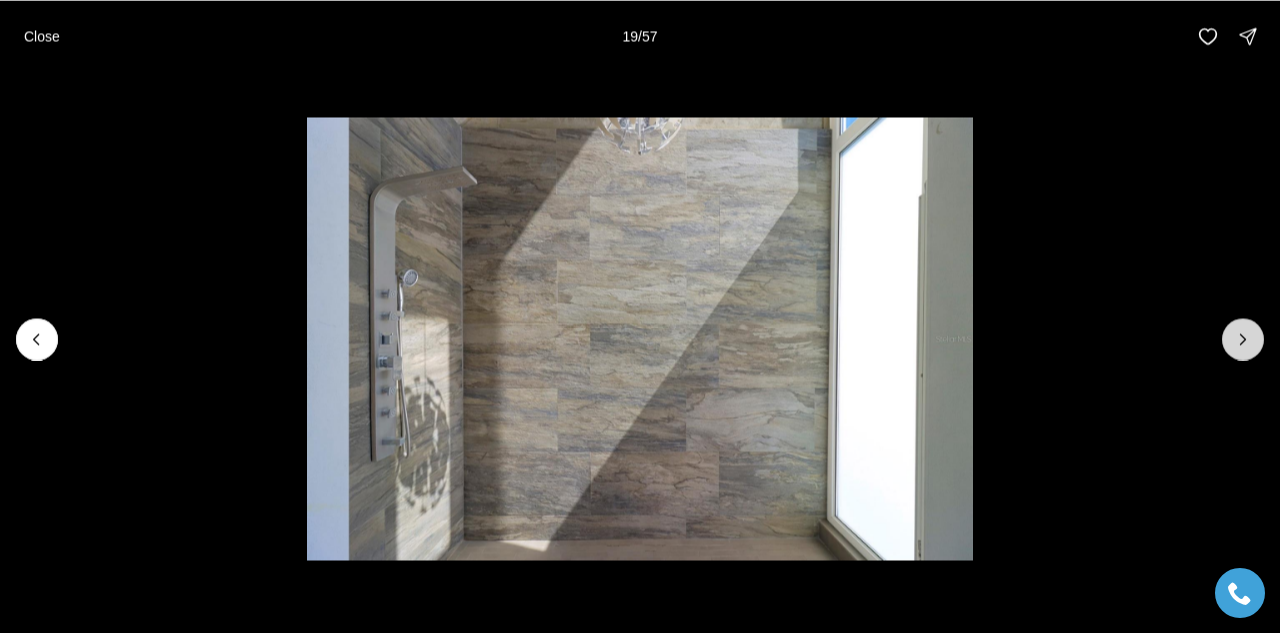click 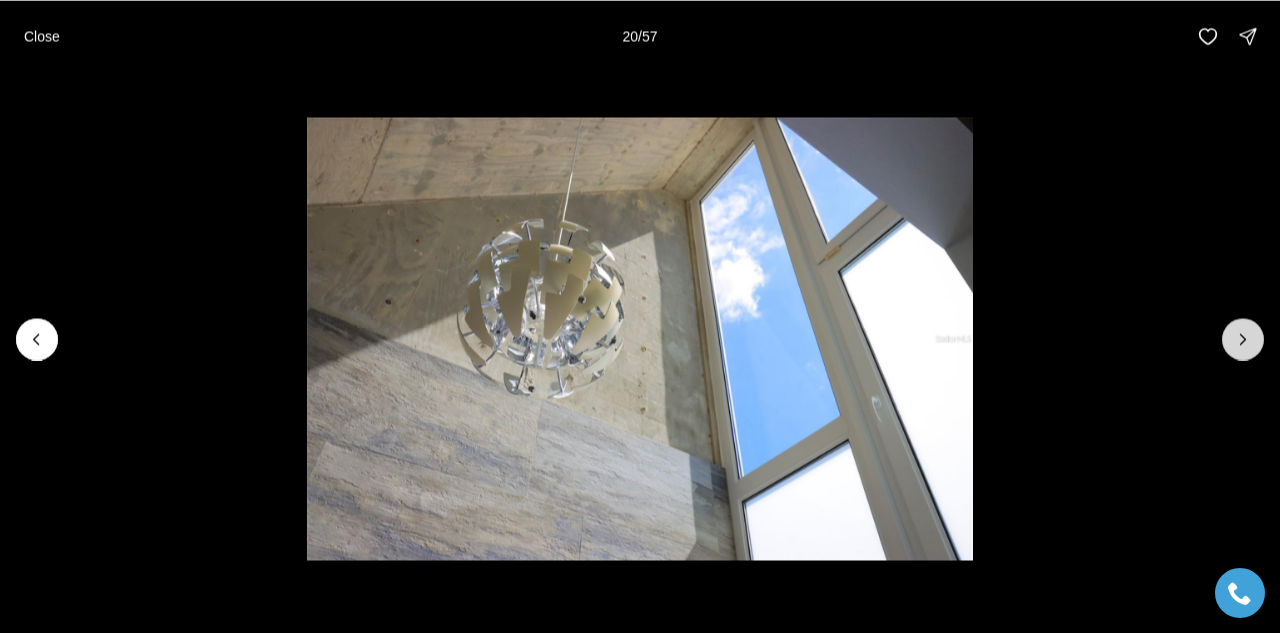 click 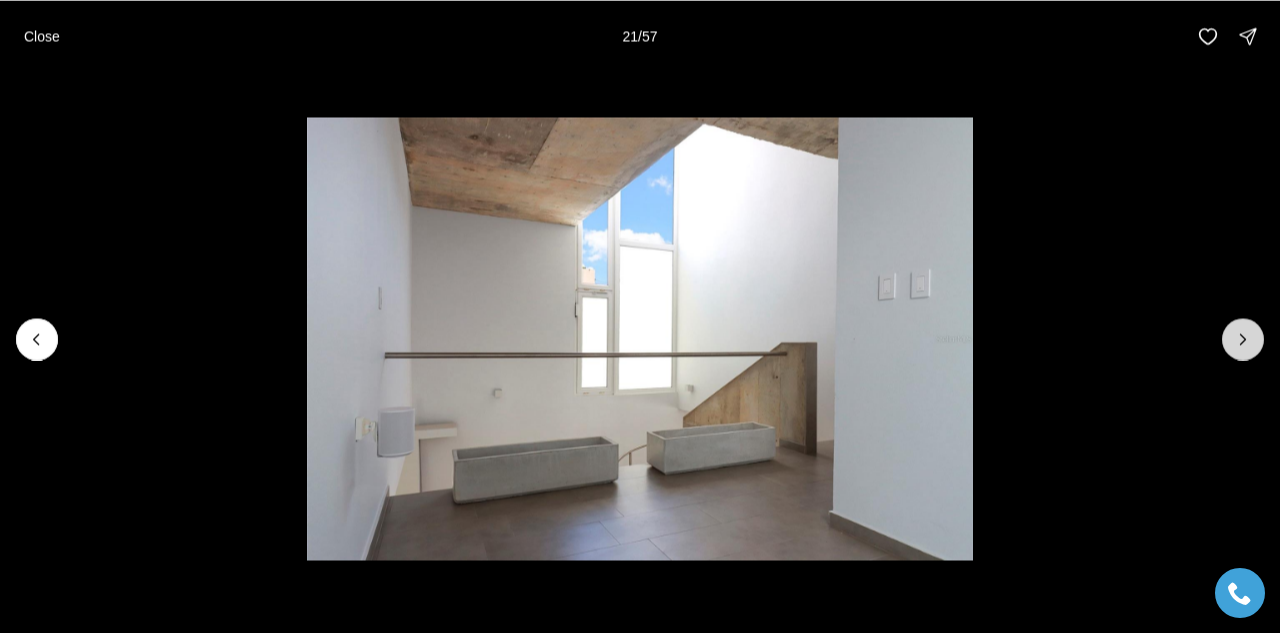 click 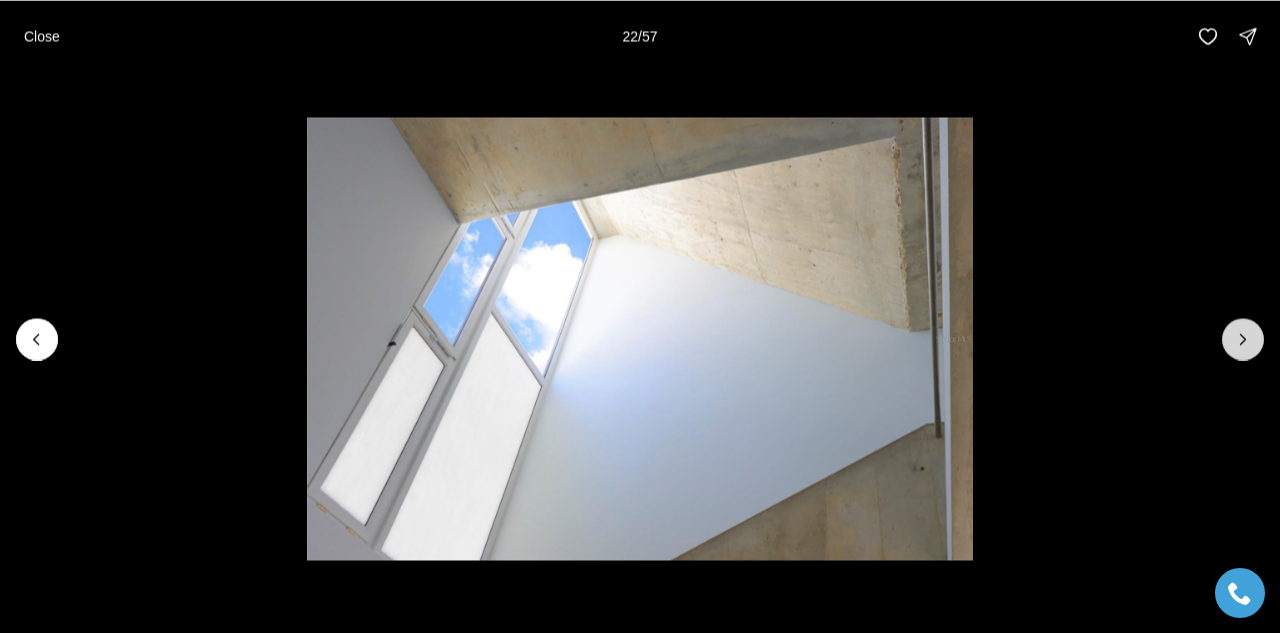 click 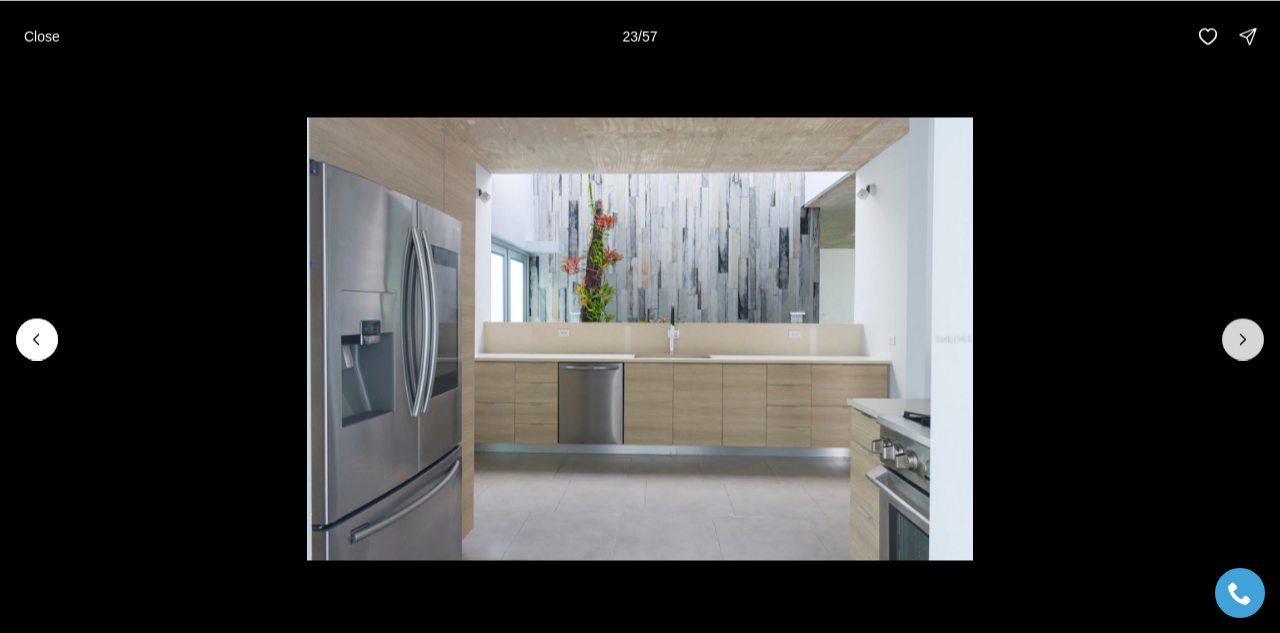 click 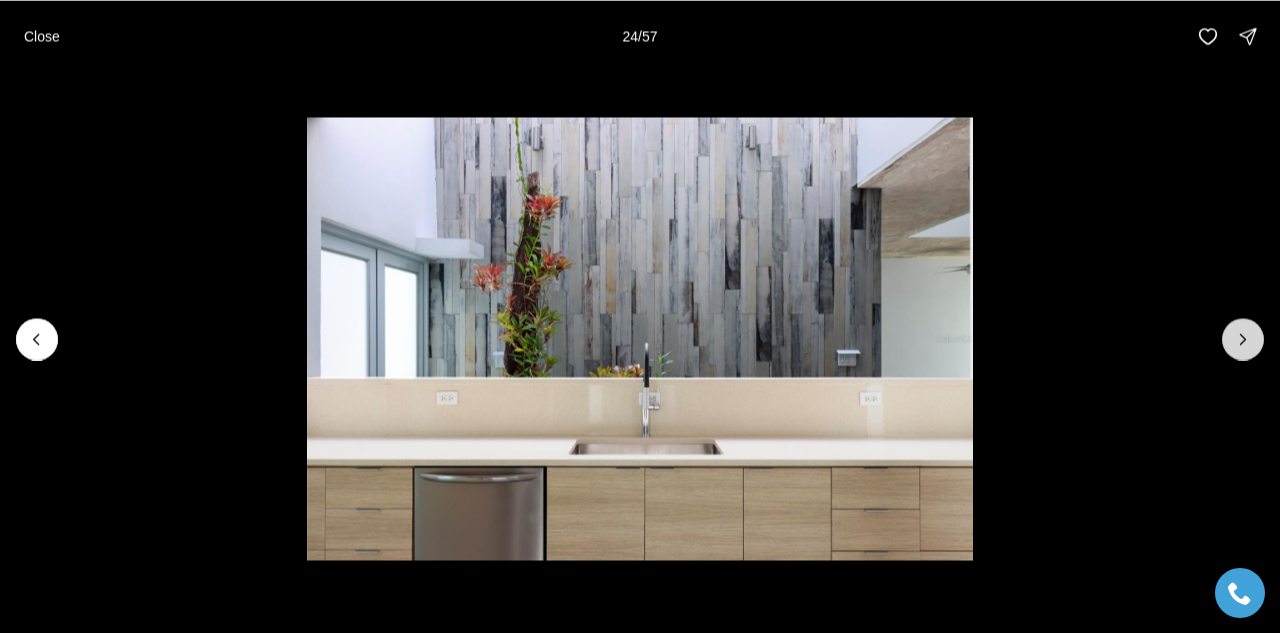 click 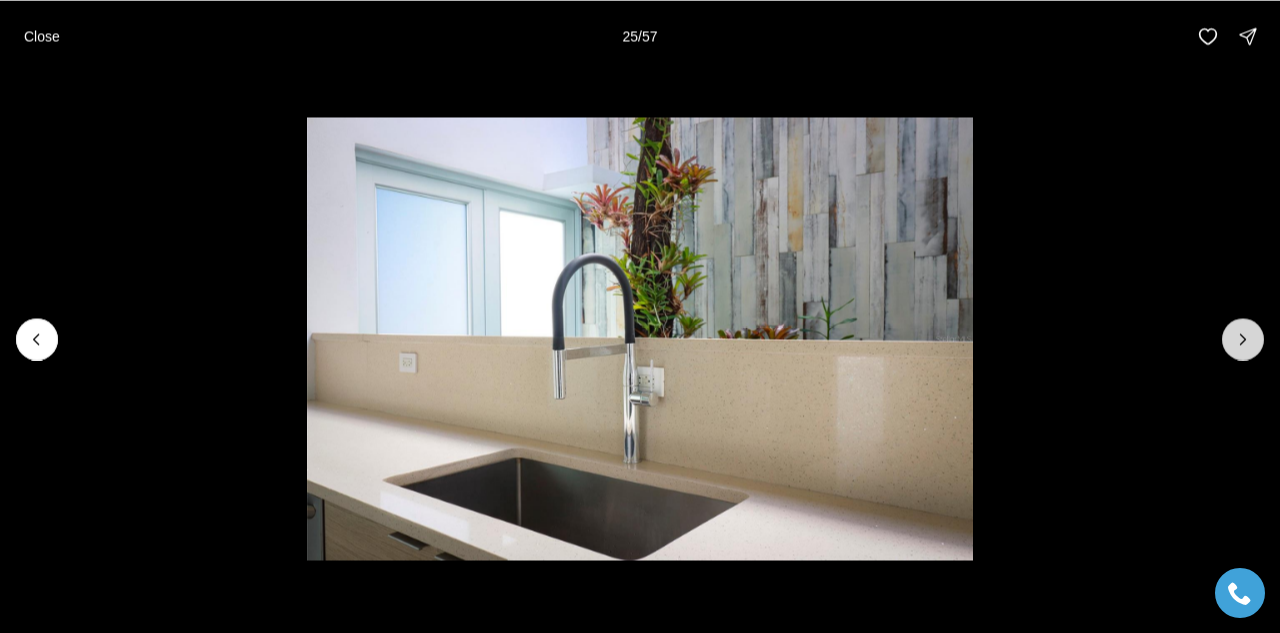 click 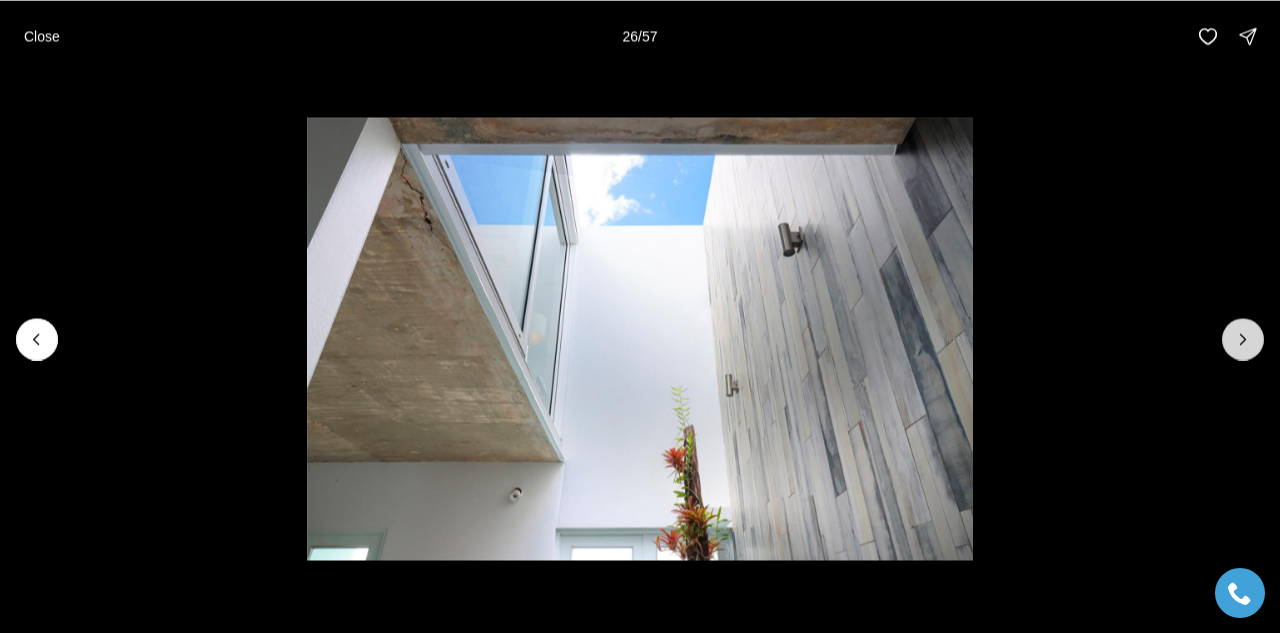 click 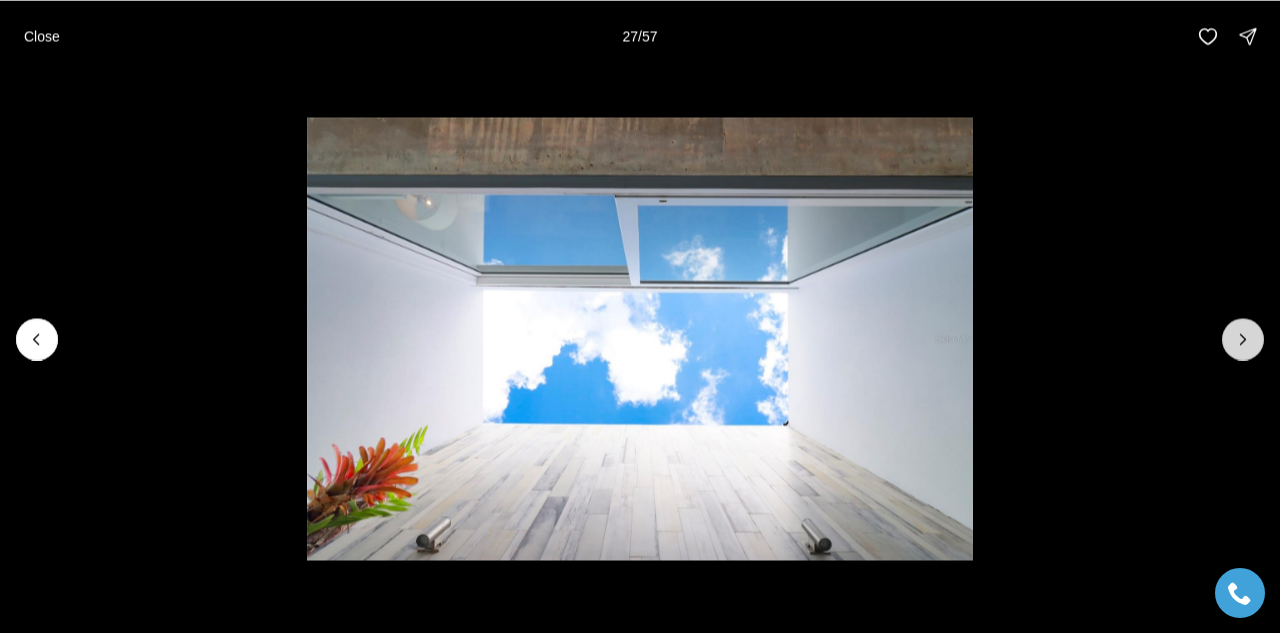 click 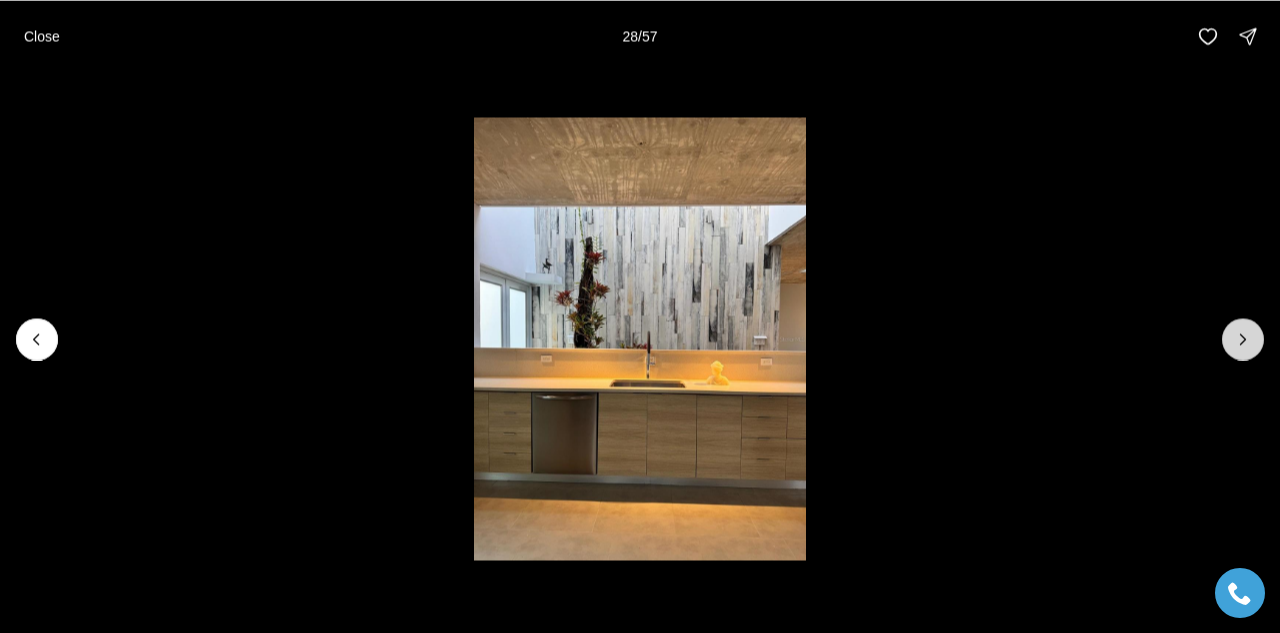 click 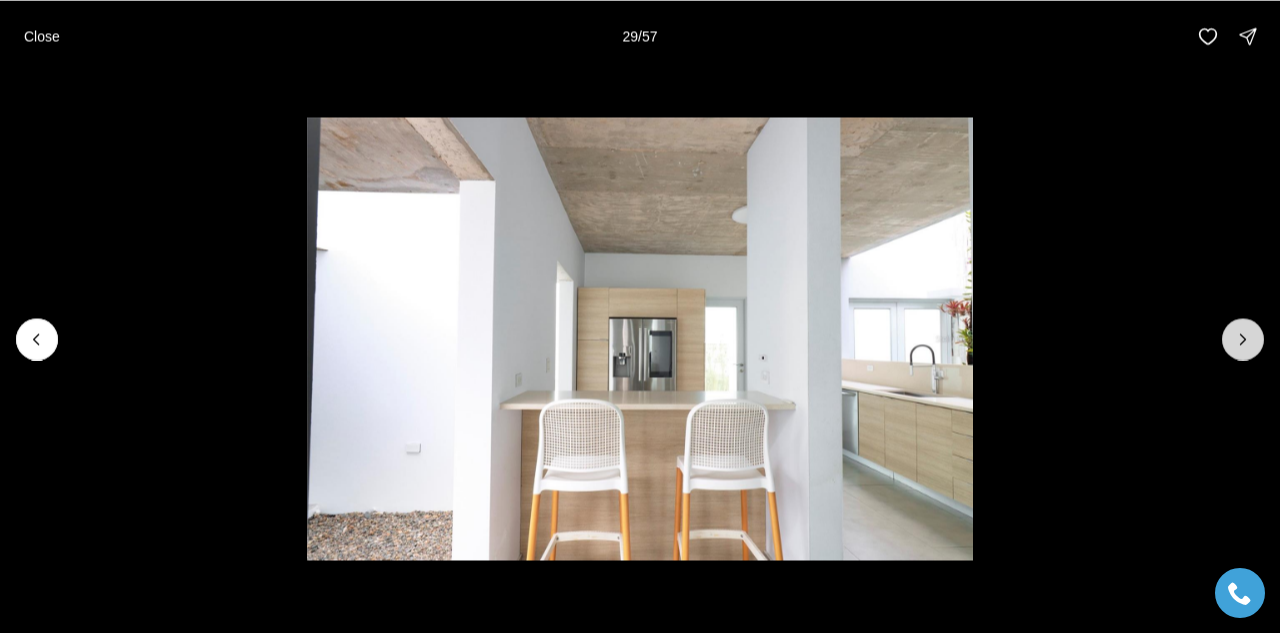 click 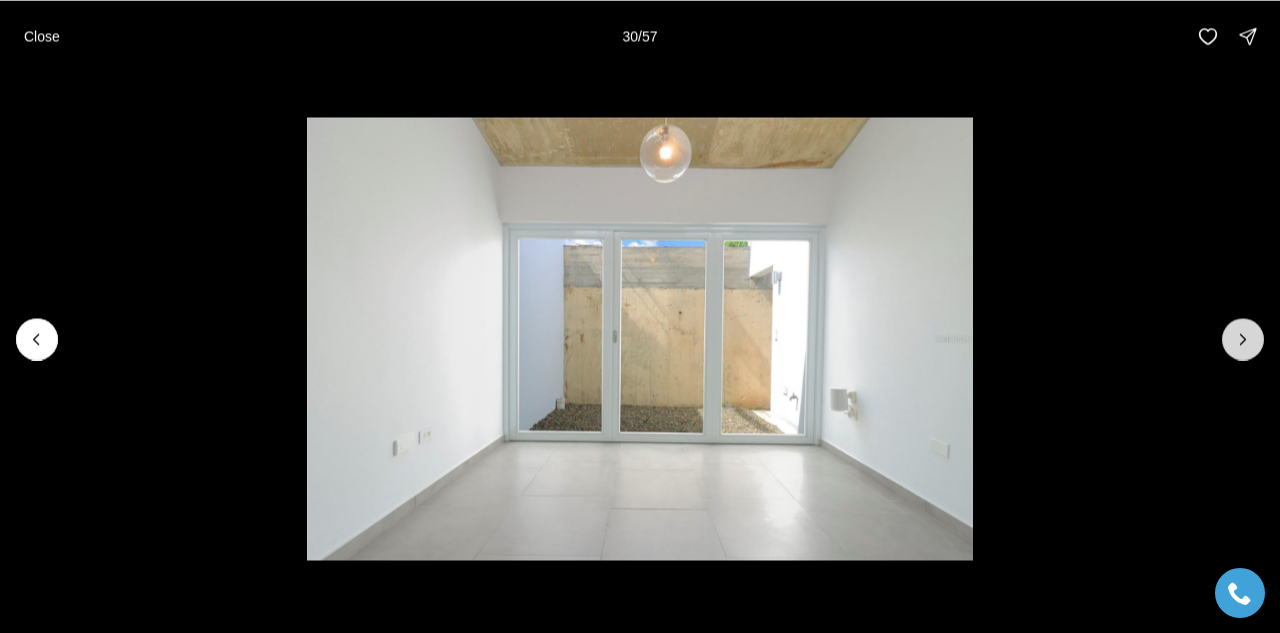 click 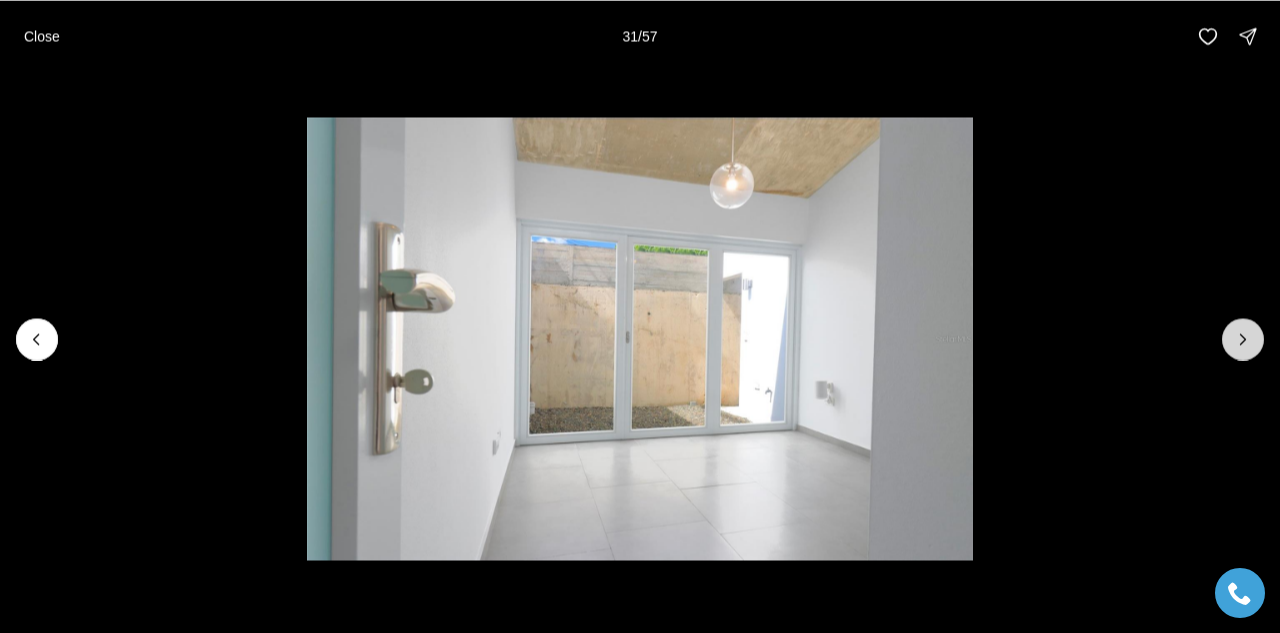 click 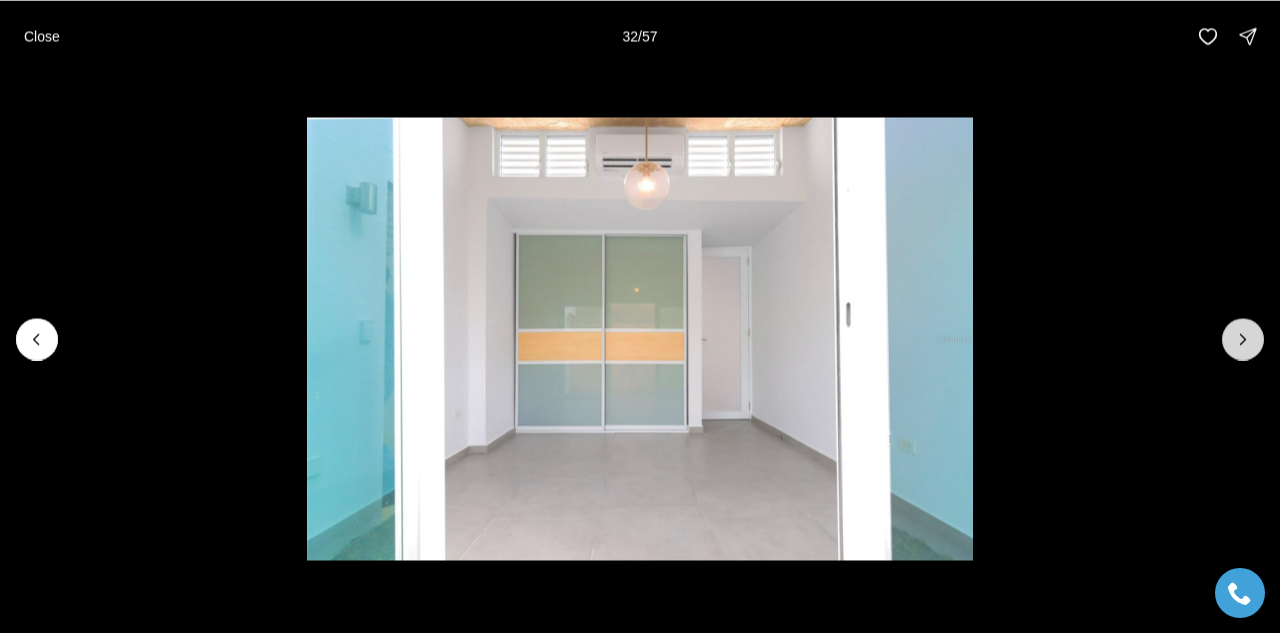 click 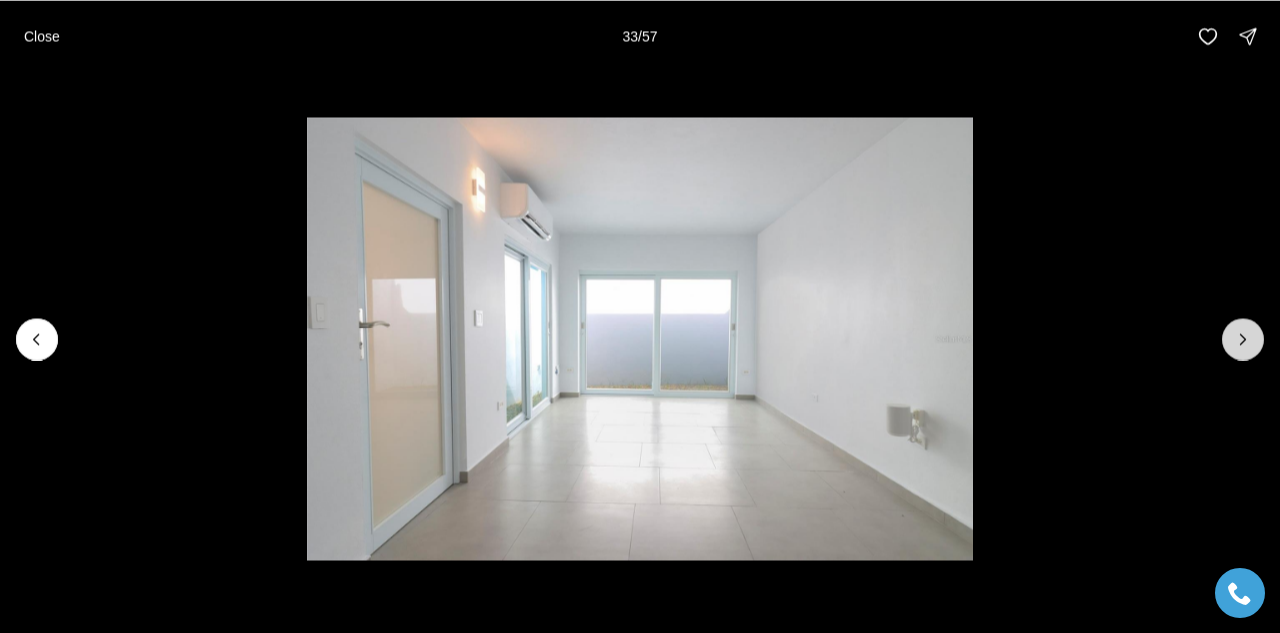 click 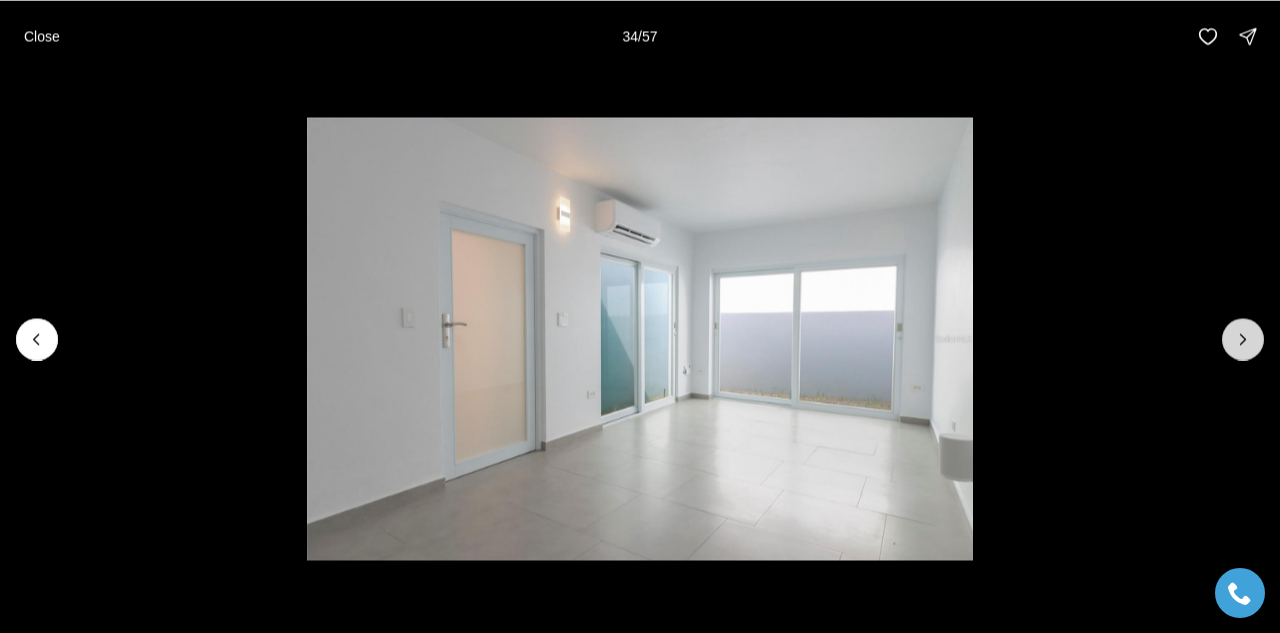 click 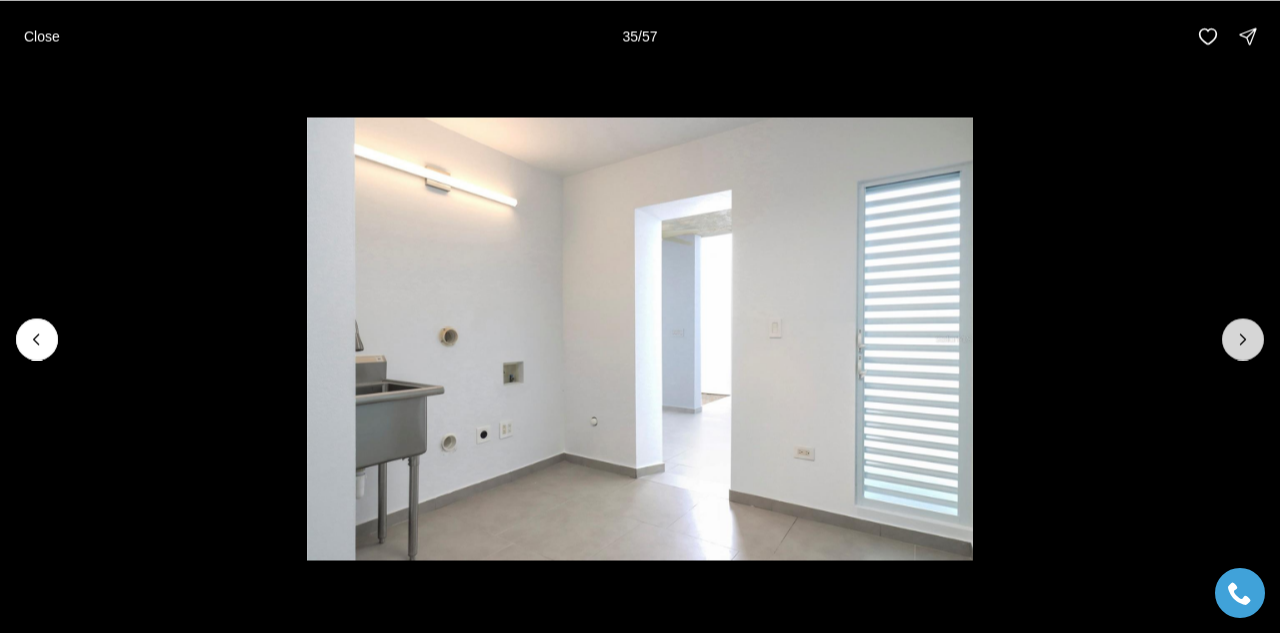 click 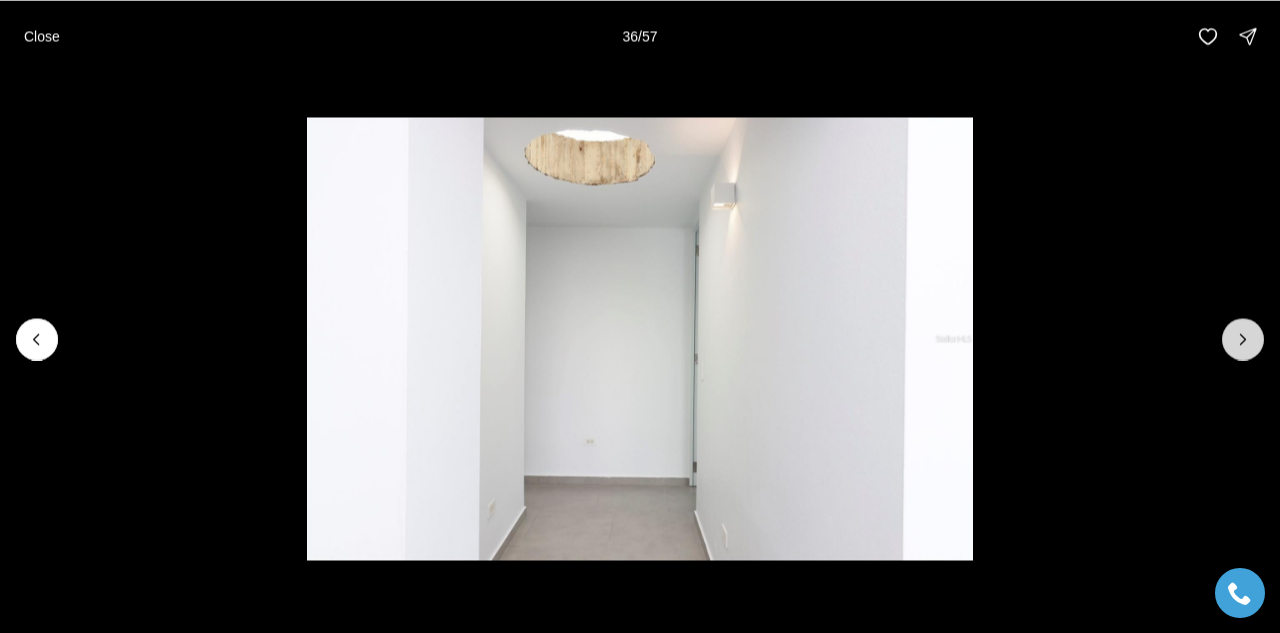 click 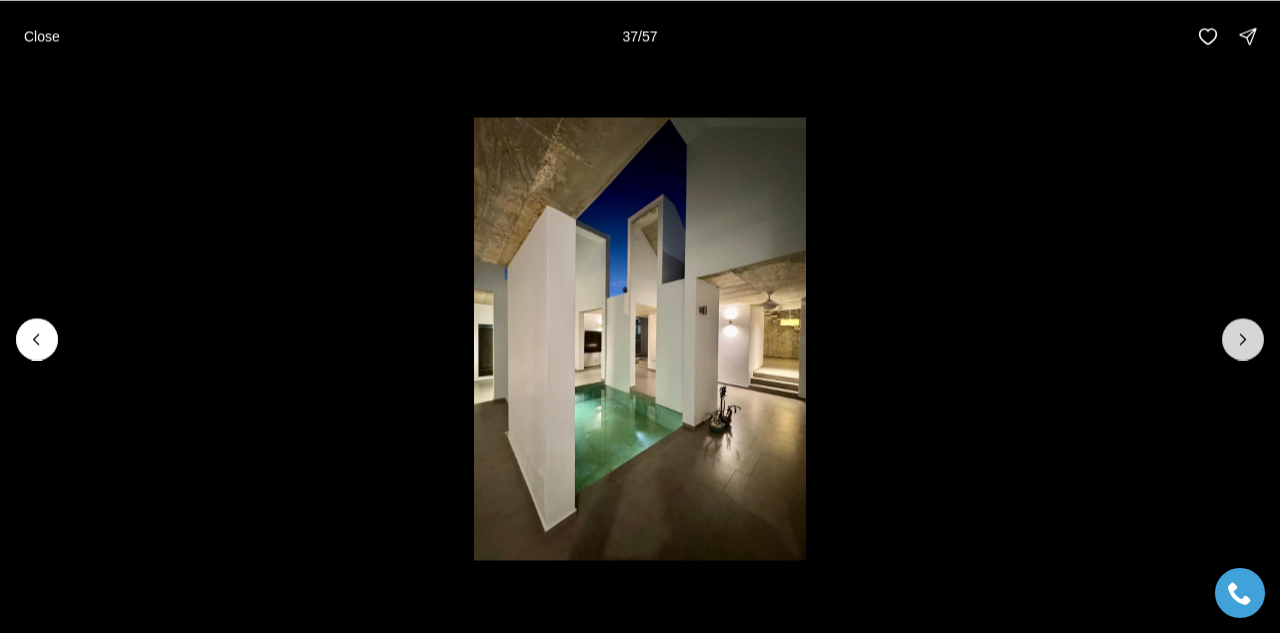 click 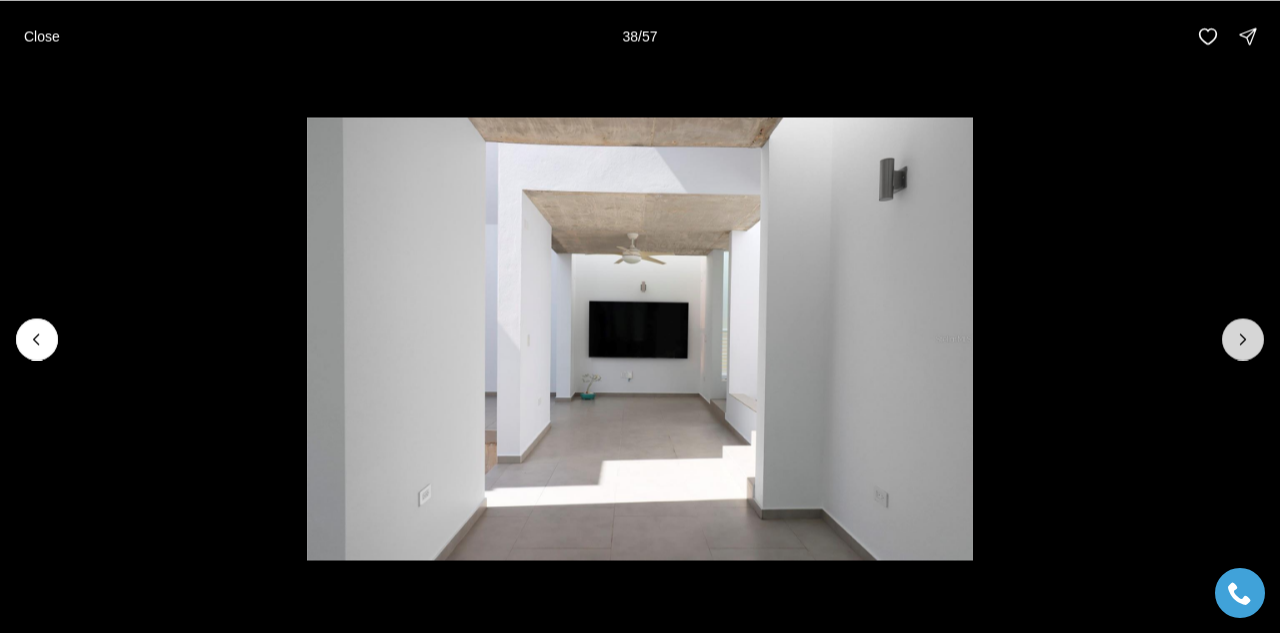 click 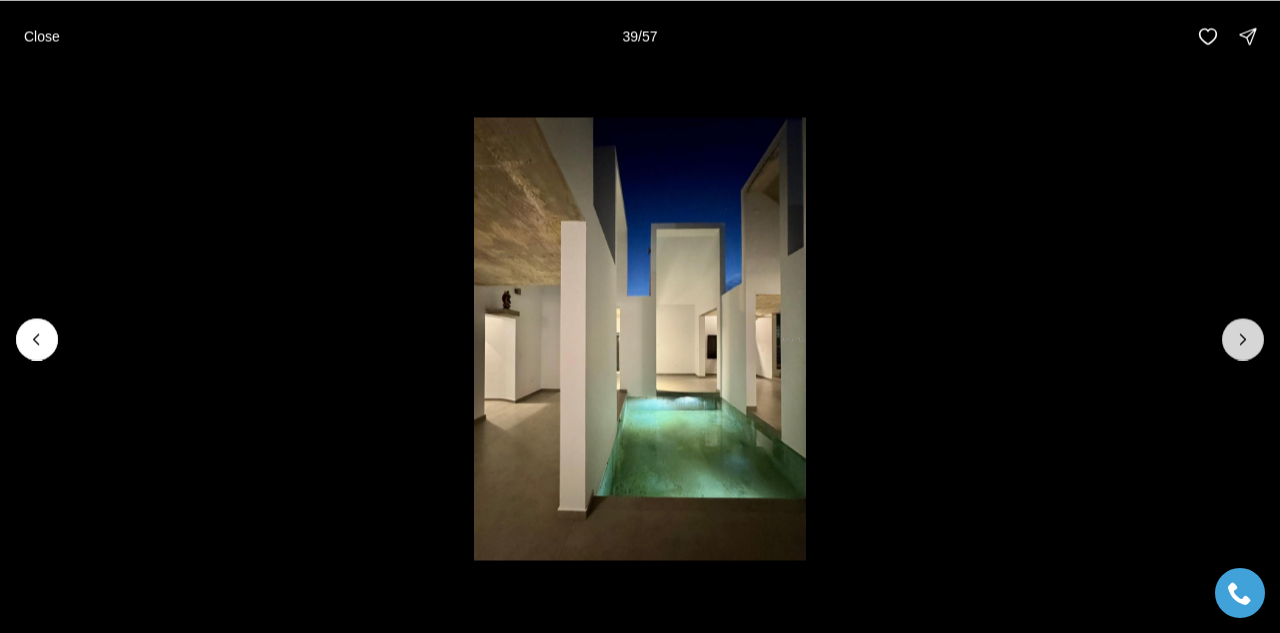 click 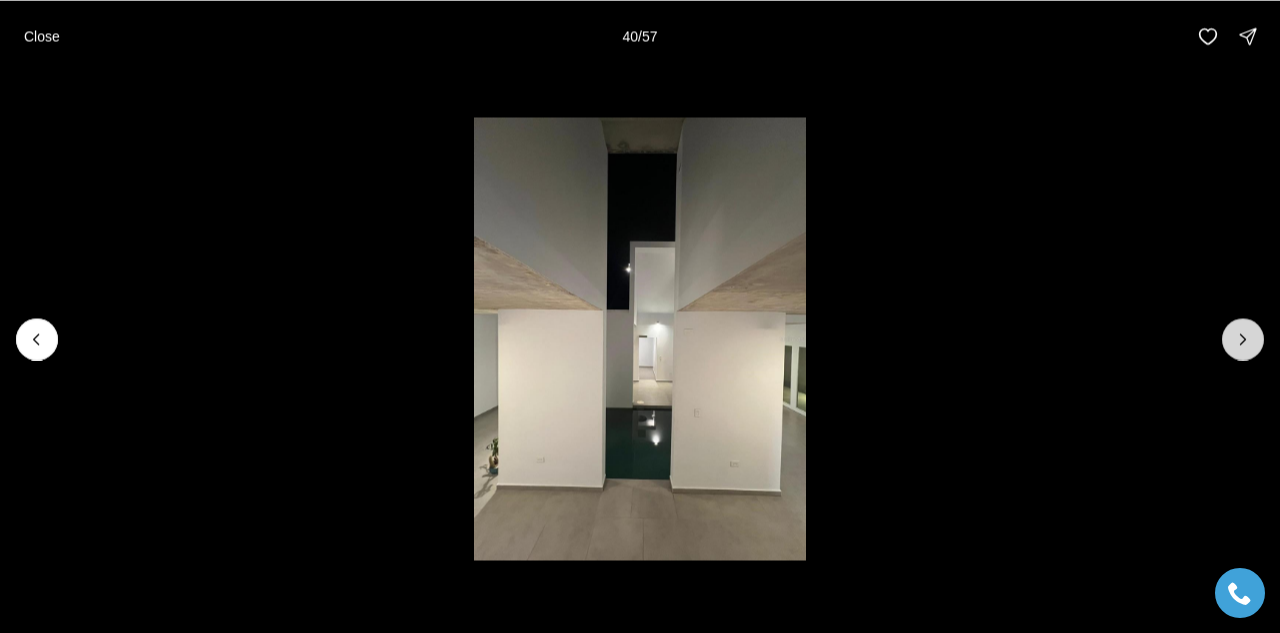 click 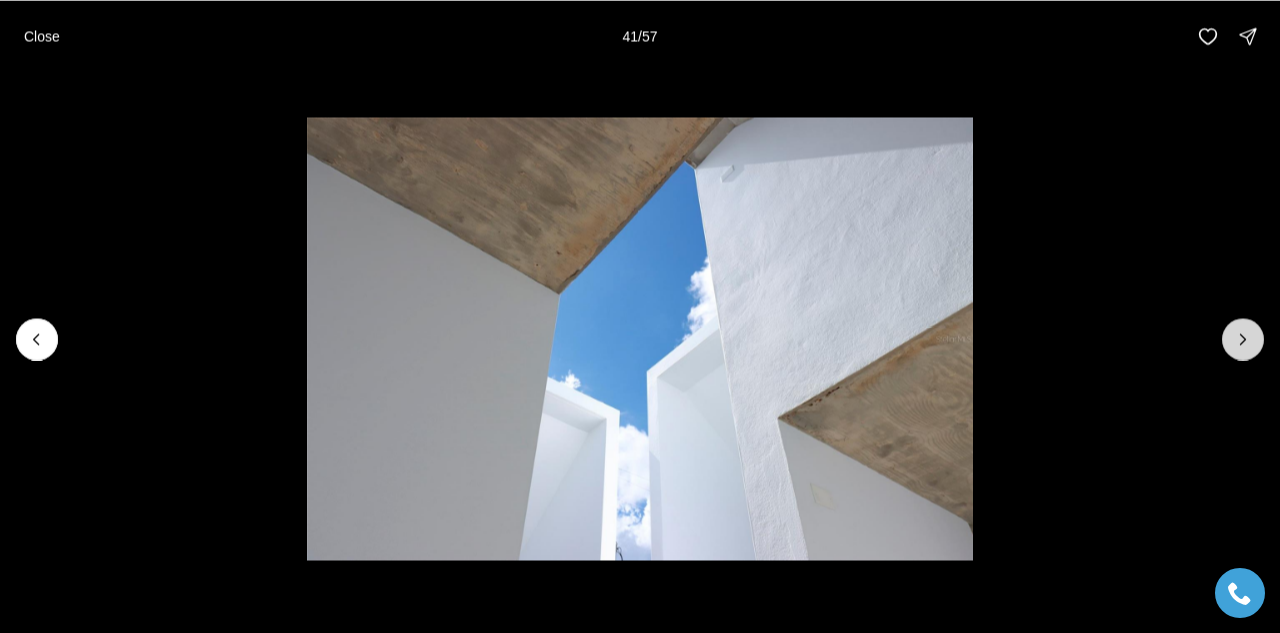 click 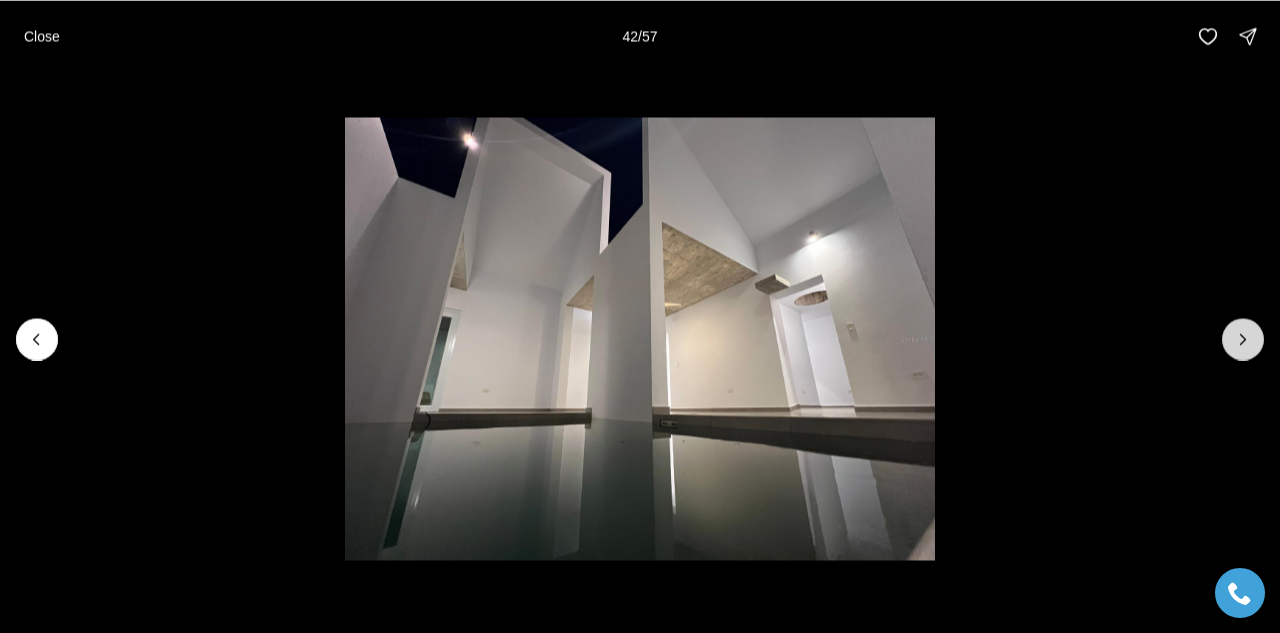 click 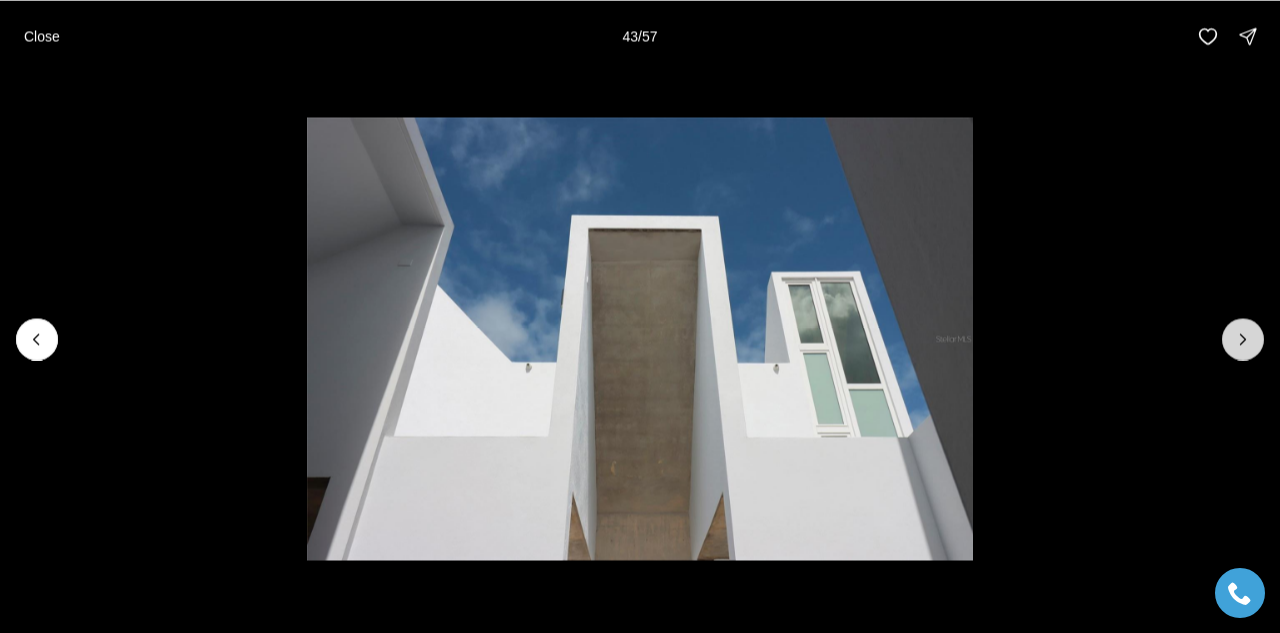 click 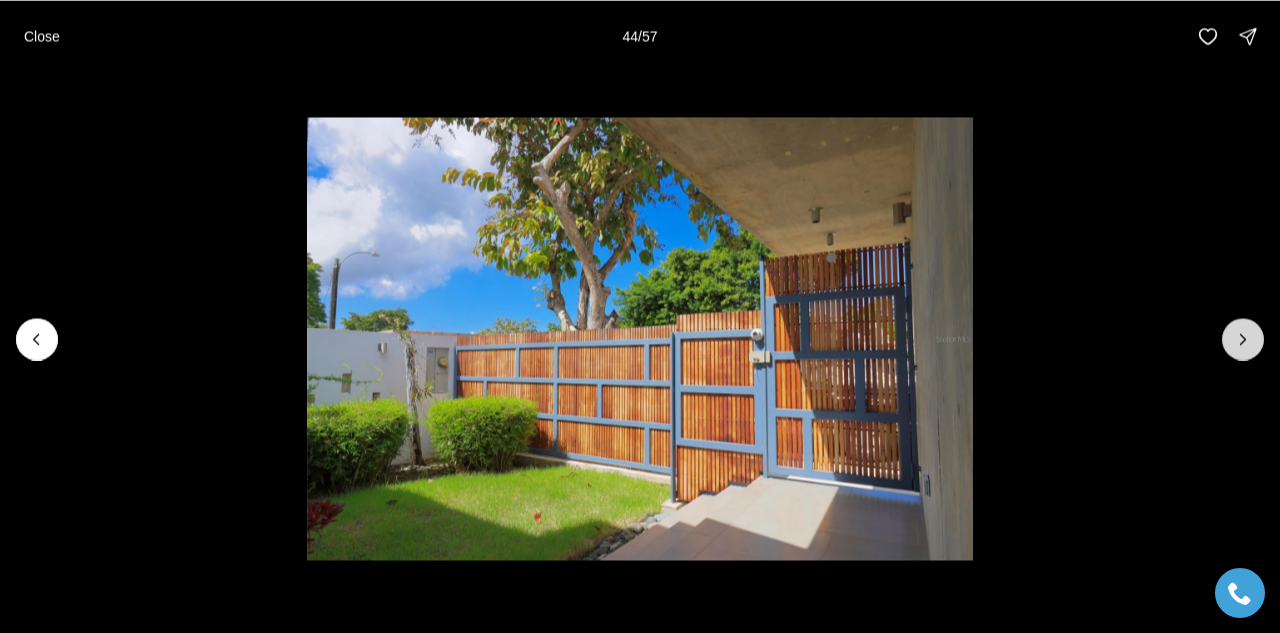click 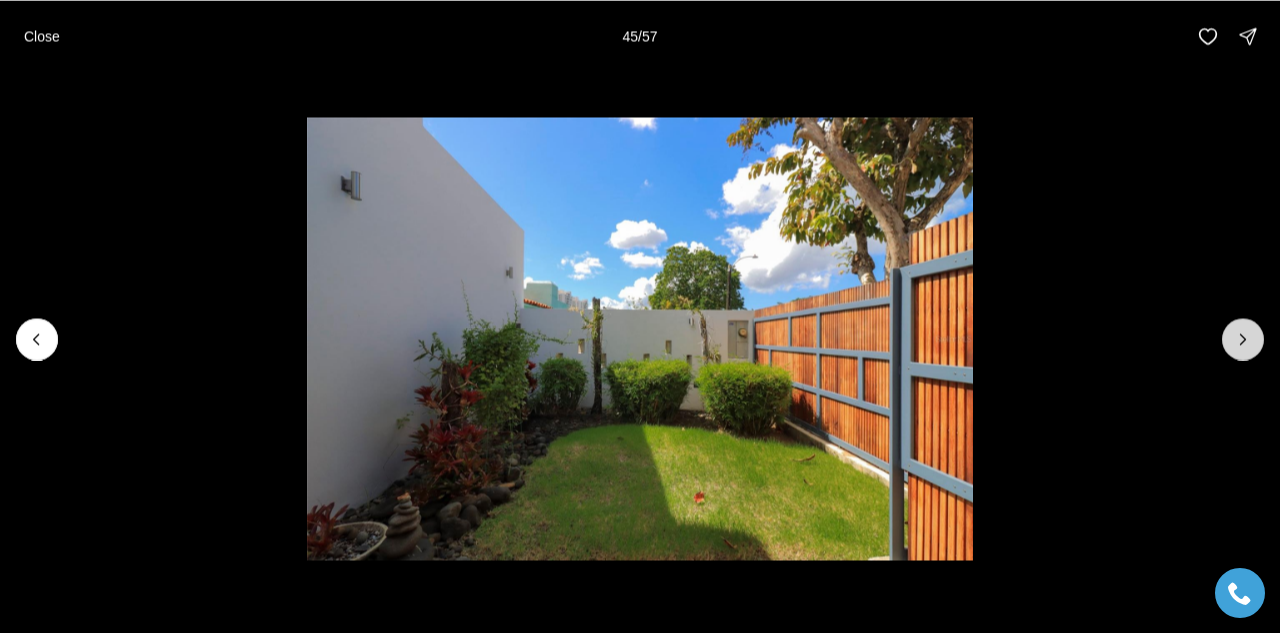 click 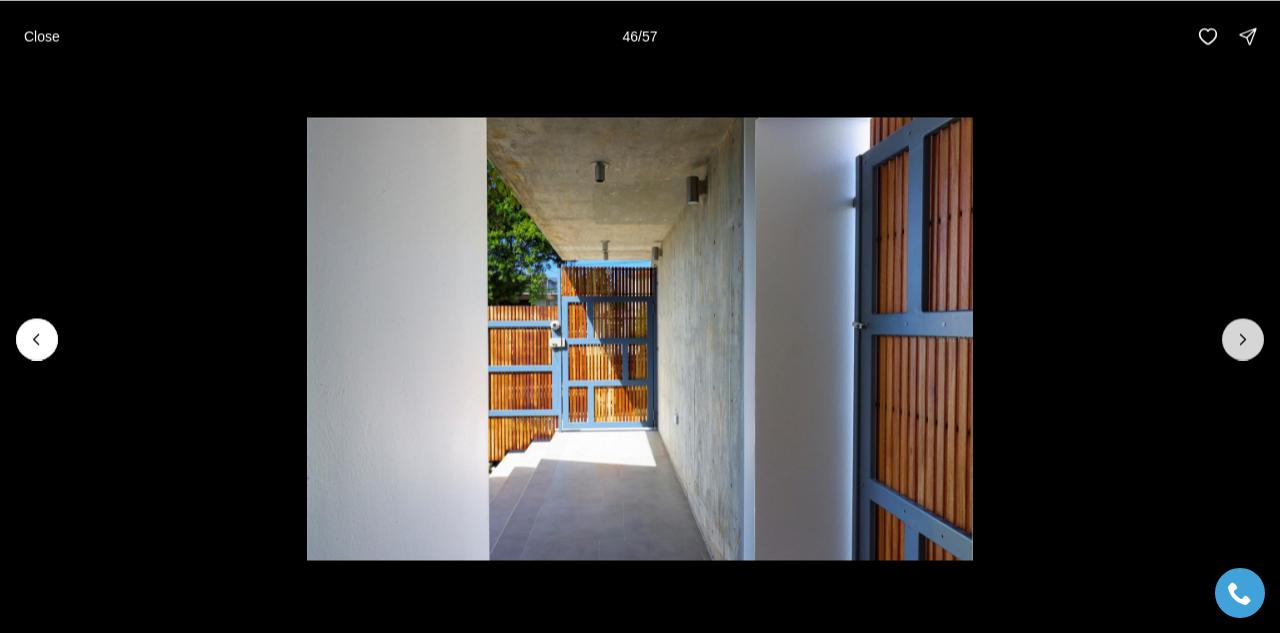 click 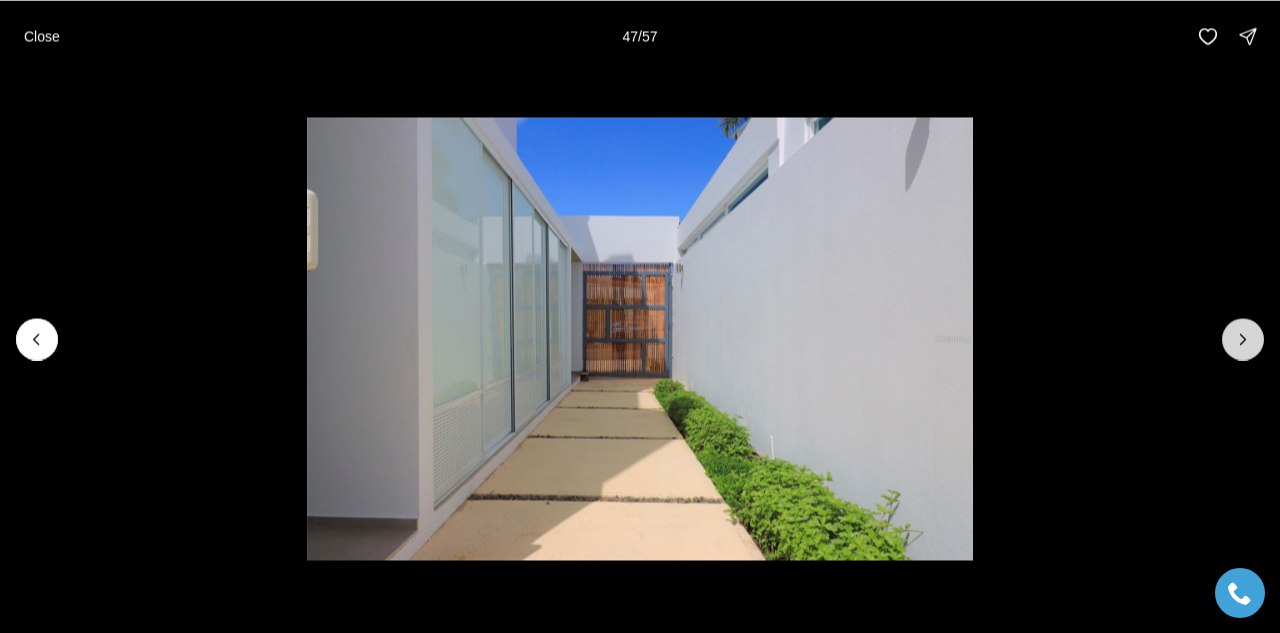 click 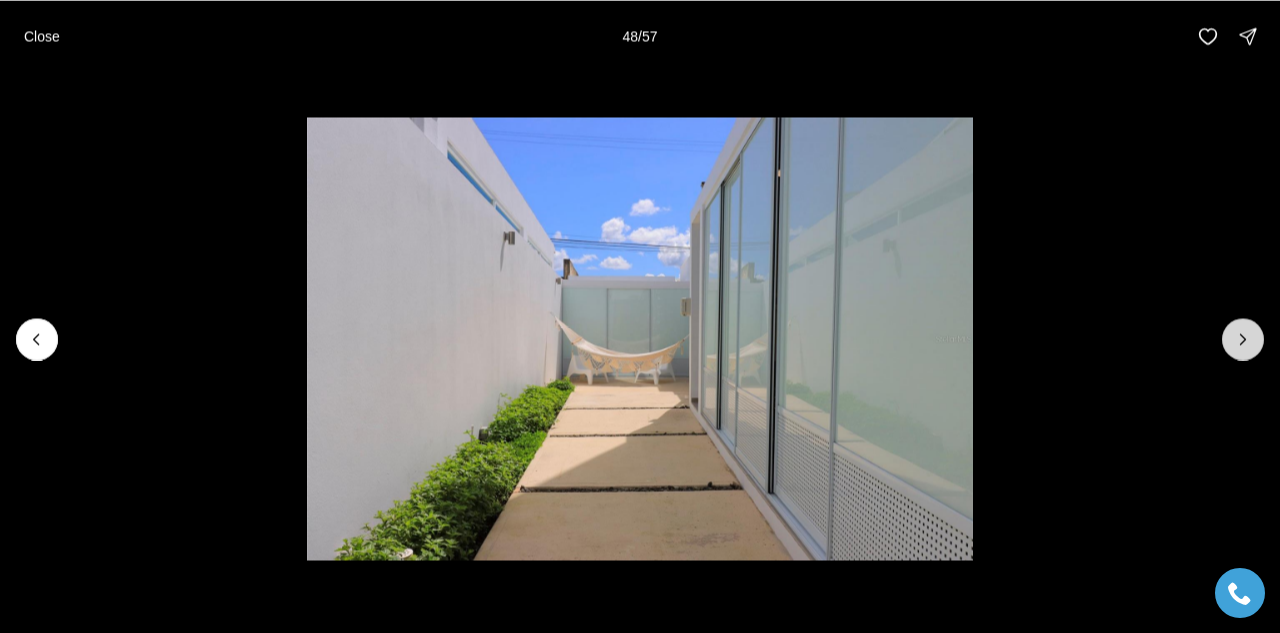 click 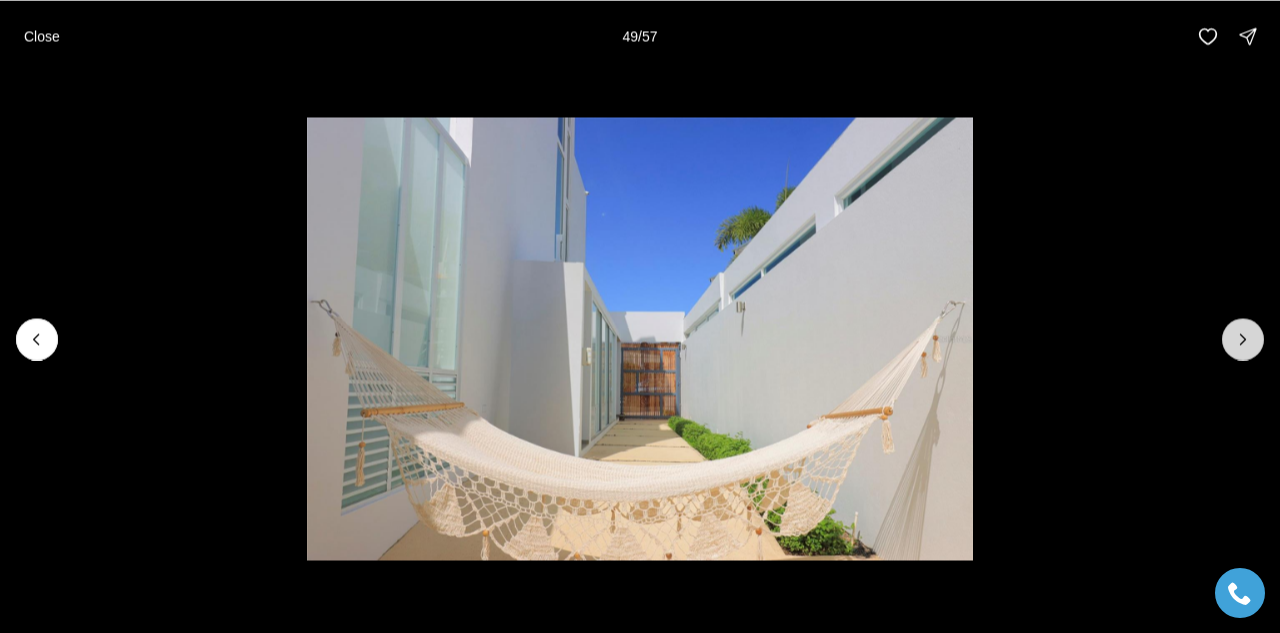 click 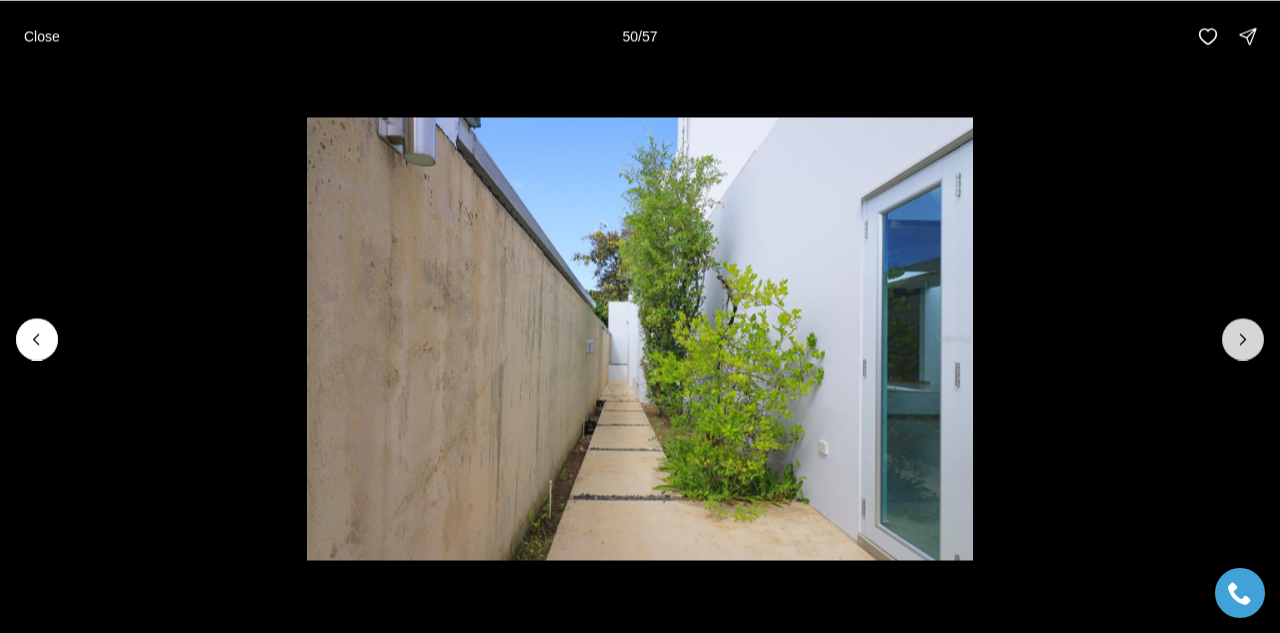 click 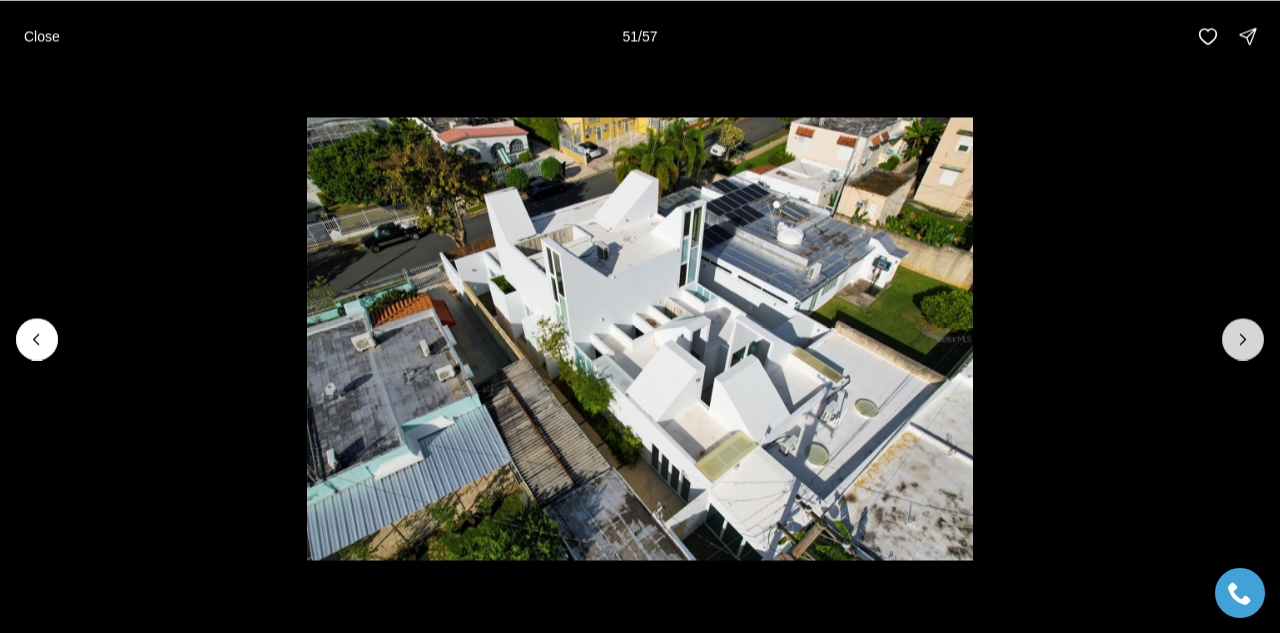 click 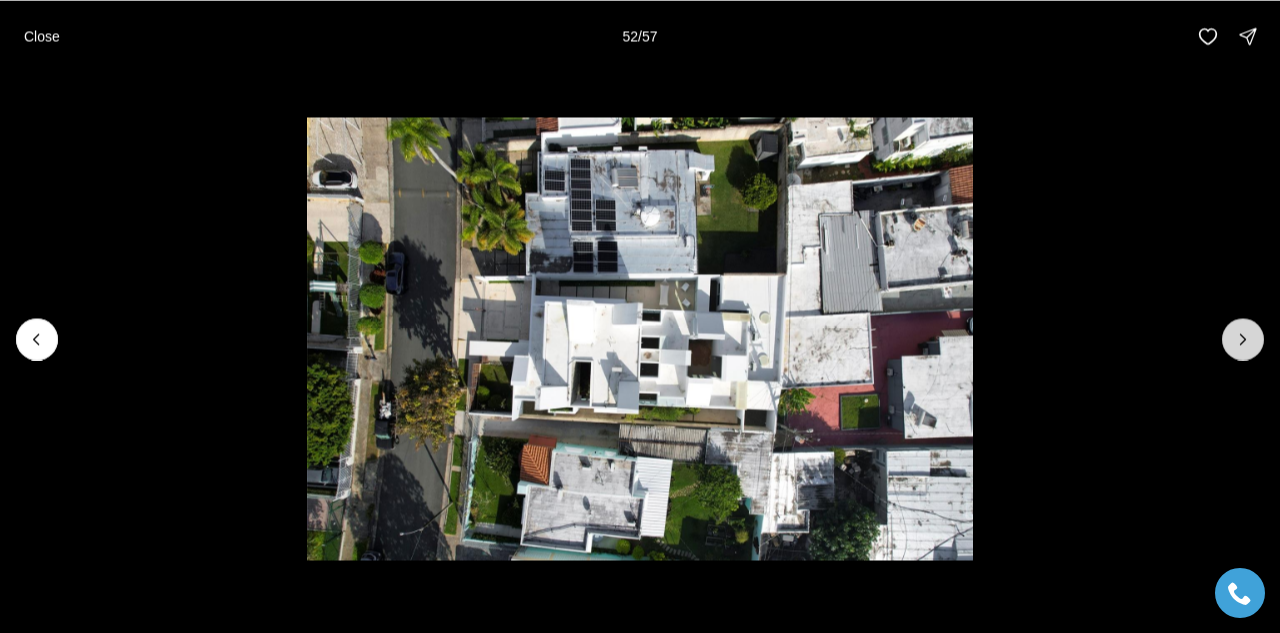 click 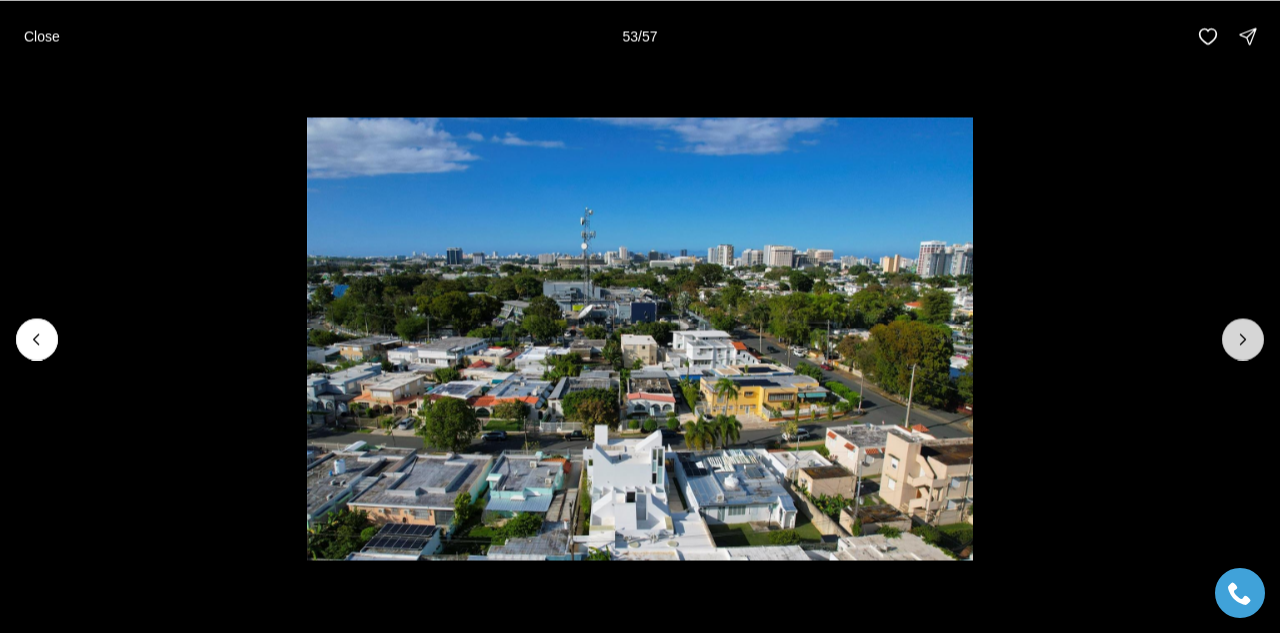 click 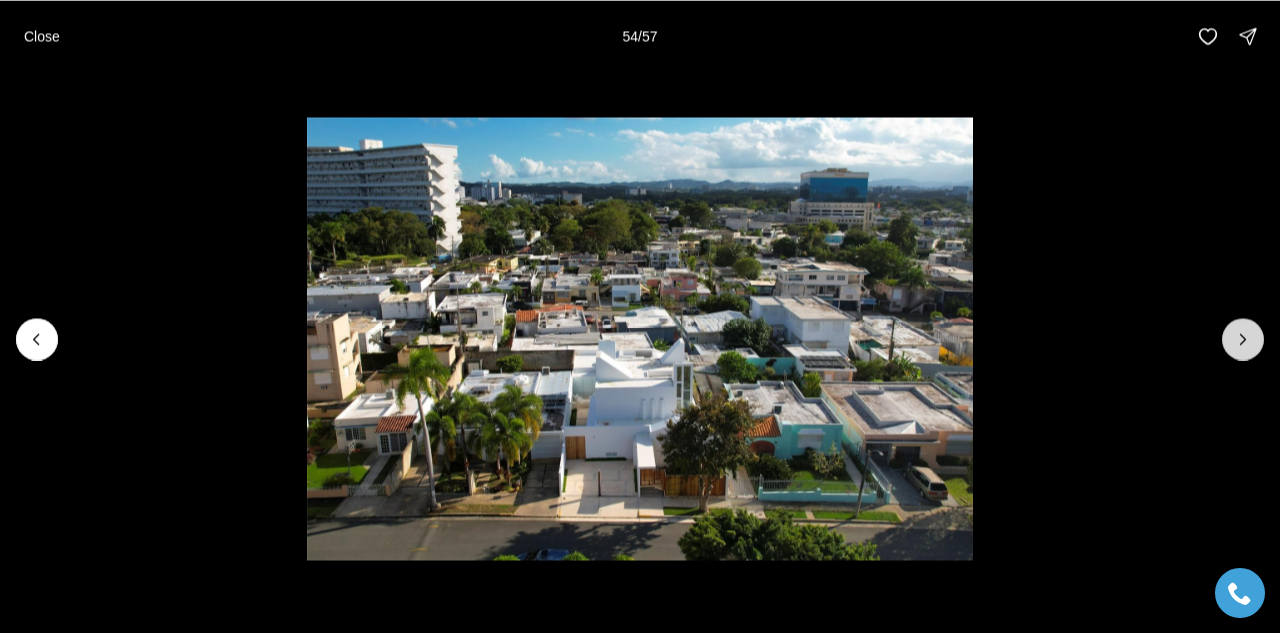 click 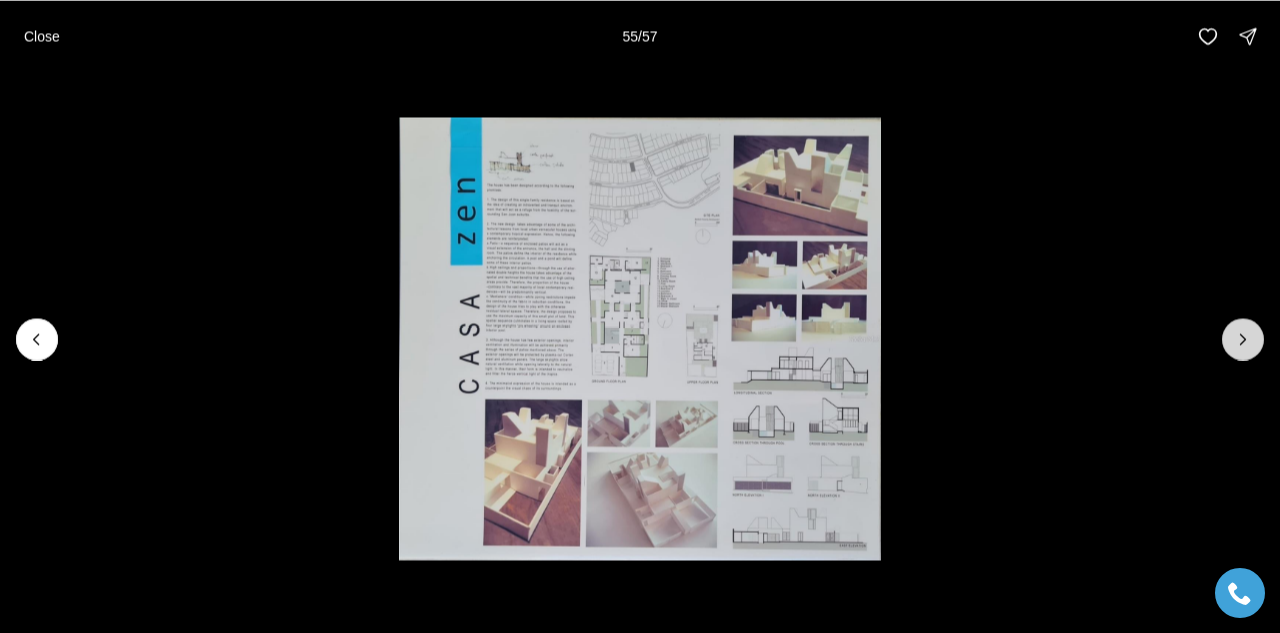 click 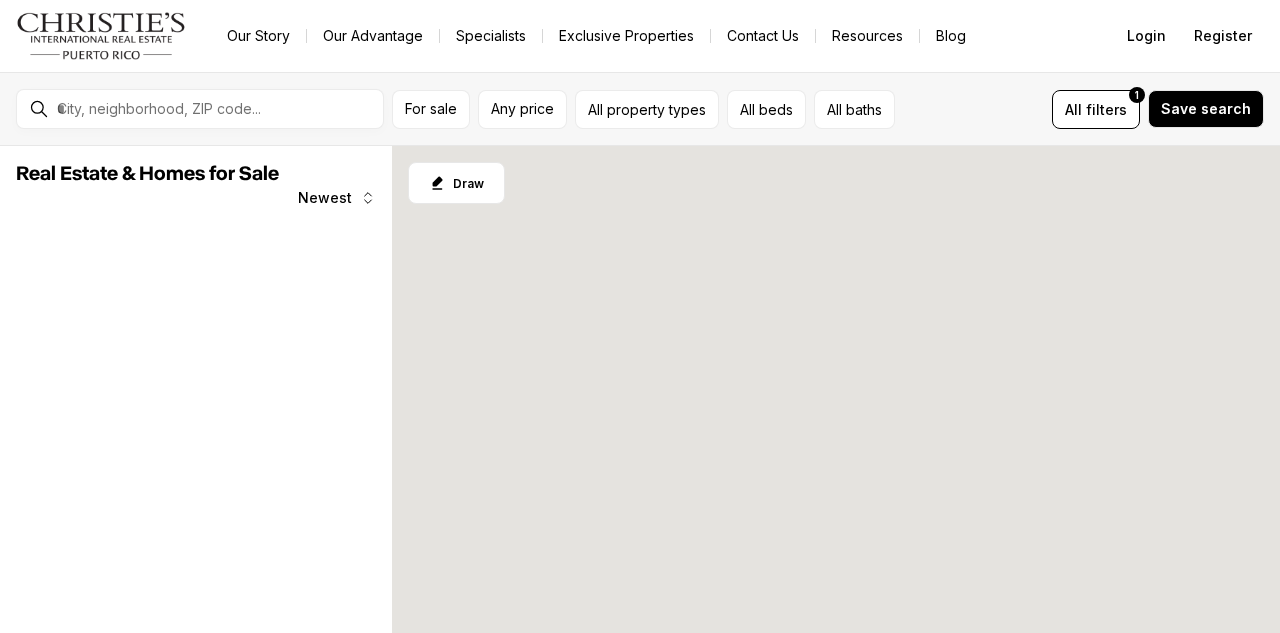 scroll, scrollTop: 0, scrollLeft: 0, axis: both 